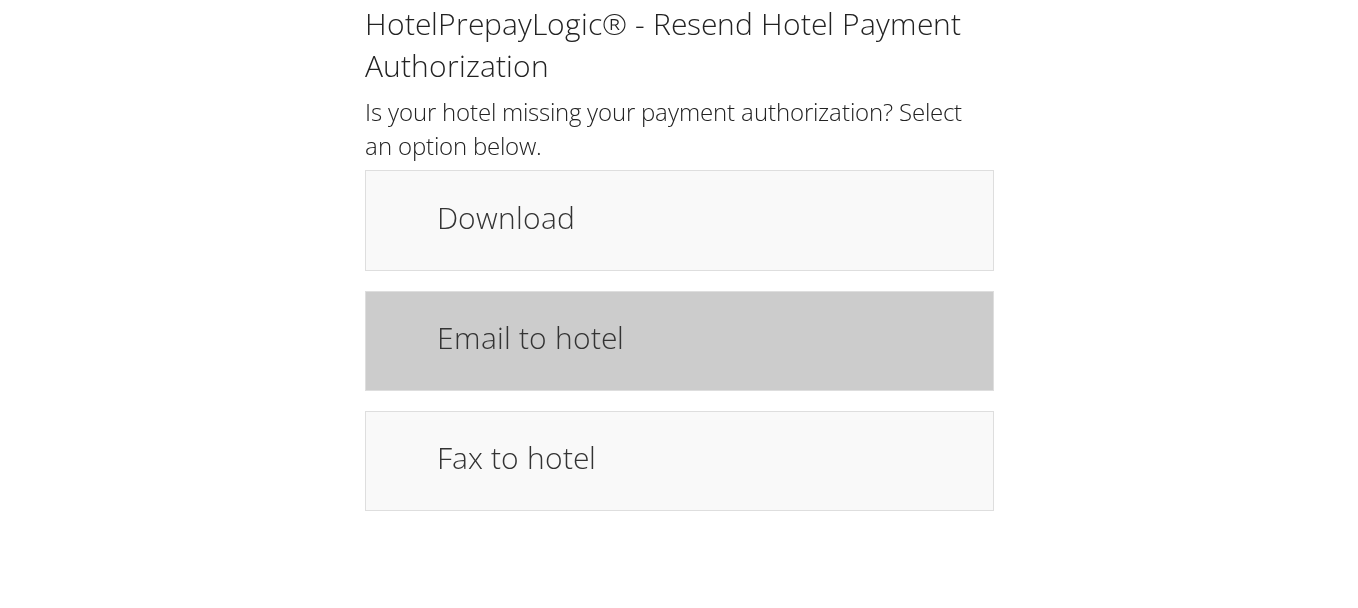 scroll, scrollTop: 0, scrollLeft: 0, axis: both 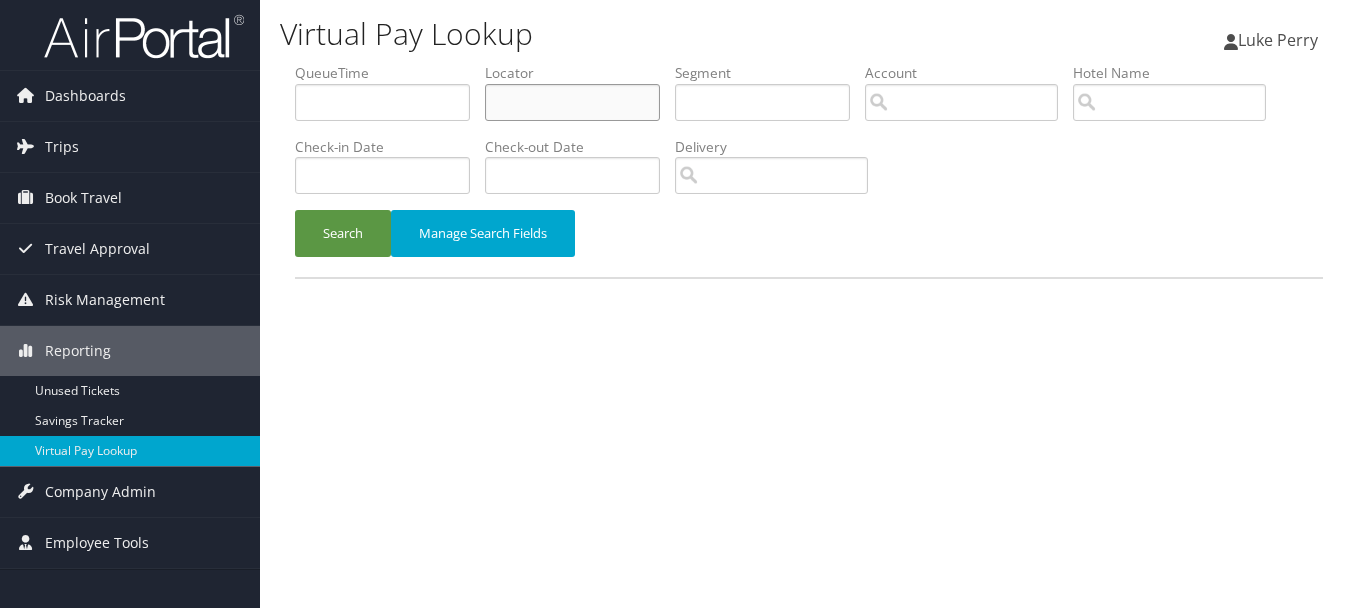 click at bounding box center (572, 102) 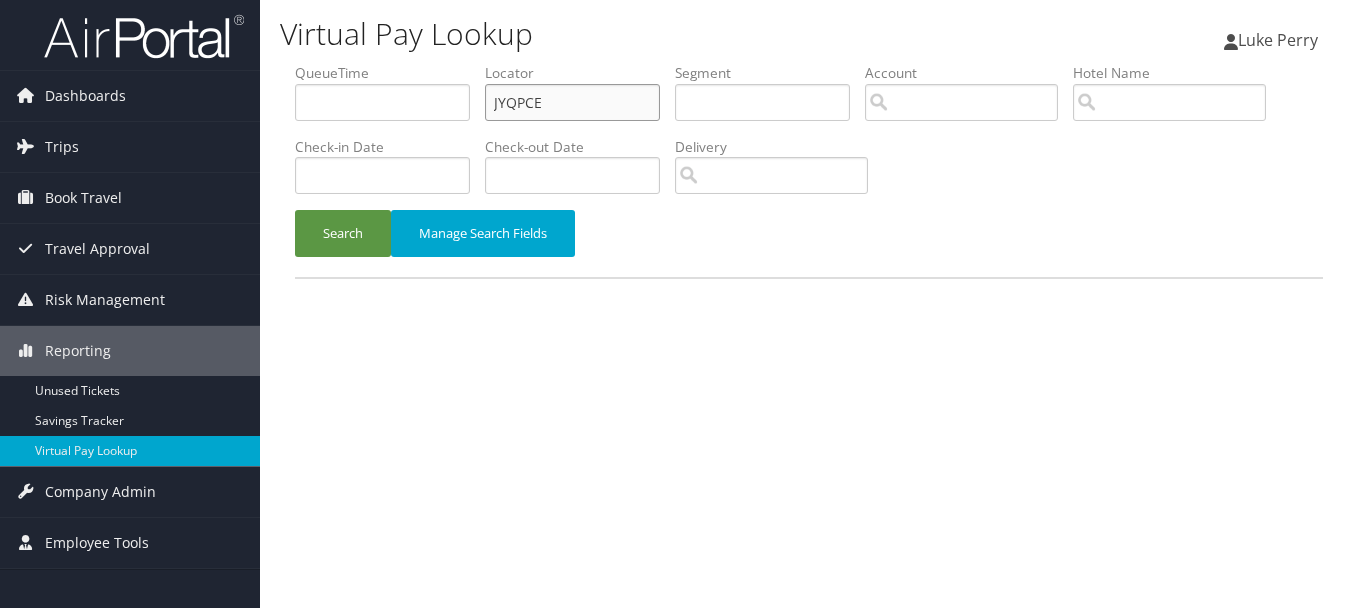 click on "Search" at bounding box center [343, 233] 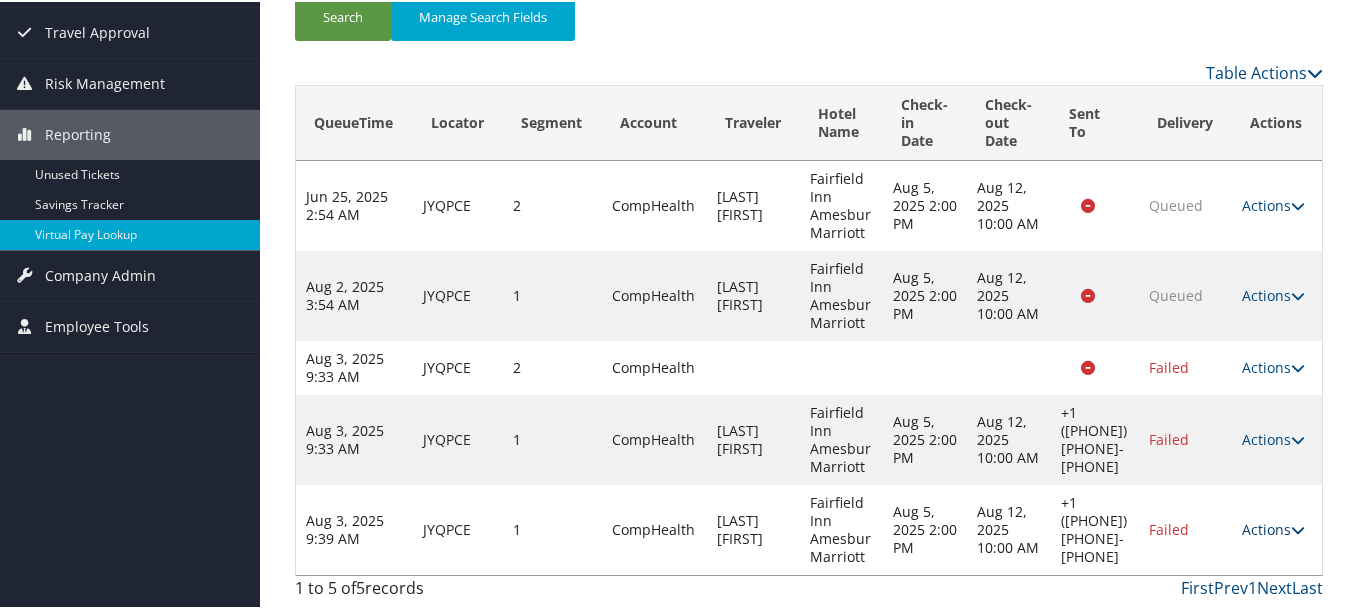 click on "Actions" at bounding box center [1273, 527] 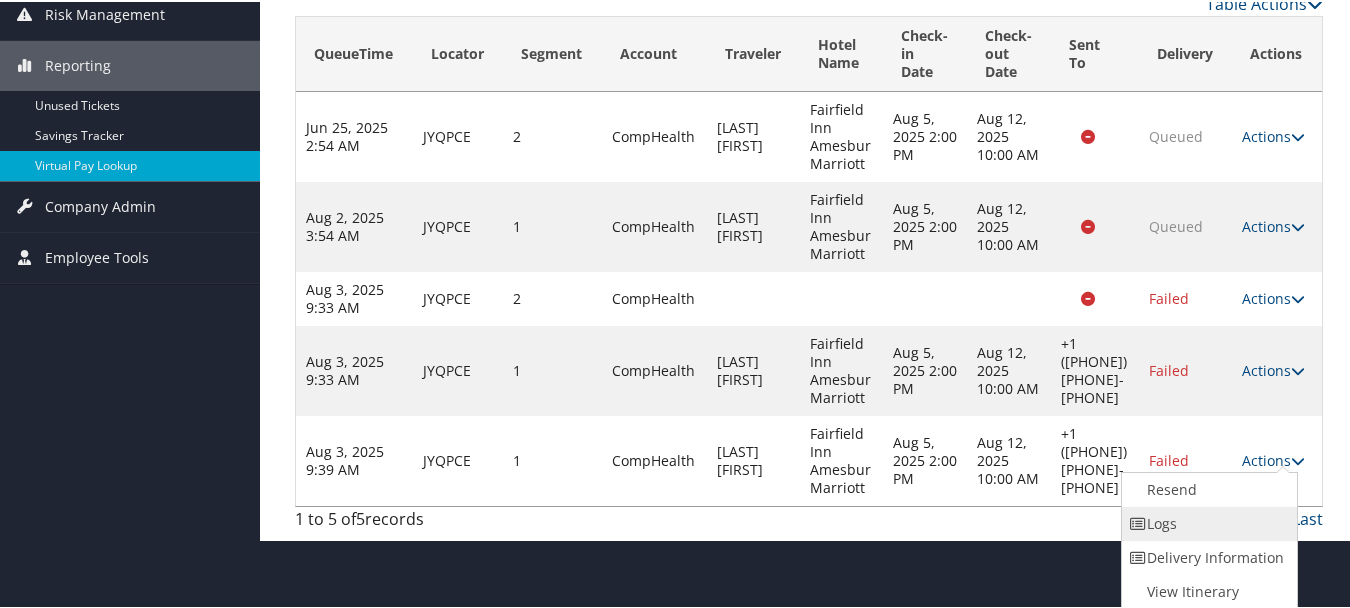 click on "Logs" at bounding box center [1207, 522] 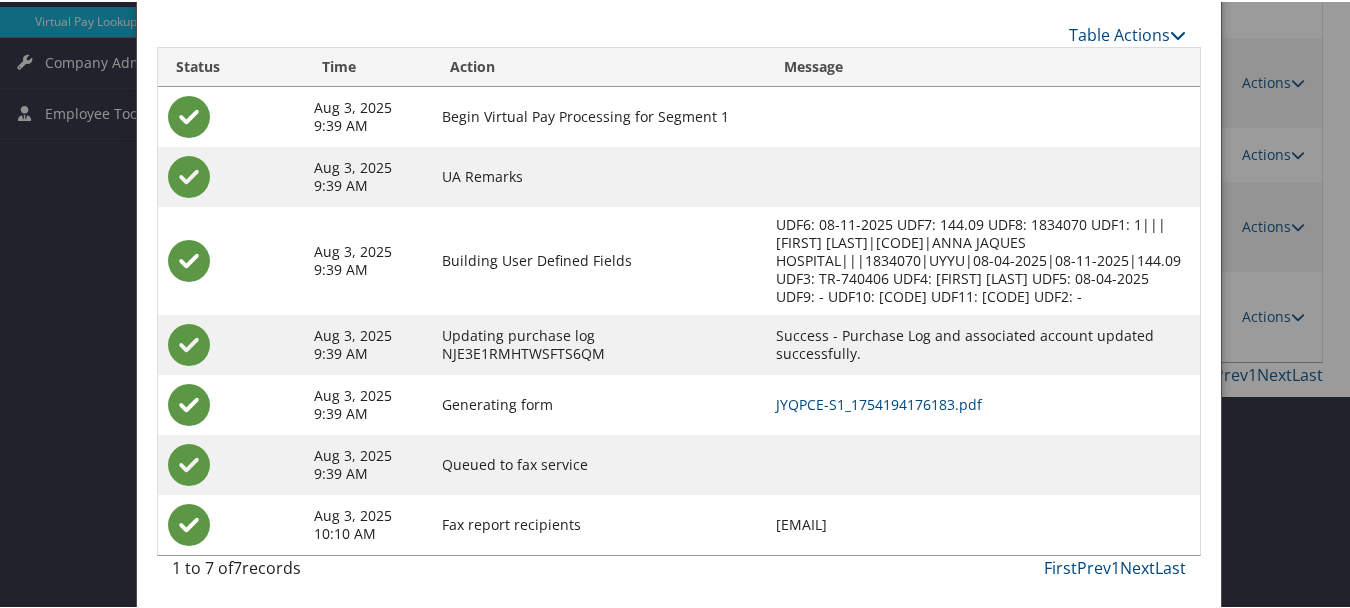 scroll, scrollTop: 432, scrollLeft: 0, axis: vertical 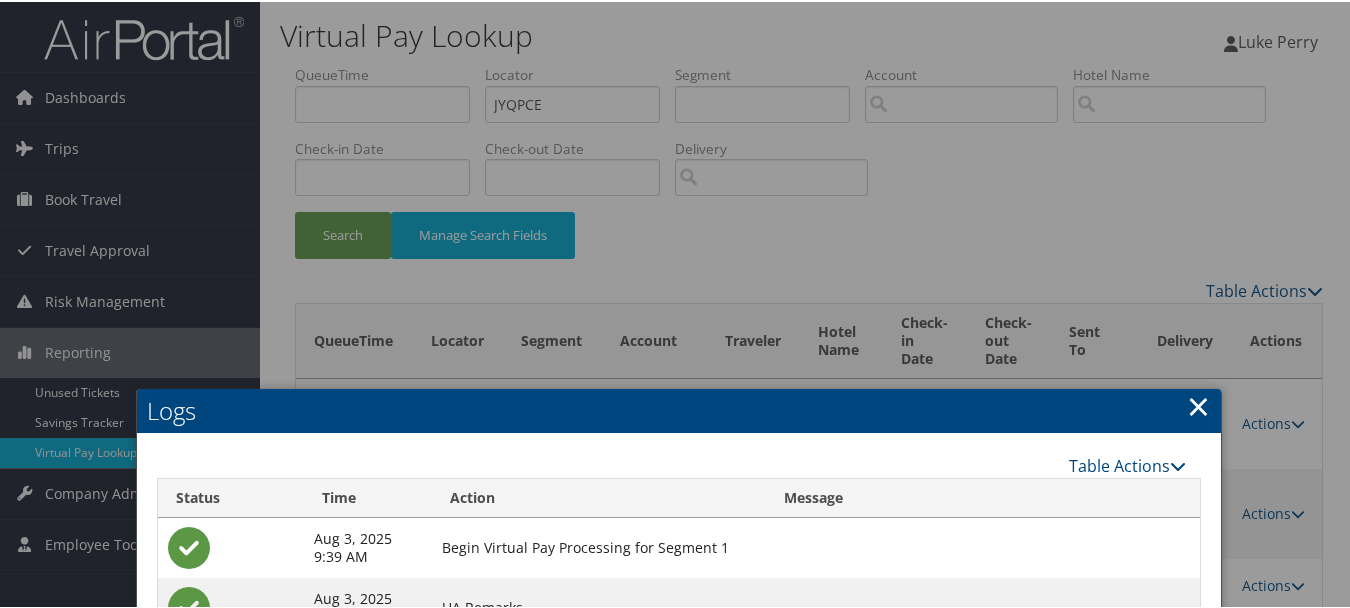click on "×" at bounding box center [1198, 404] 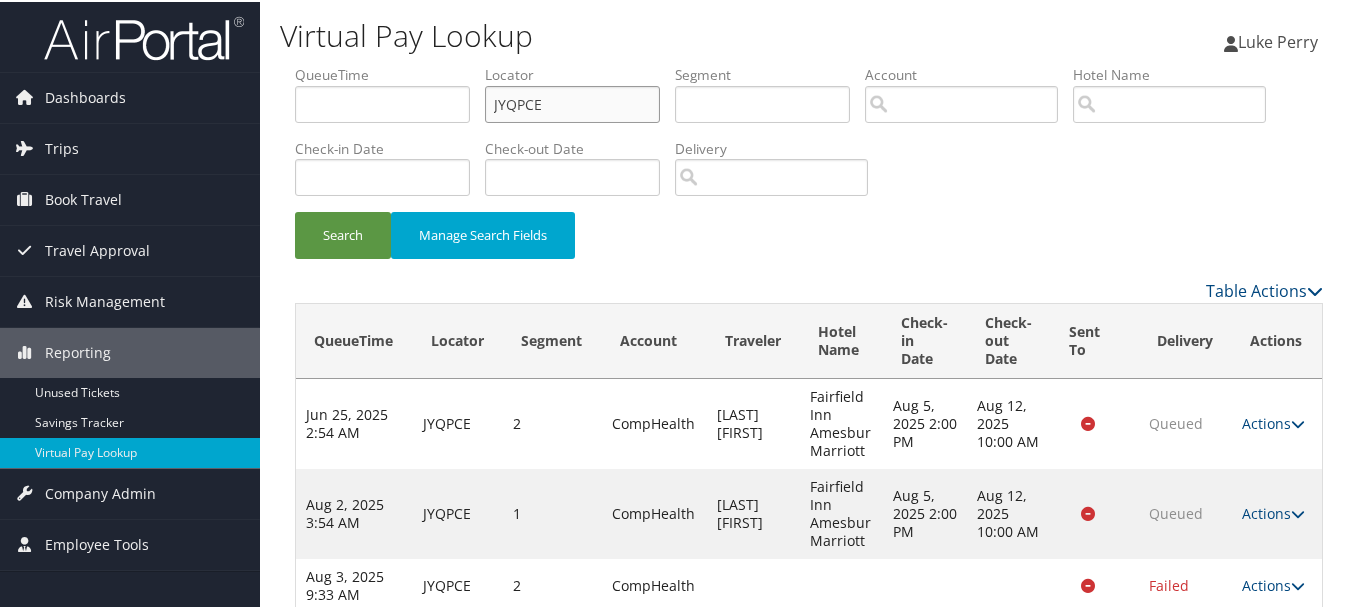 drag, startPoint x: 592, startPoint y: 106, endPoint x: 357, endPoint y: 108, distance: 235.00851 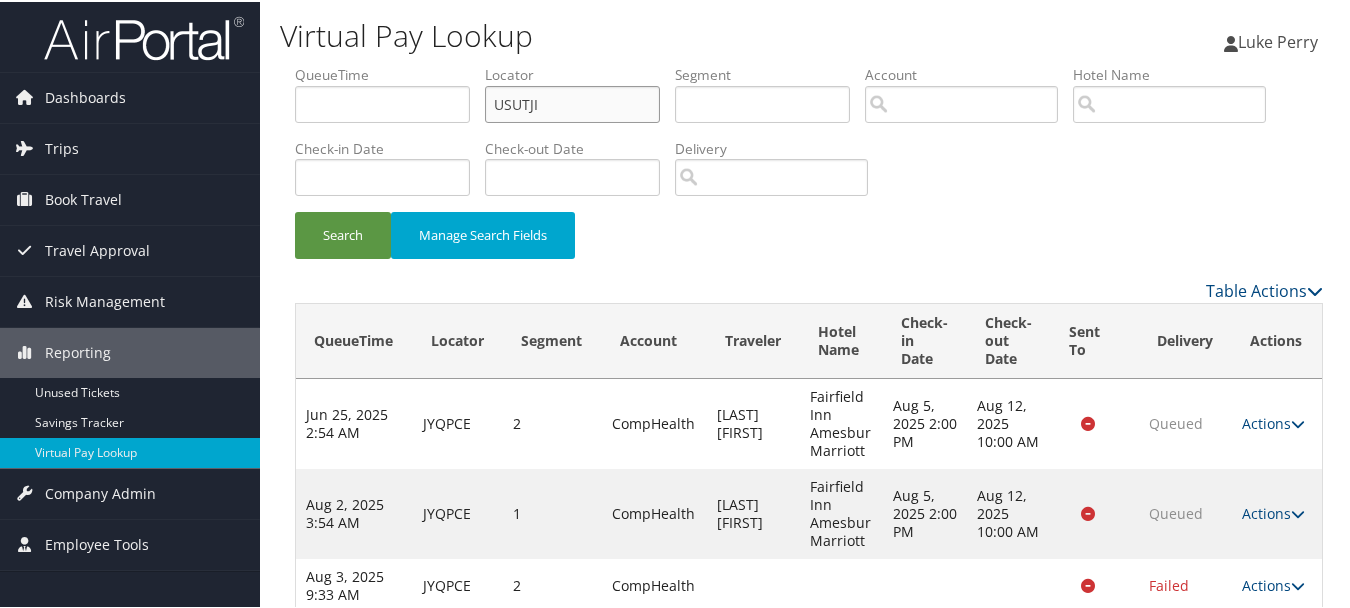 click on "Search" at bounding box center [343, 233] 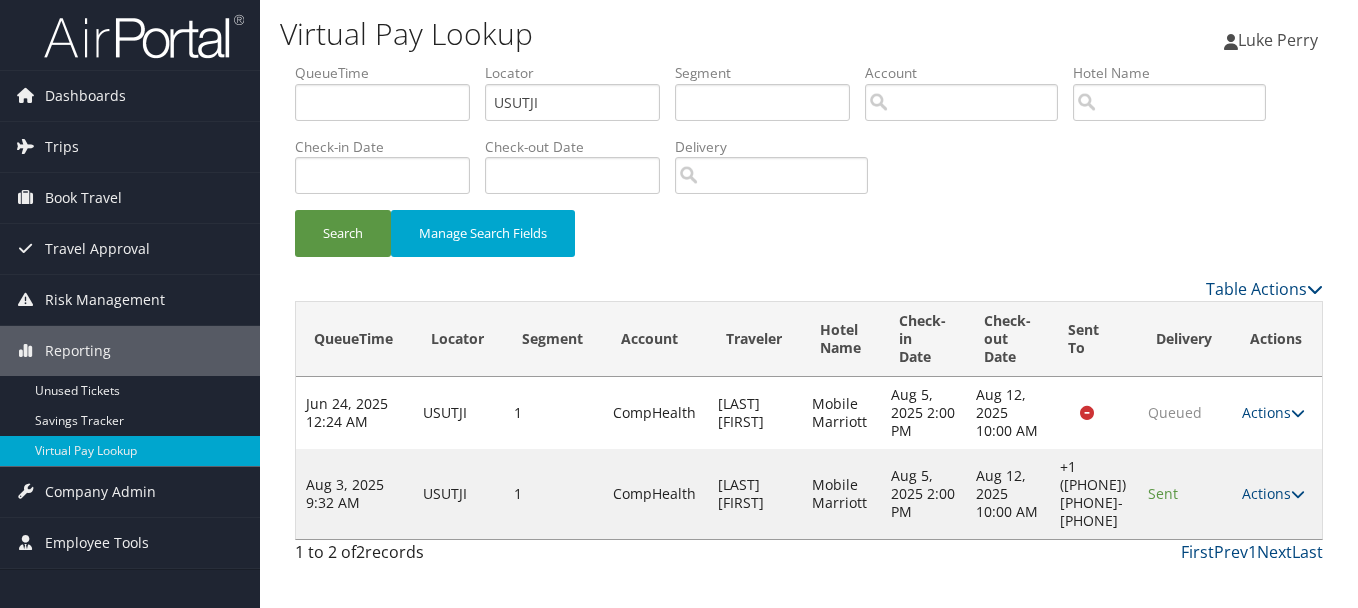 click on "Actions" at bounding box center (1273, 493) 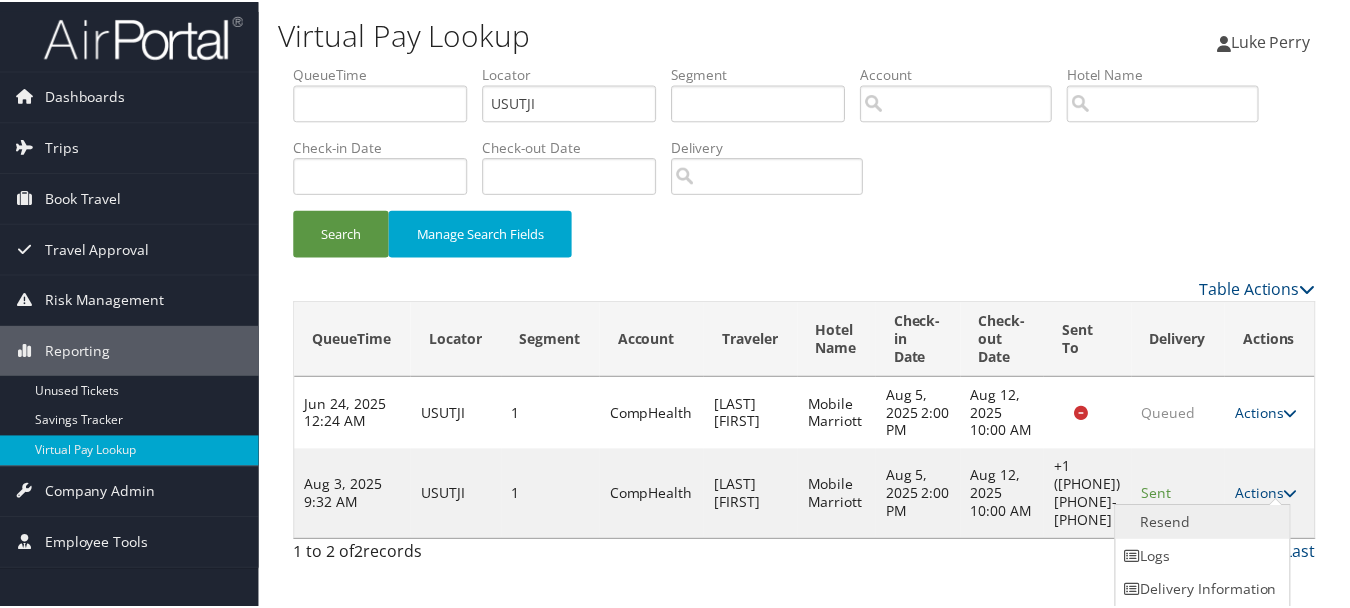 scroll, scrollTop: 35, scrollLeft: 0, axis: vertical 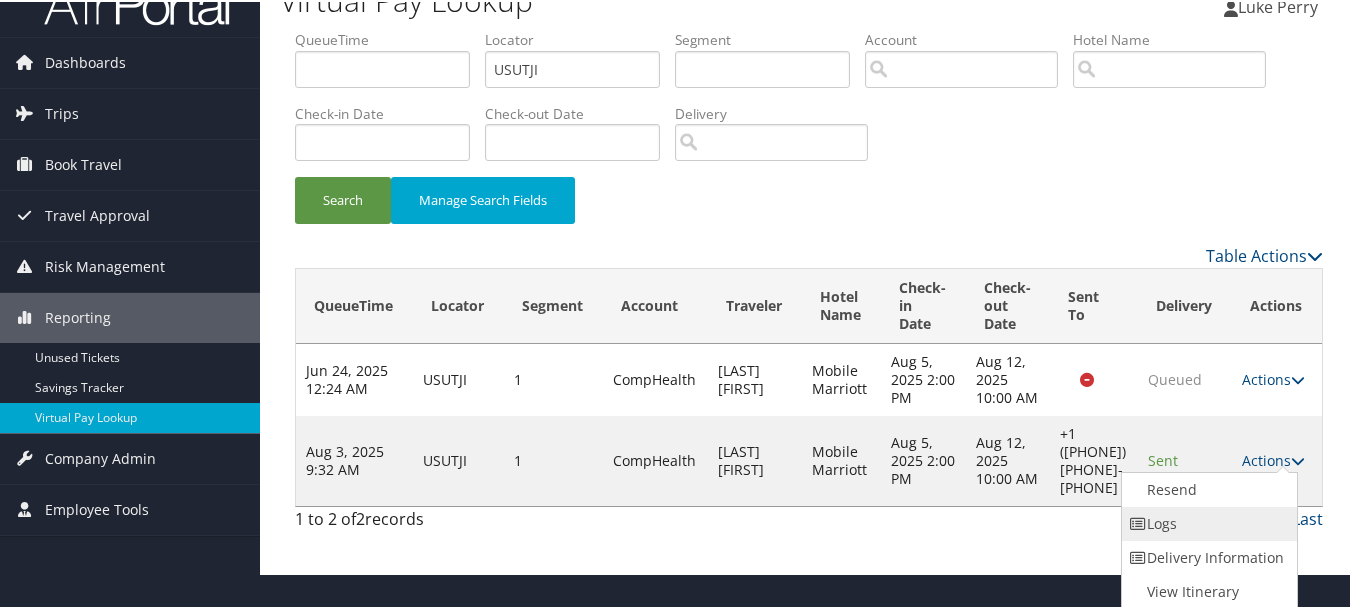 click on "Logs" at bounding box center (1207, 522) 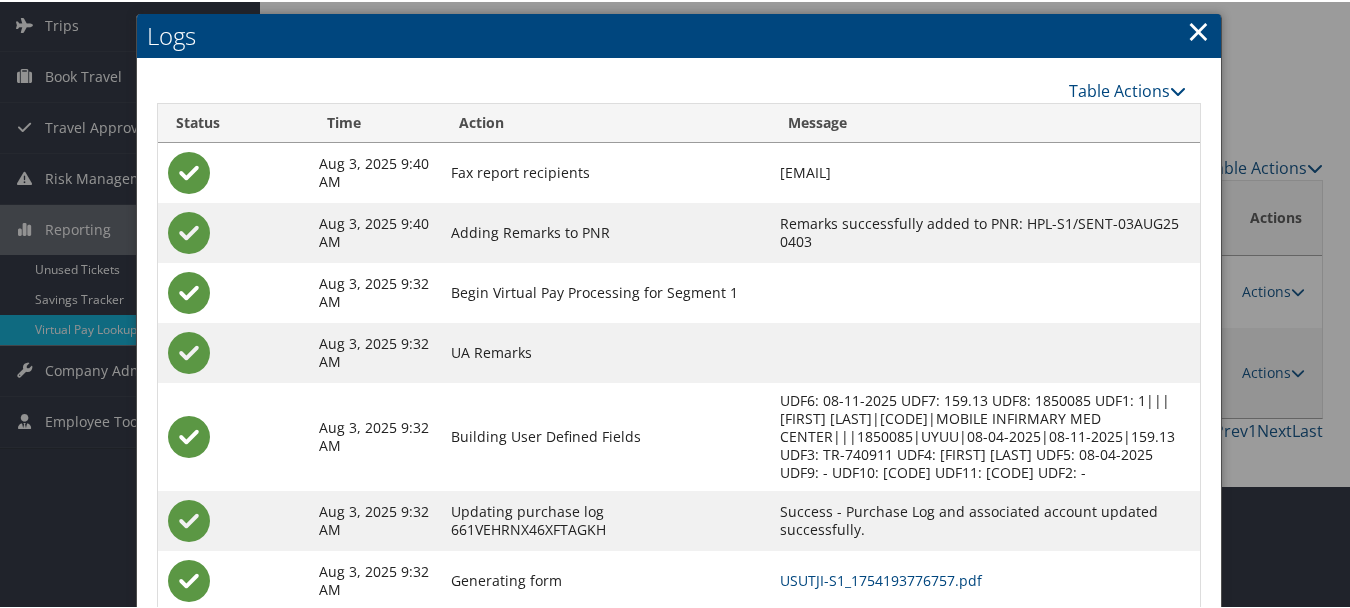 scroll, scrollTop: 240, scrollLeft: 0, axis: vertical 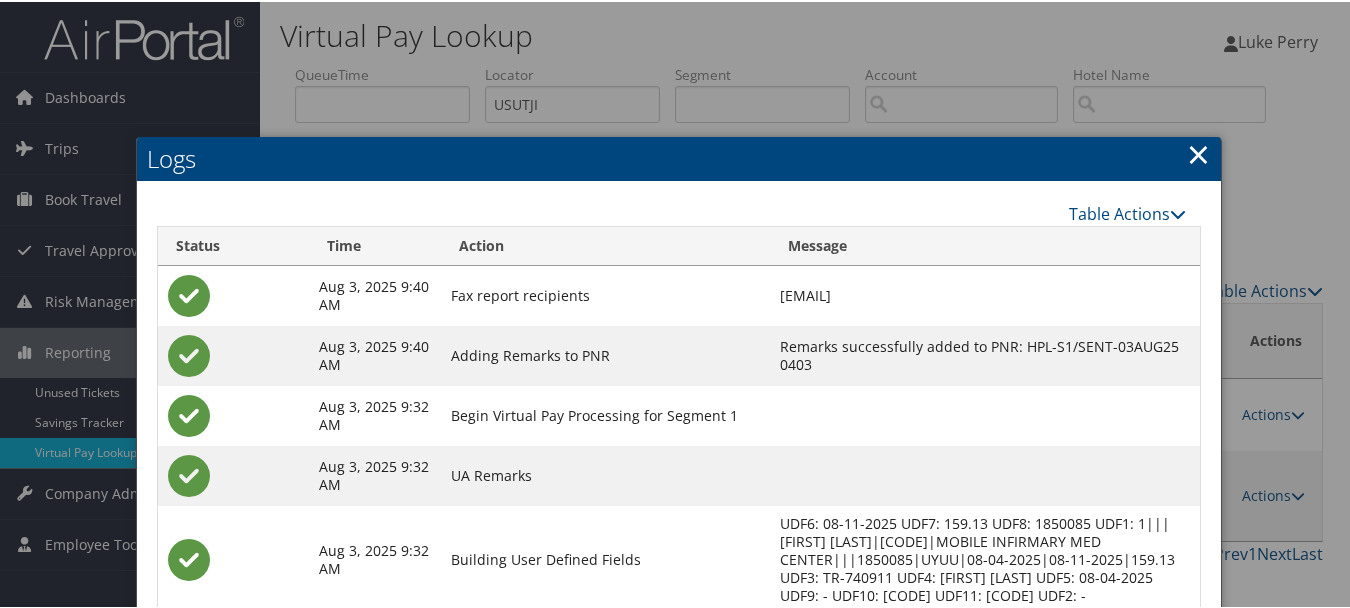 click on "×" at bounding box center (1198, 152) 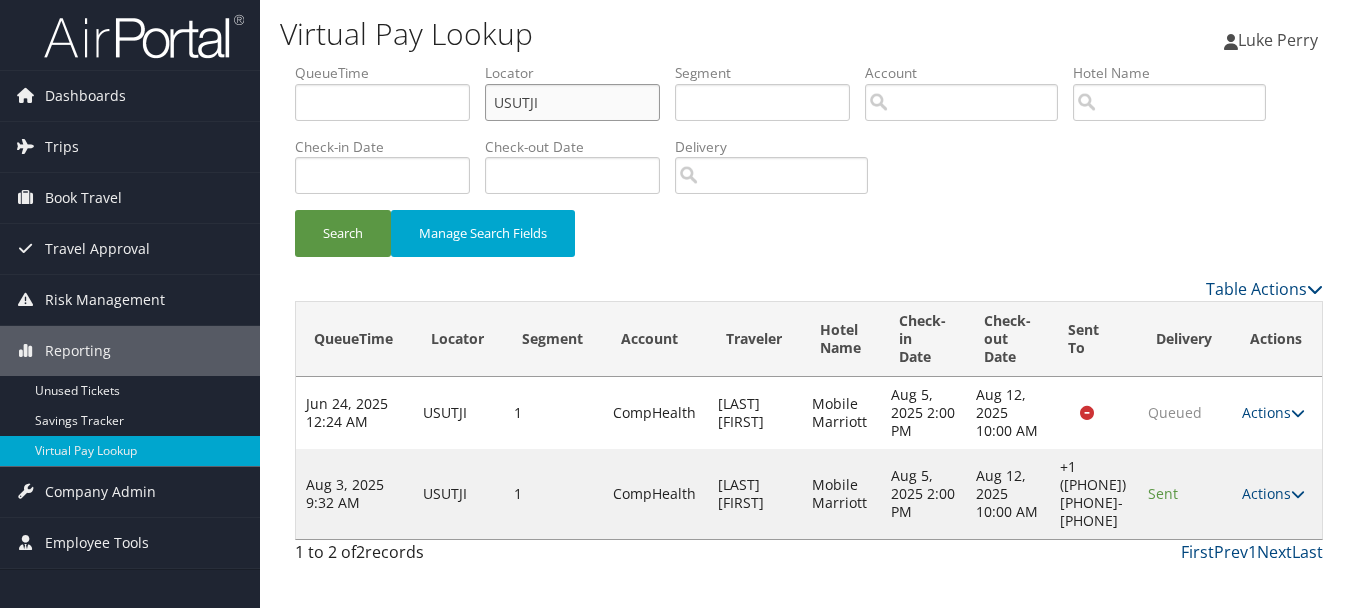 drag, startPoint x: 635, startPoint y: 100, endPoint x: 315, endPoint y: 94, distance: 320.05624 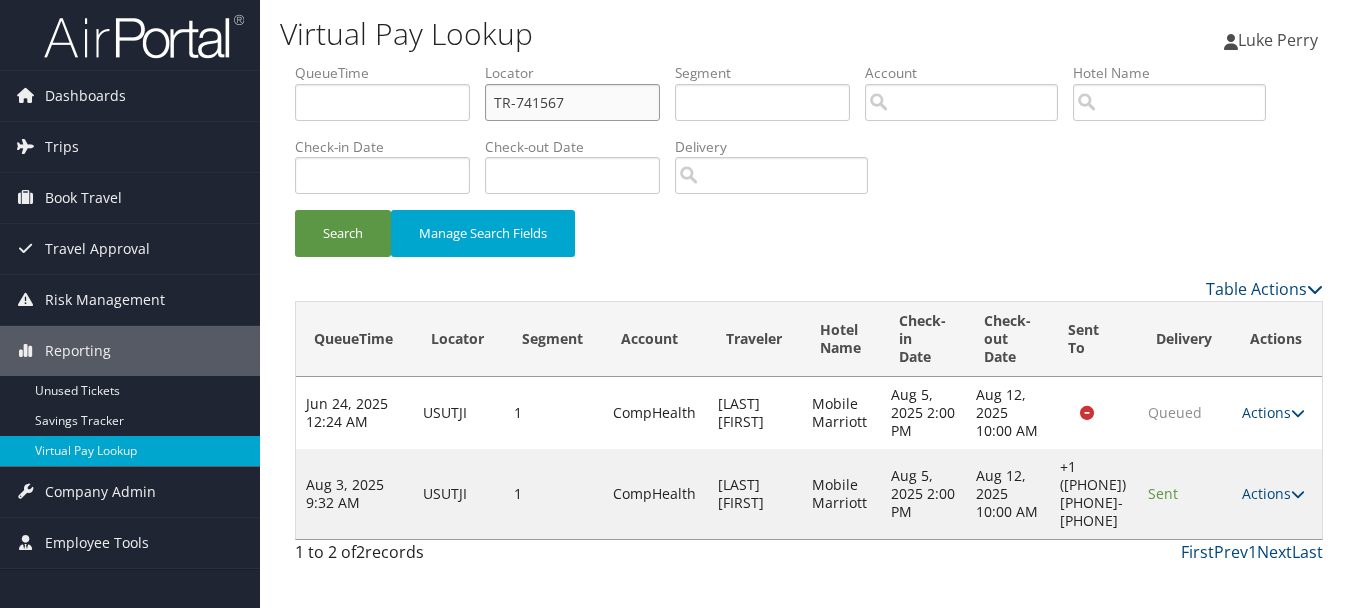 drag, startPoint x: 570, startPoint y: 110, endPoint x: 346, endPoint y: 100, distance: 224.2231 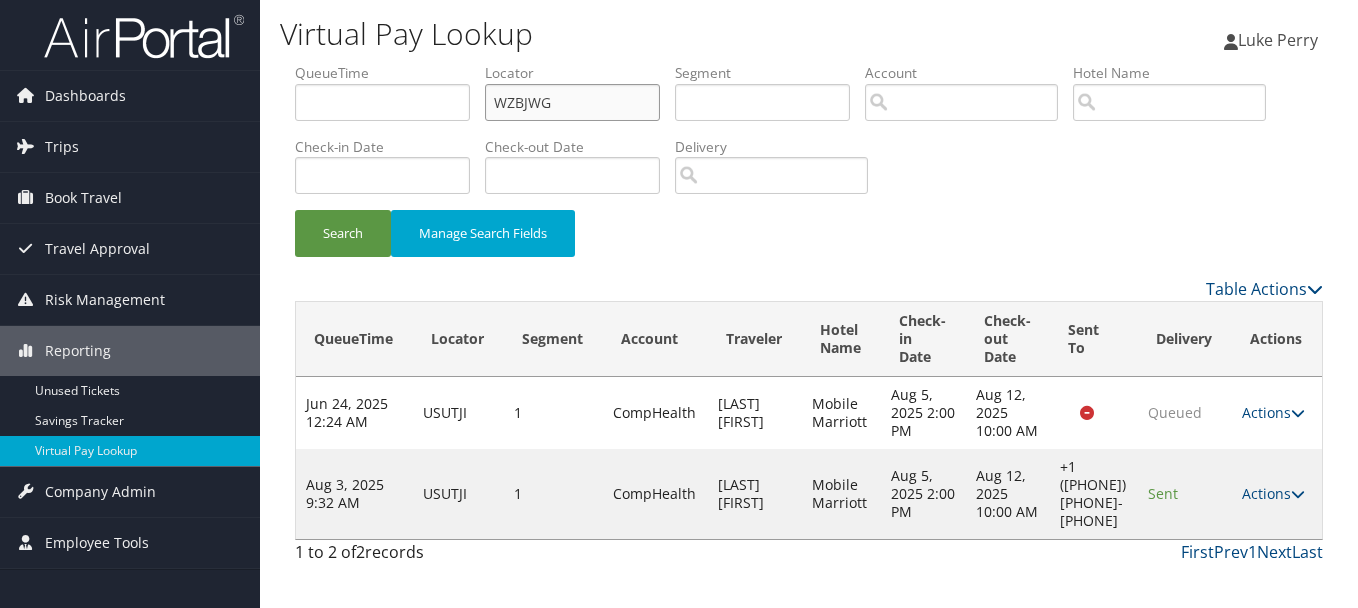 click on "Search" at bounding box center (343, 233) 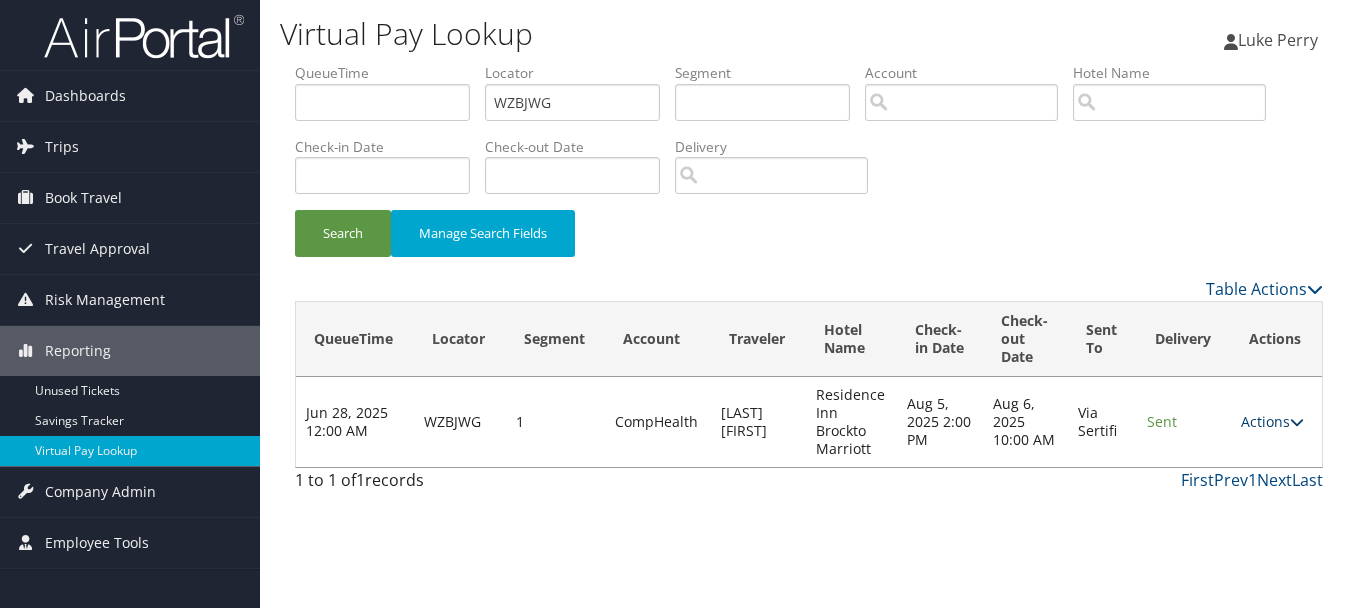 click on "Actions   Resend  Logs  View Itinerary" at bounding box center (1276, 422) 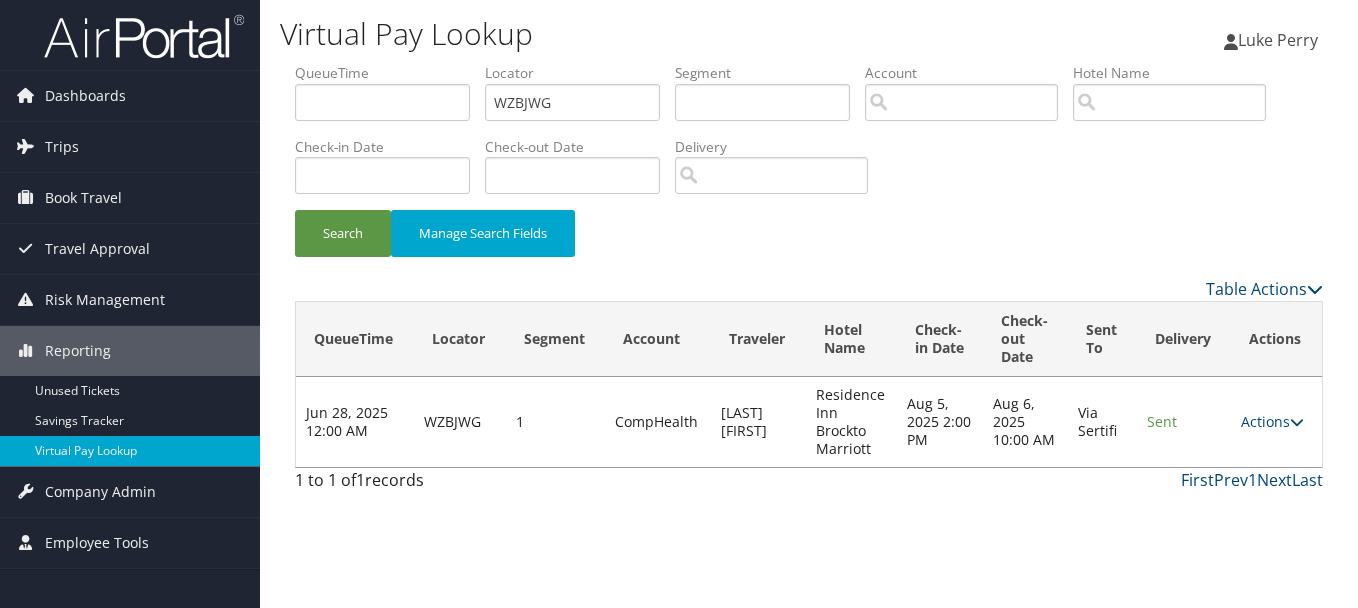 click on "Actions   Resend  Logs  View Itinerary" at bounding box center [1276, 422] 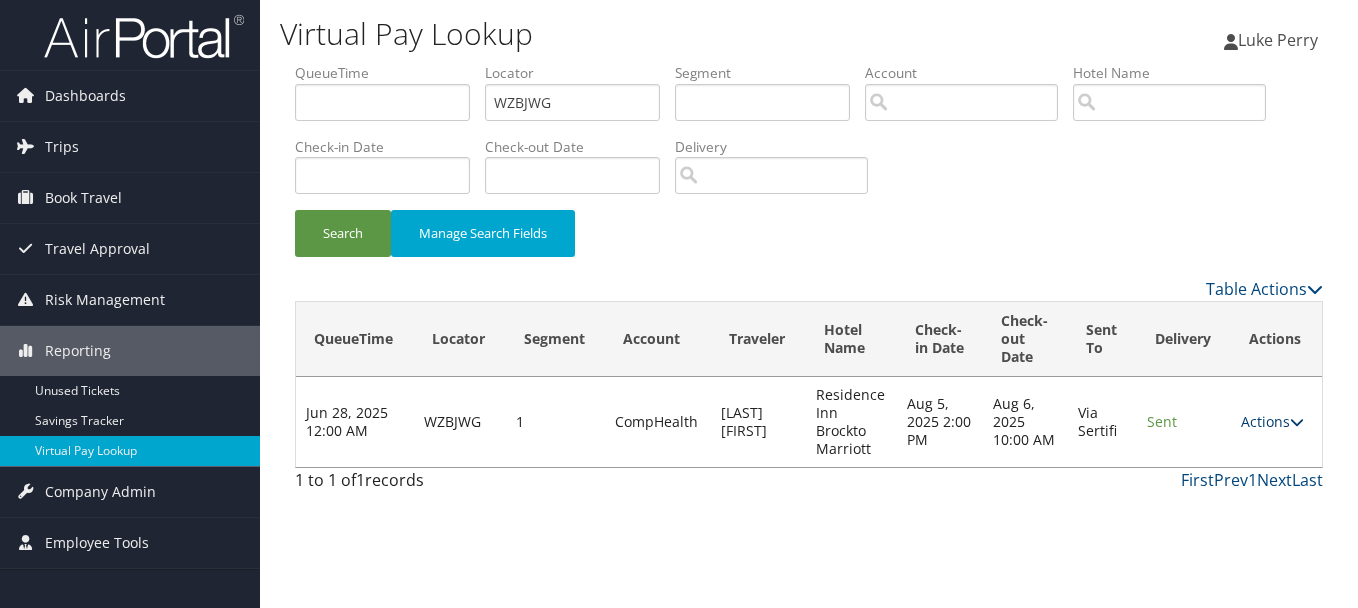 click on "Actions" at bounding box center [1272, 421] 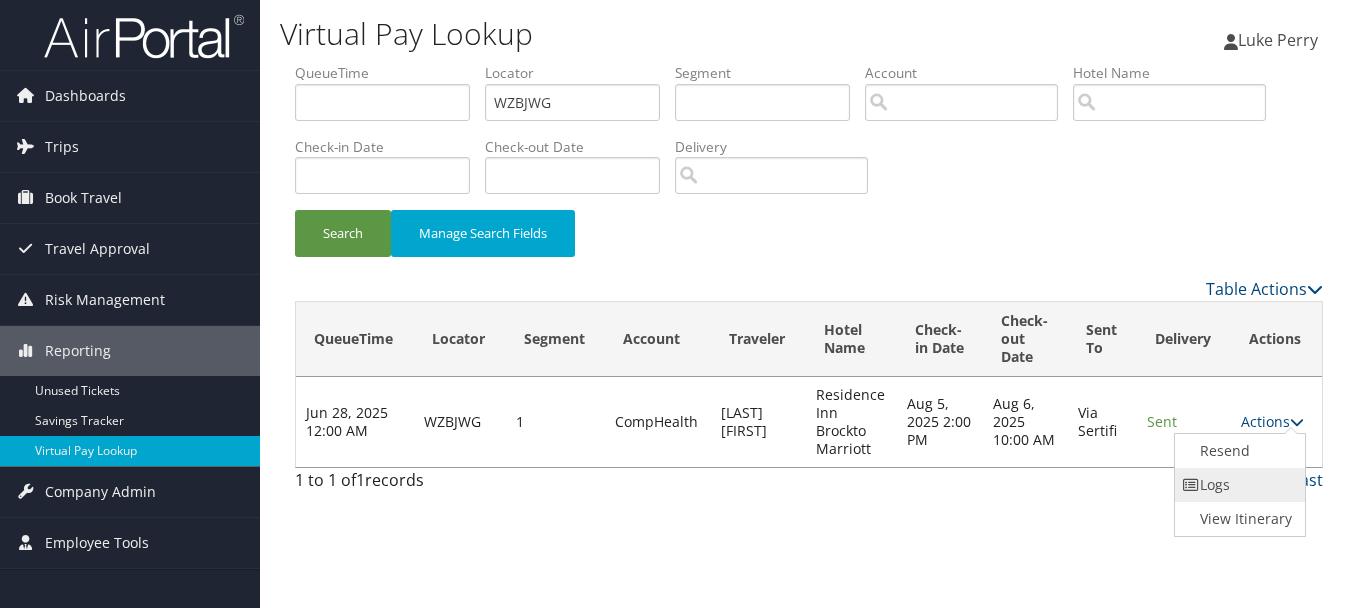 click on "Logs" at bounding box center [1238, 485] 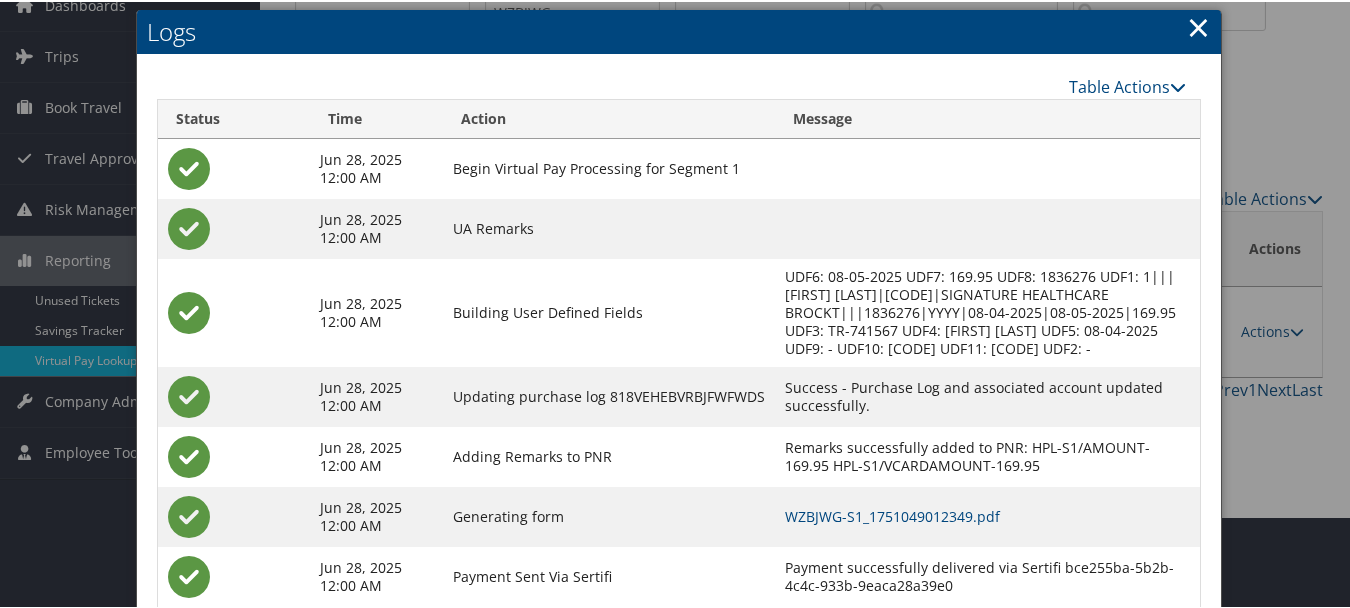 scroll, scrollTop: 205, scrollLeft: 0, axis: vertical 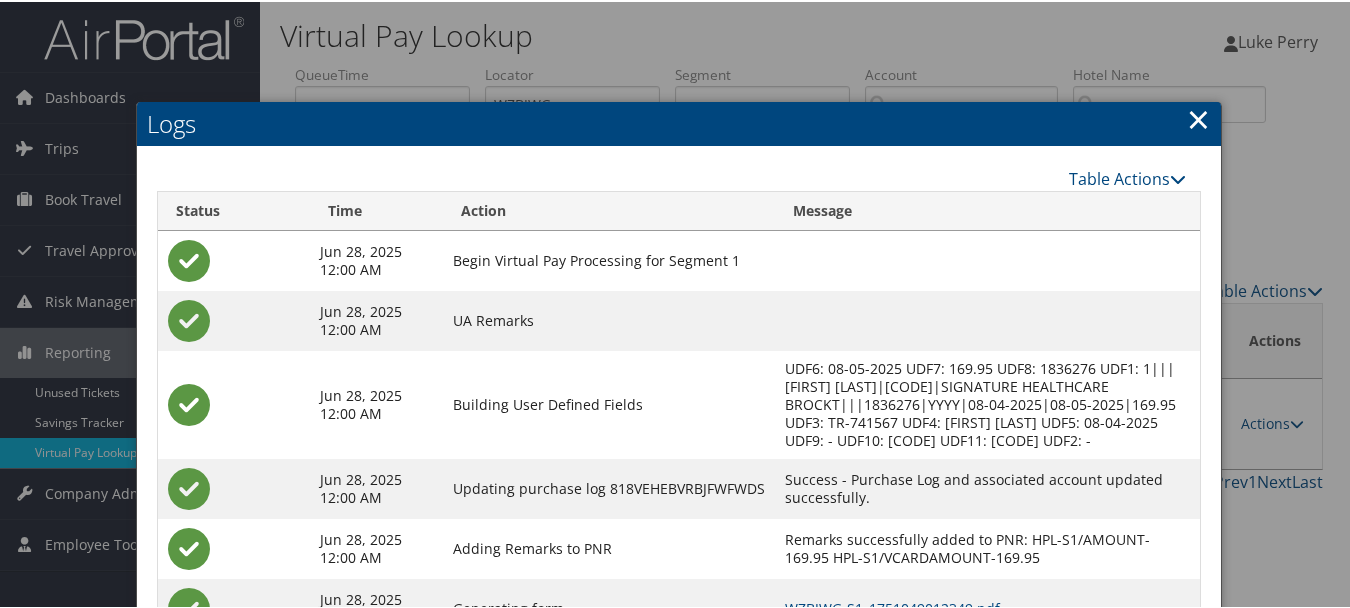 click at bounding box center (679, 304) 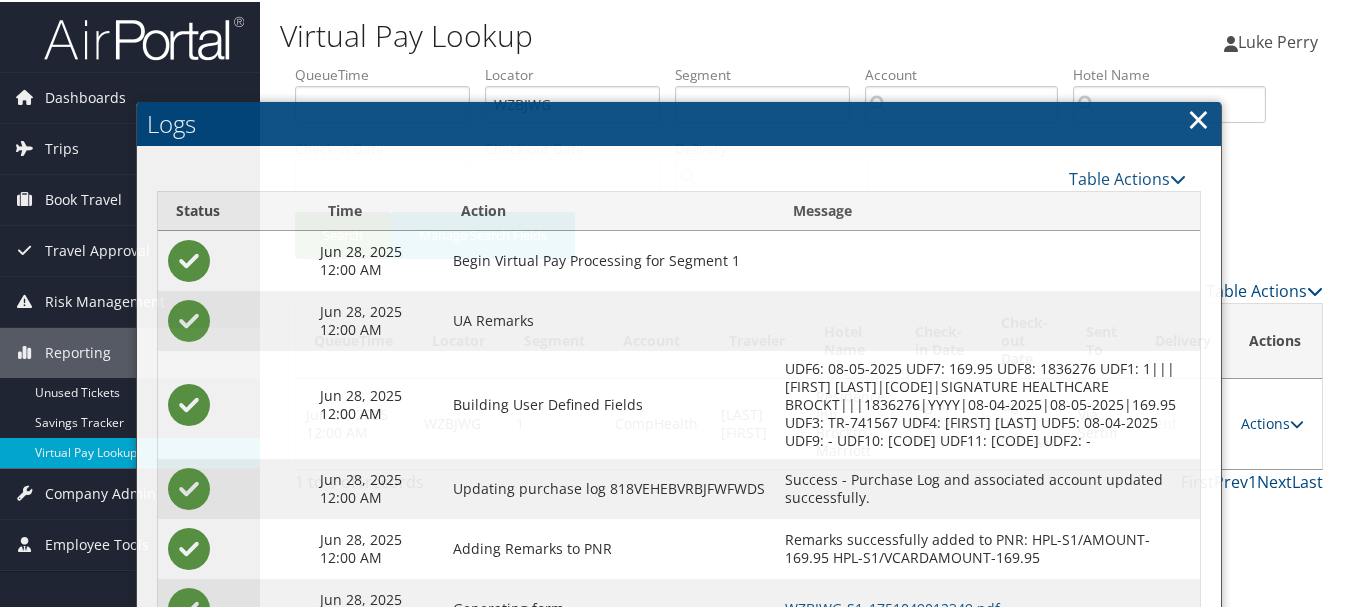 click on "Logs" at bounding box center (679, 122) 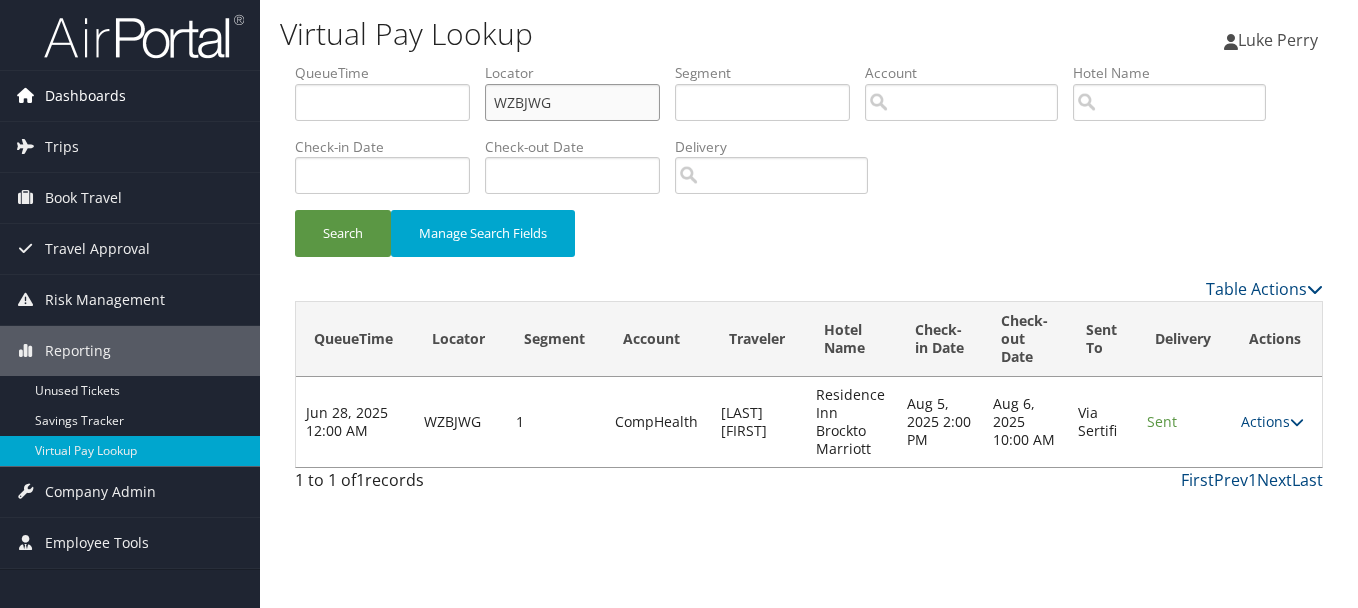 drag, startPoint x: 616, startPoint y: 104, endPoint x: 242, endPoint y: 106, distance: 374.00534 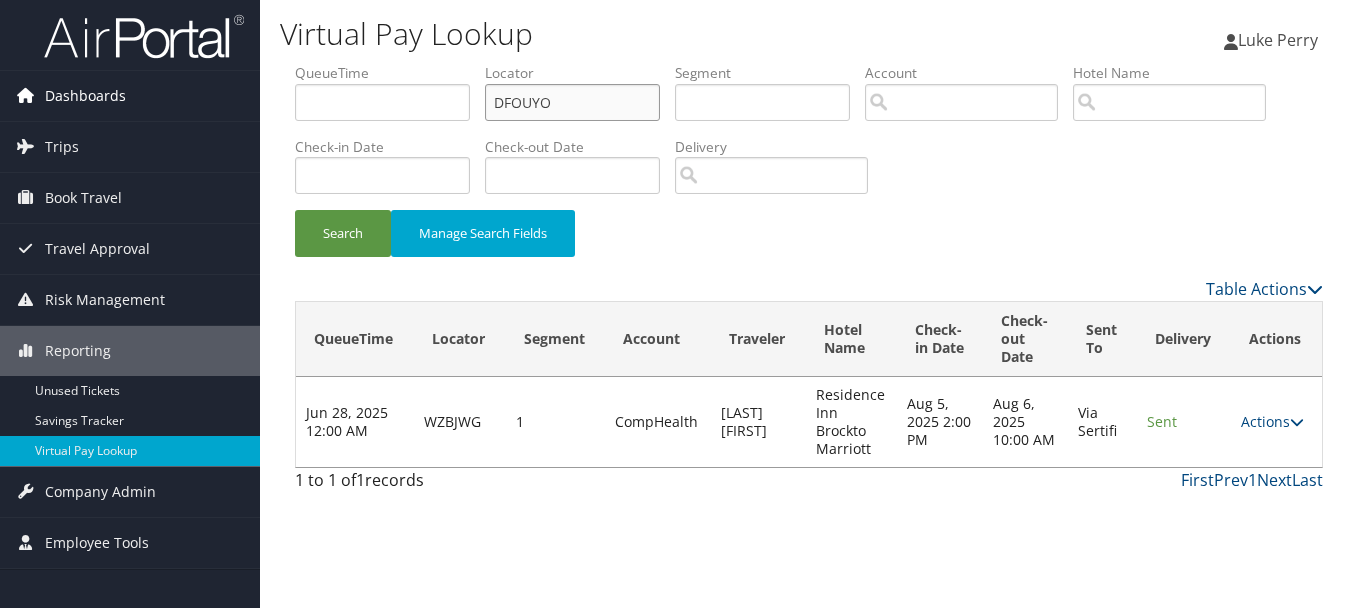 click on "Search" at bounding box center [343, 233] 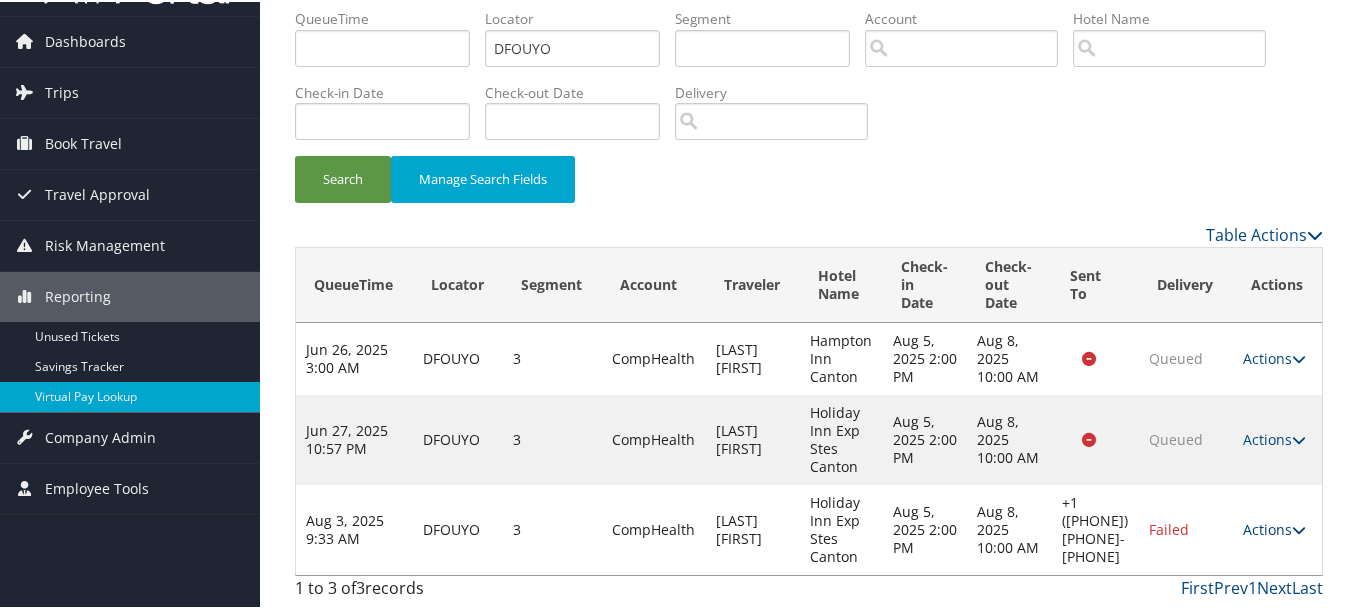 click on "Actions" at bounding box center [1274, 527] 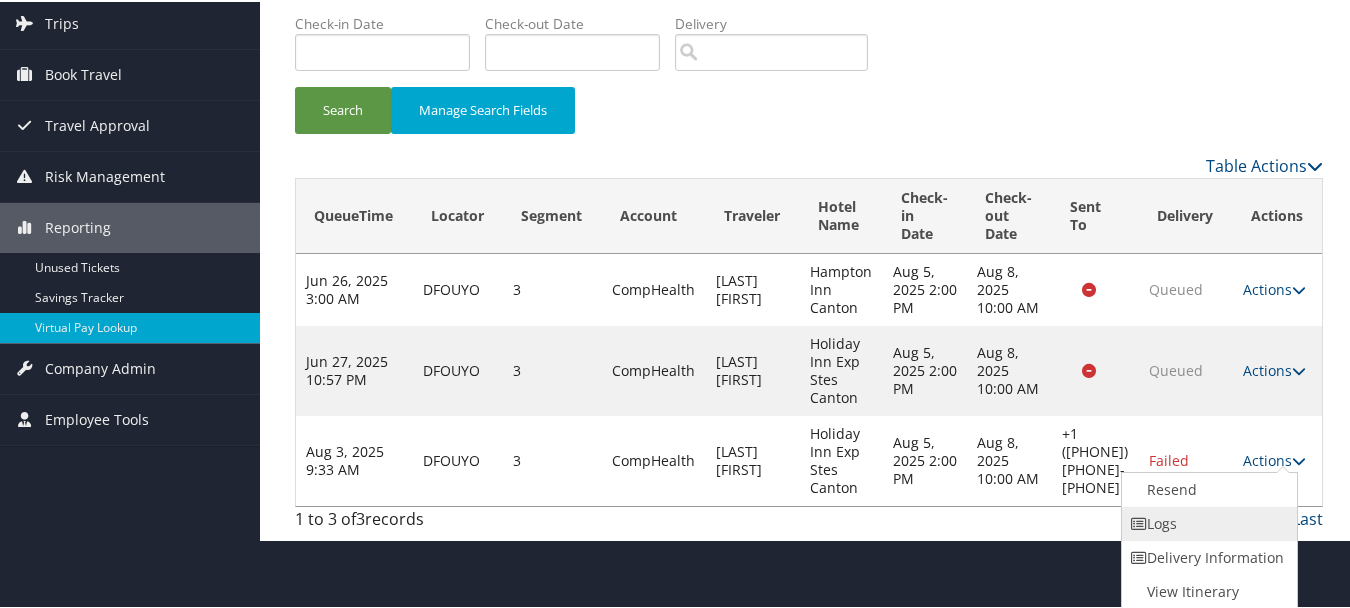 click on "Logs" at bounding box center [1207, 522] 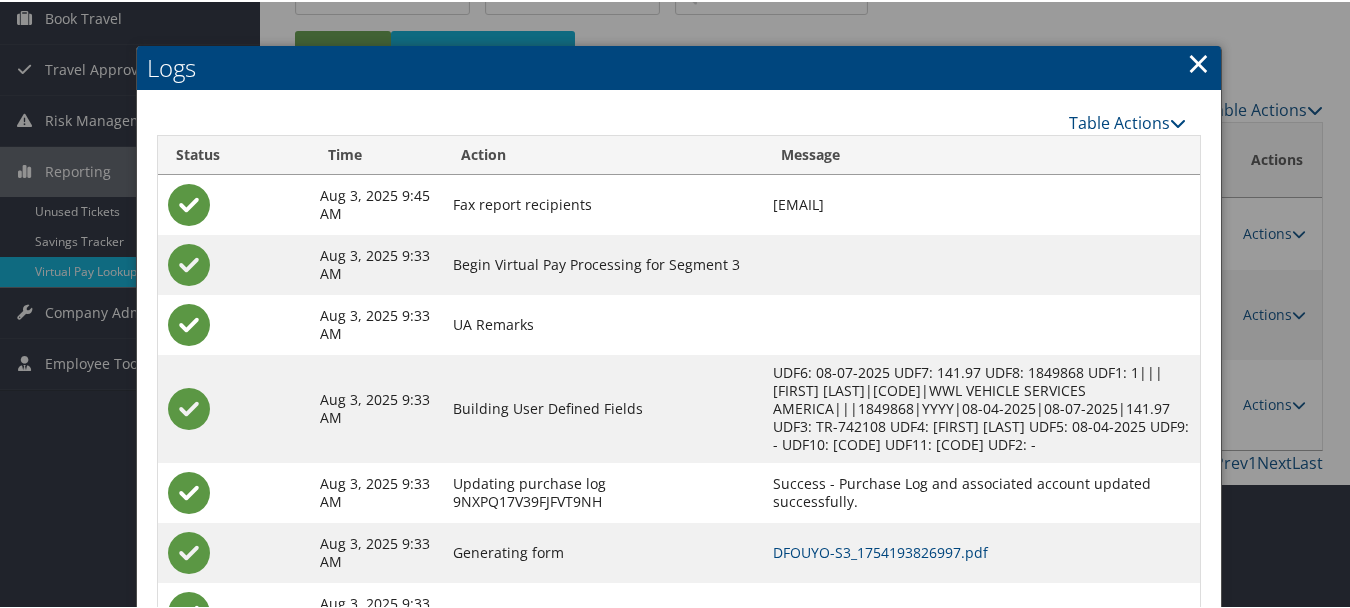 scroll, scrollTop: 270, scrollLeft: 0, axis: vertical 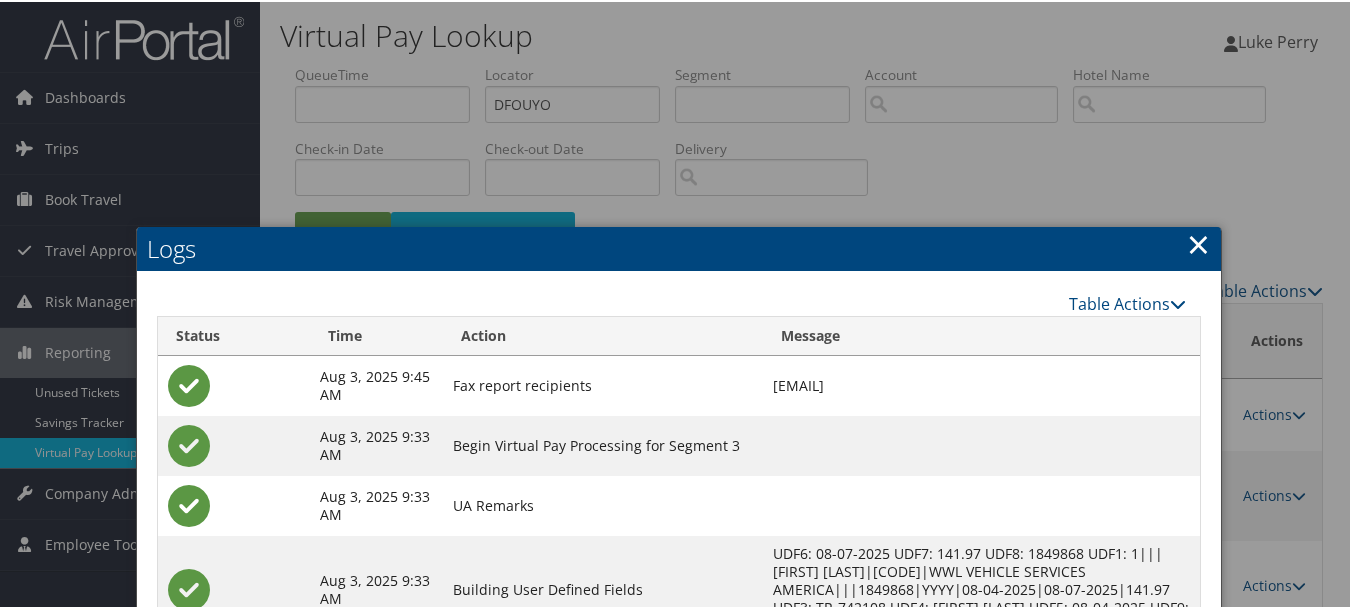 click on "×" at bounding box center (1198, 242) 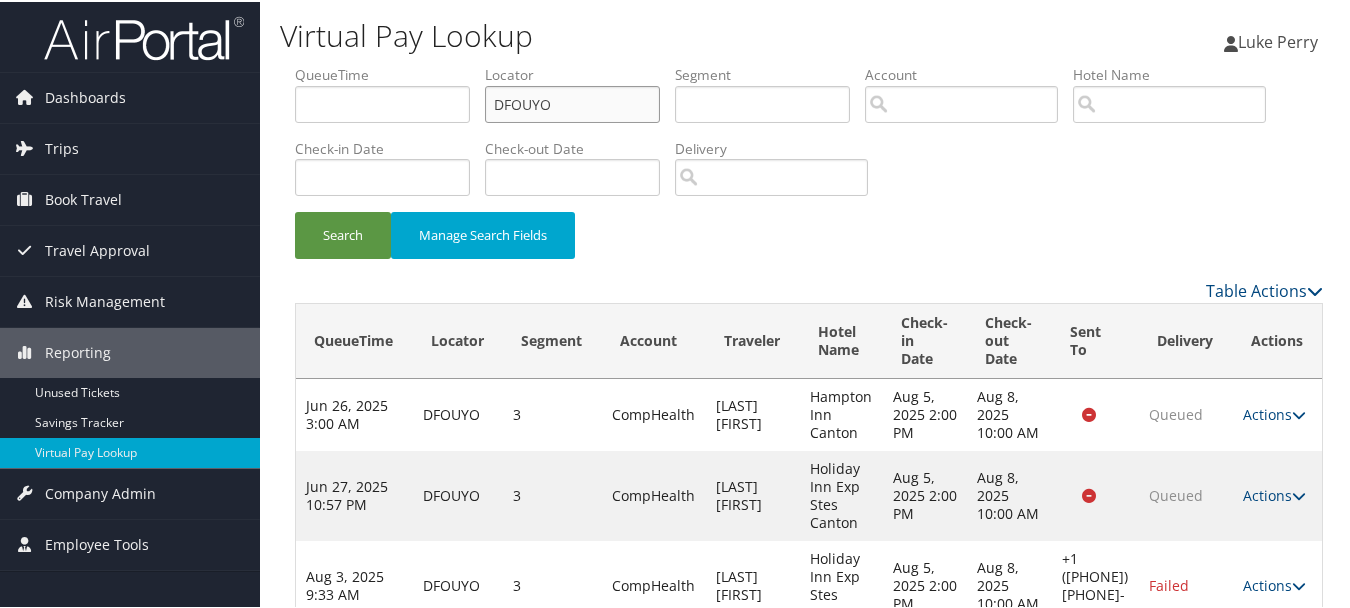 drag, startPoint x: 638, startPoint y: 94, endPoint x: 272, endPoint y: 98, distance: 366.02185 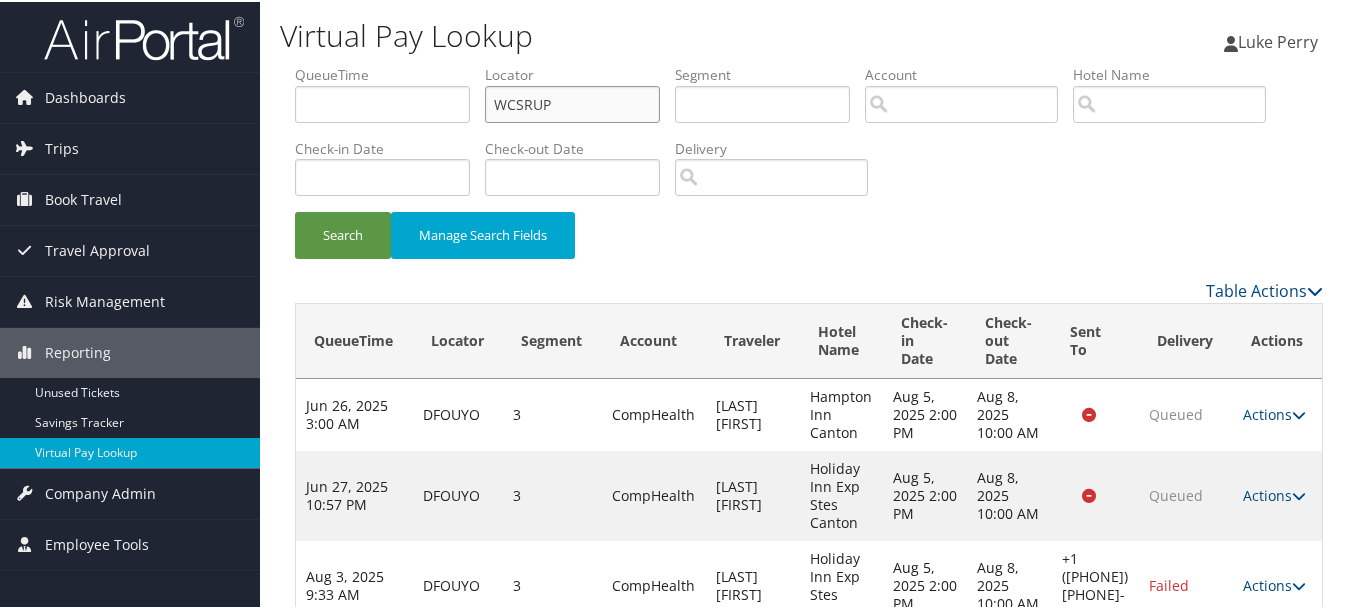 click on "Search" at bounding box center [343, 233] 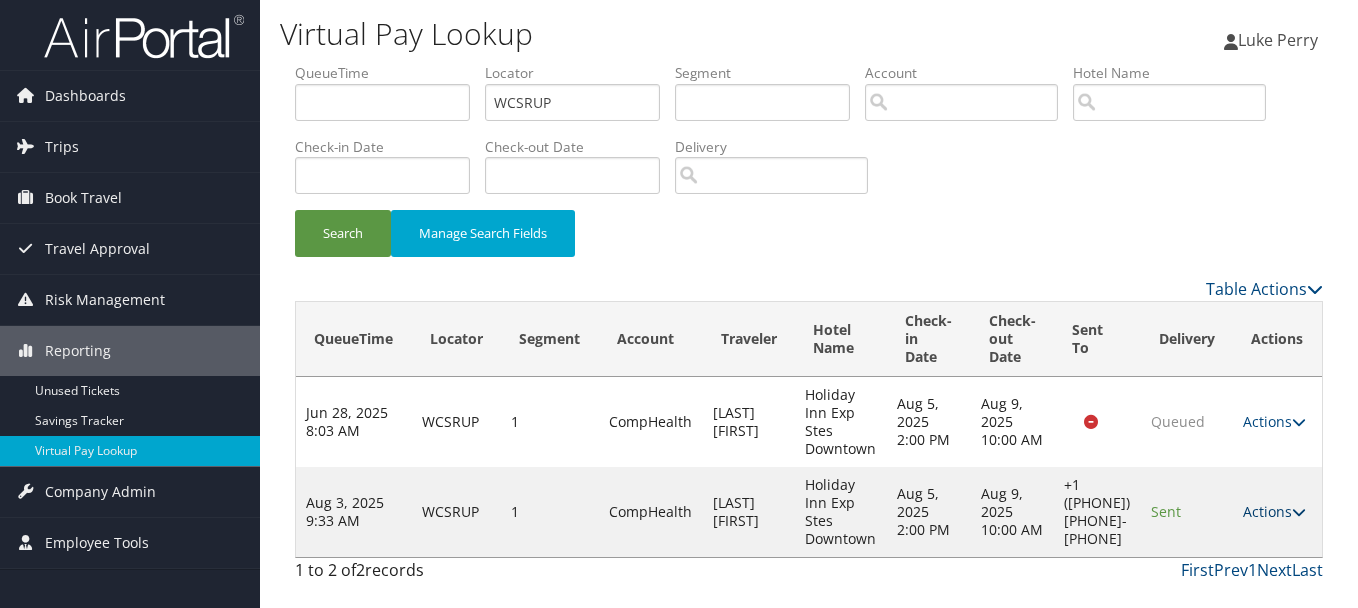 click on "Actions" at bounding box center [1274, 511] 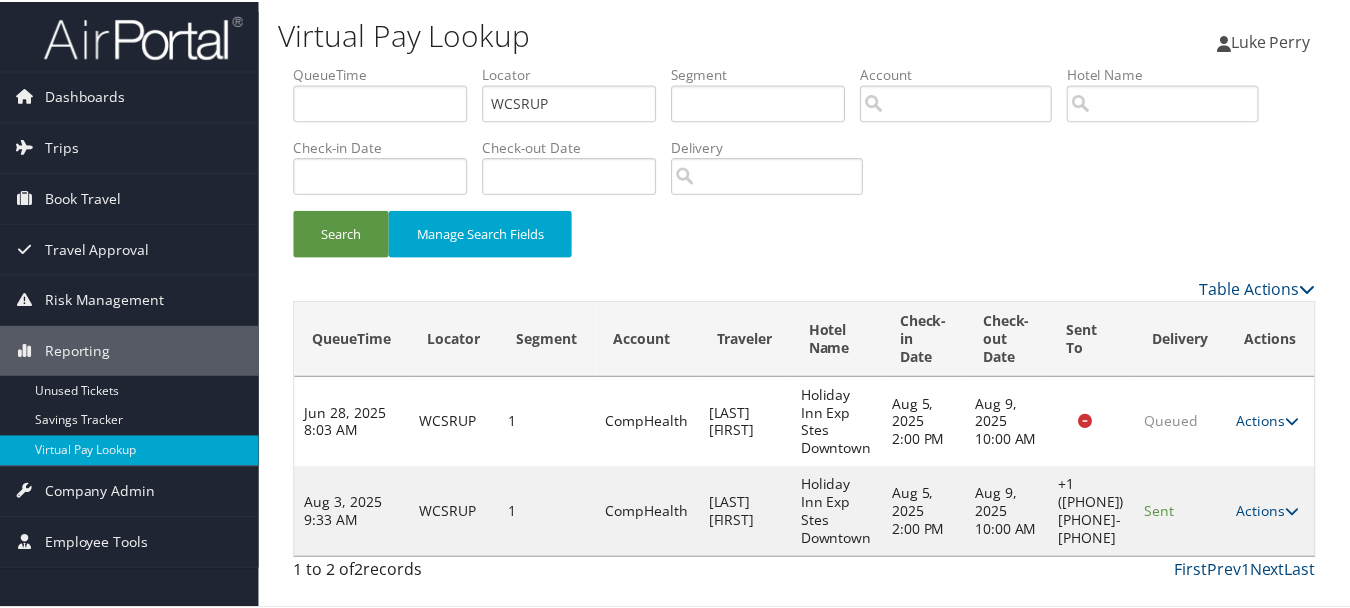 scroll, scrollTop: 53, scrollLeft: 0, axis: vertical 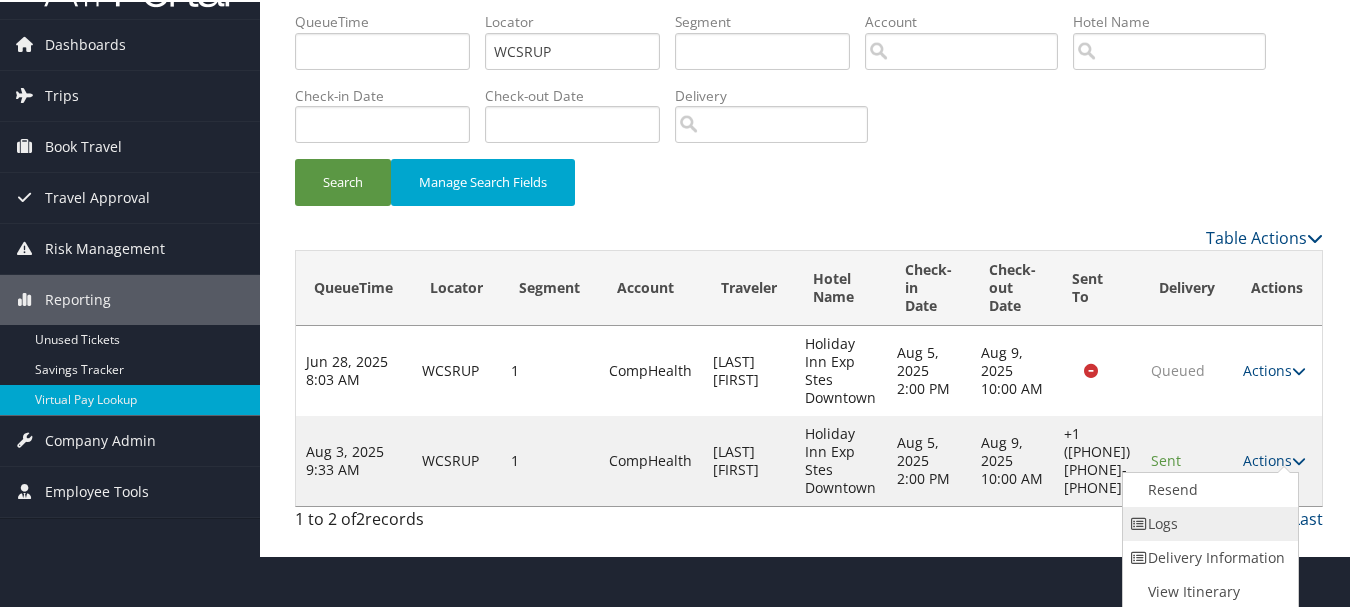 click on "Logs" at bounding box center (1208, 522) 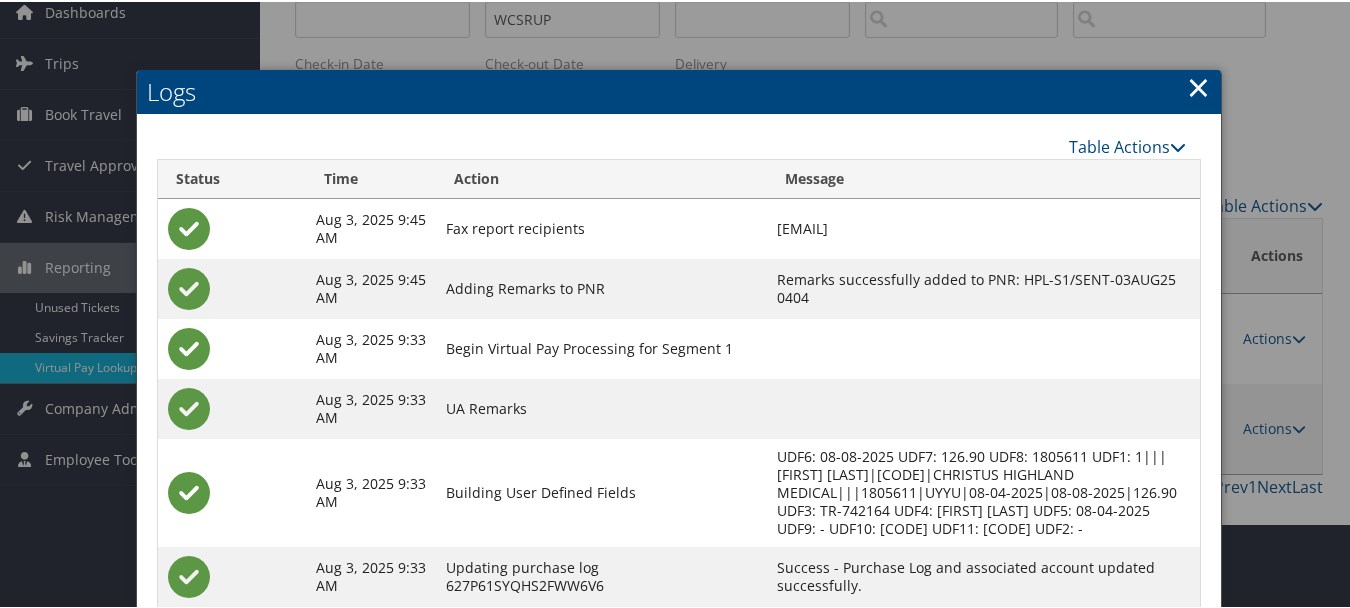 scroll, scrollTop: 258, scrollLeft: 0, axis: vertical 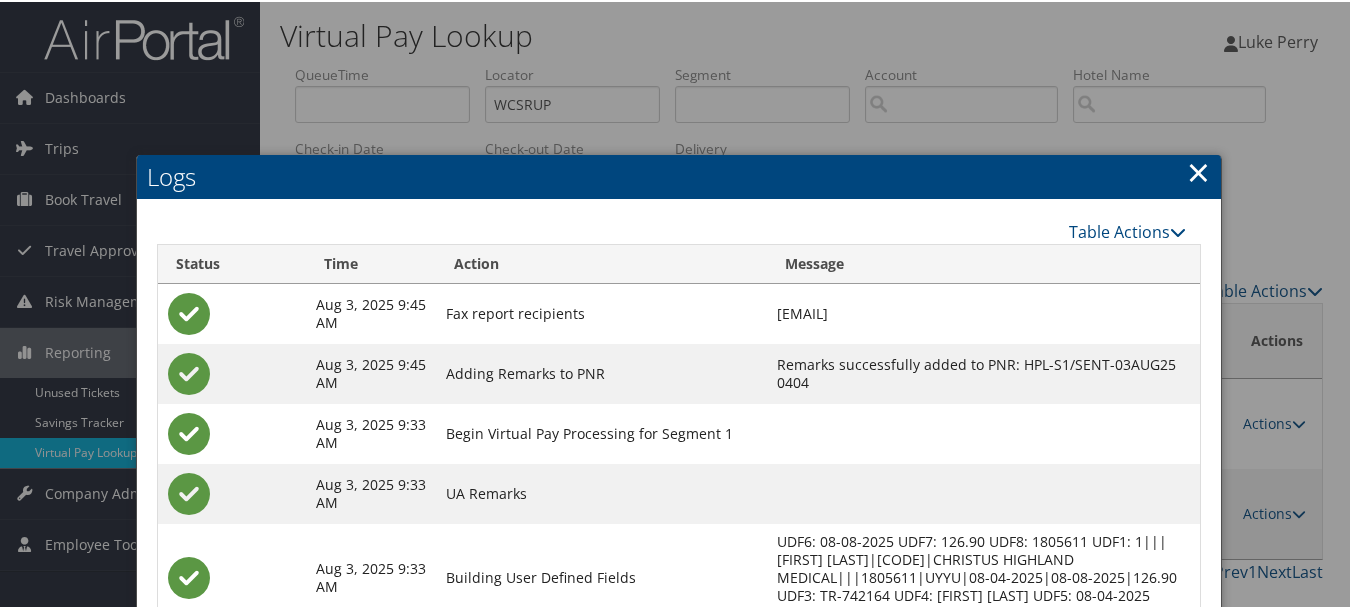 click on "×" at bounding box center [1198, 170] 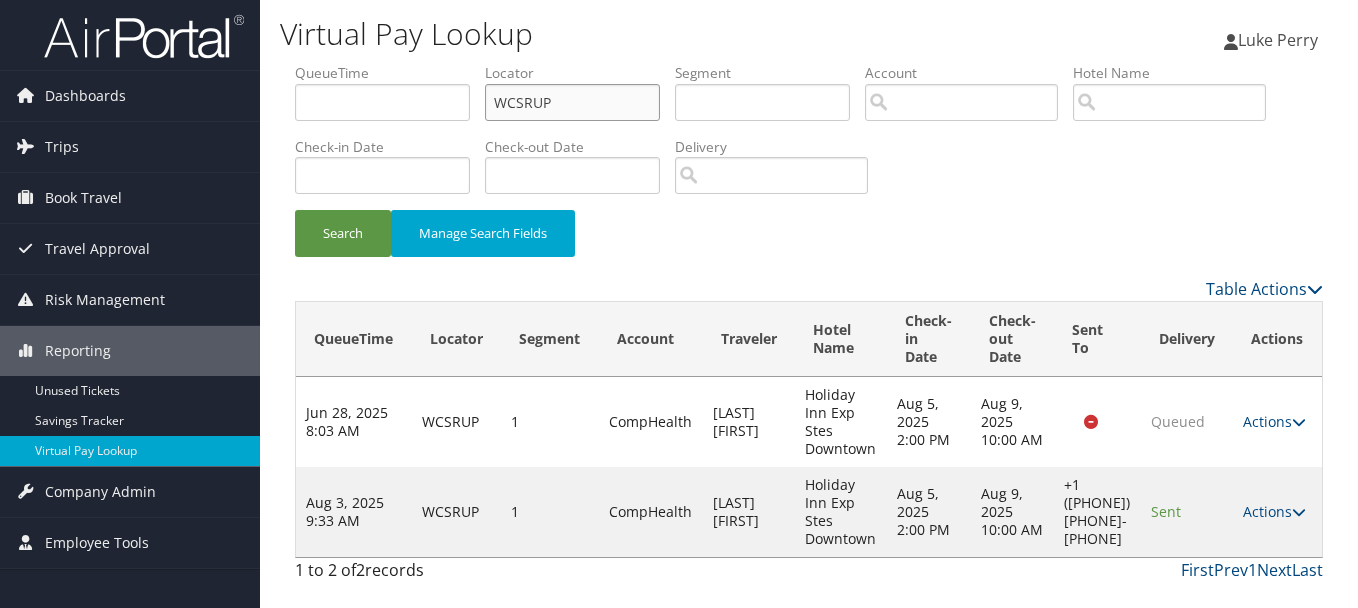 drag, startPoint x: 581, startPoint y: 100, endPoint x: 400, endPoint y: 108, distance: 181.17671 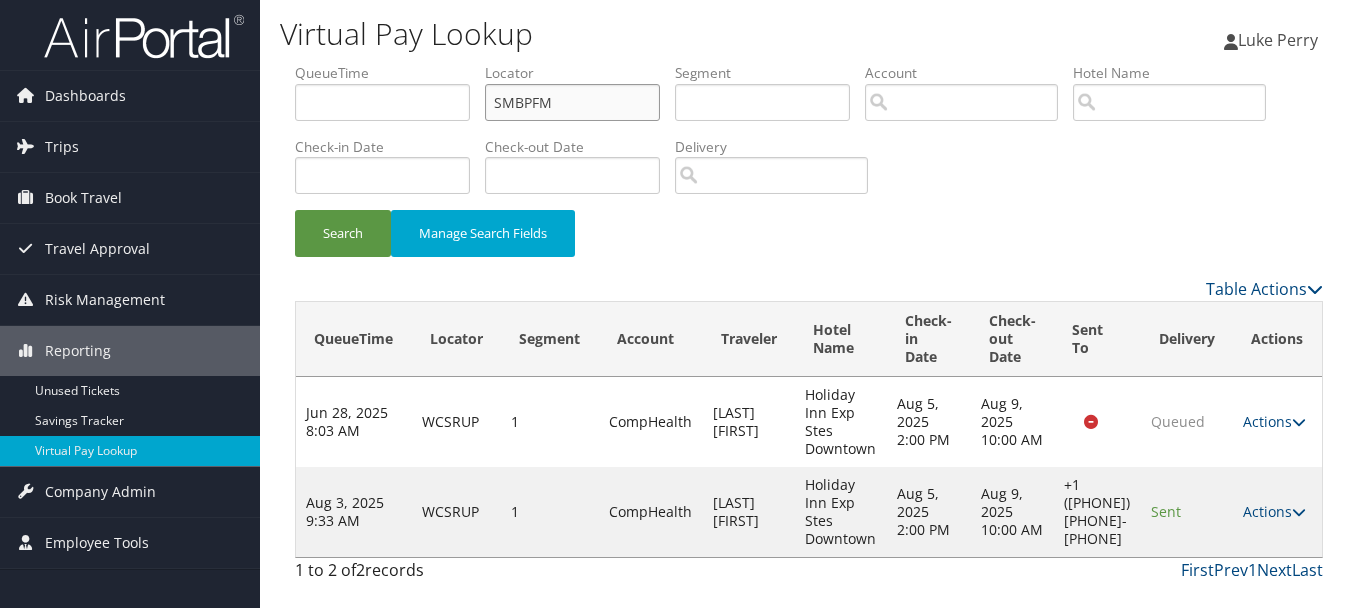 click on "Search" at bounding box center [343, 233] 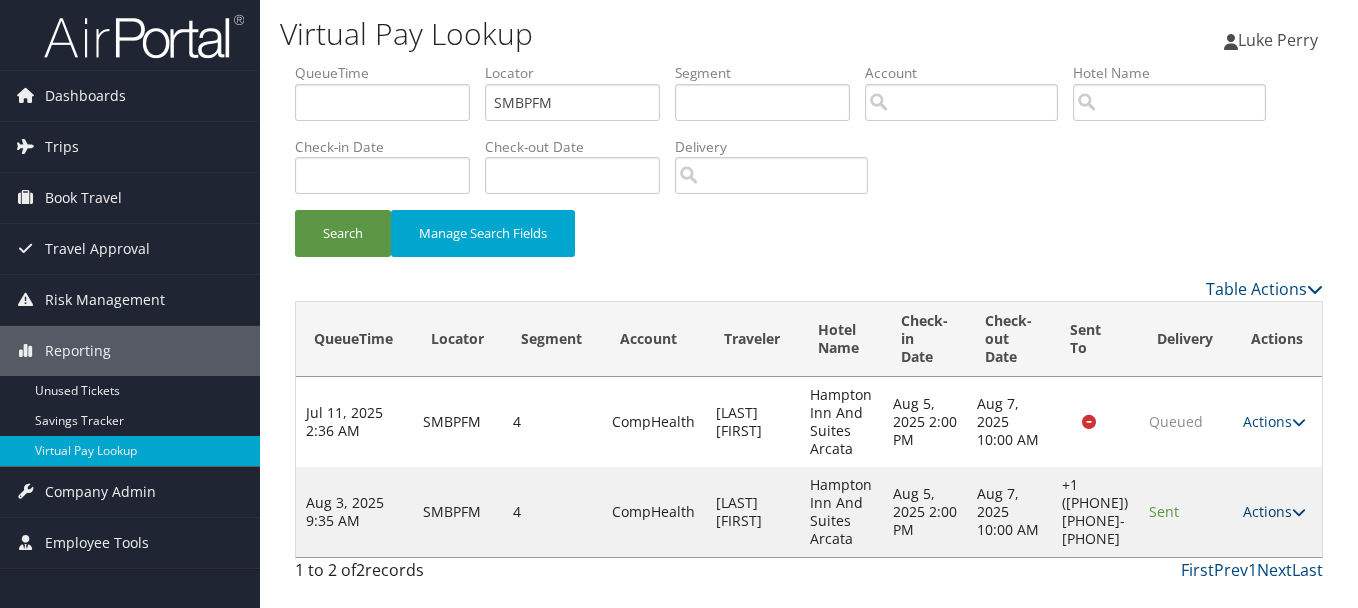 click on "Actions" at bounding box center (1274, 511) 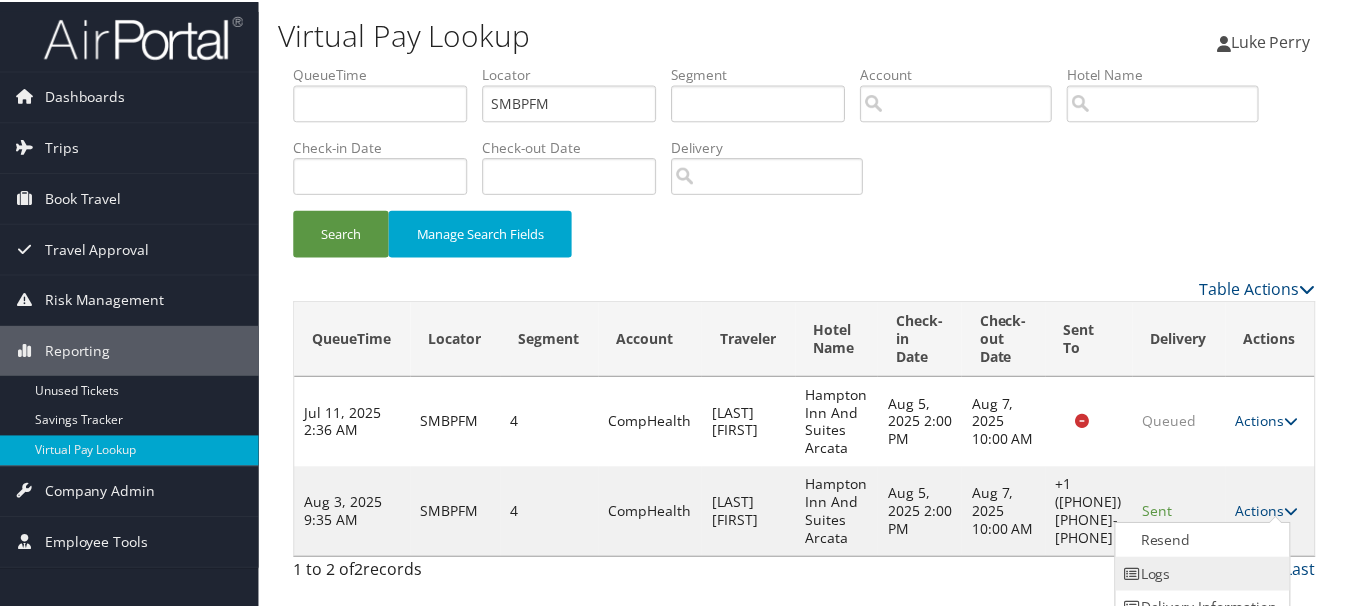 scroll, scrollTop: 53, scrollLeft: 0, axis: vertical 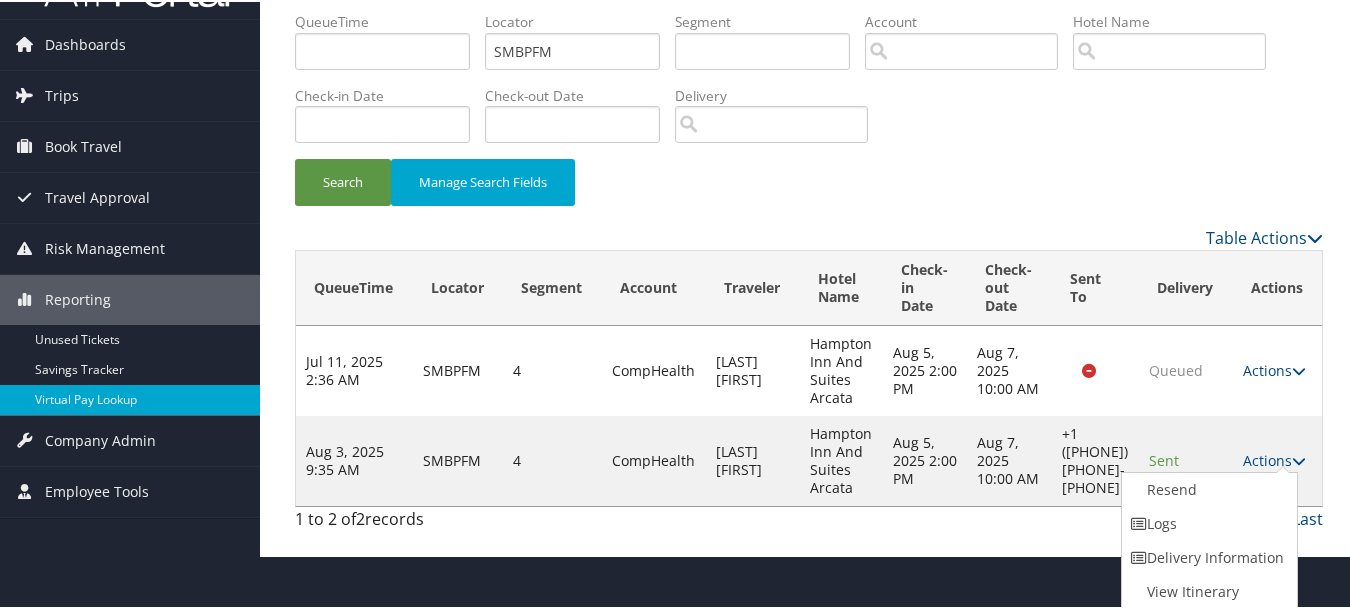 click on "Logs" at bounding box center (1207, 522) 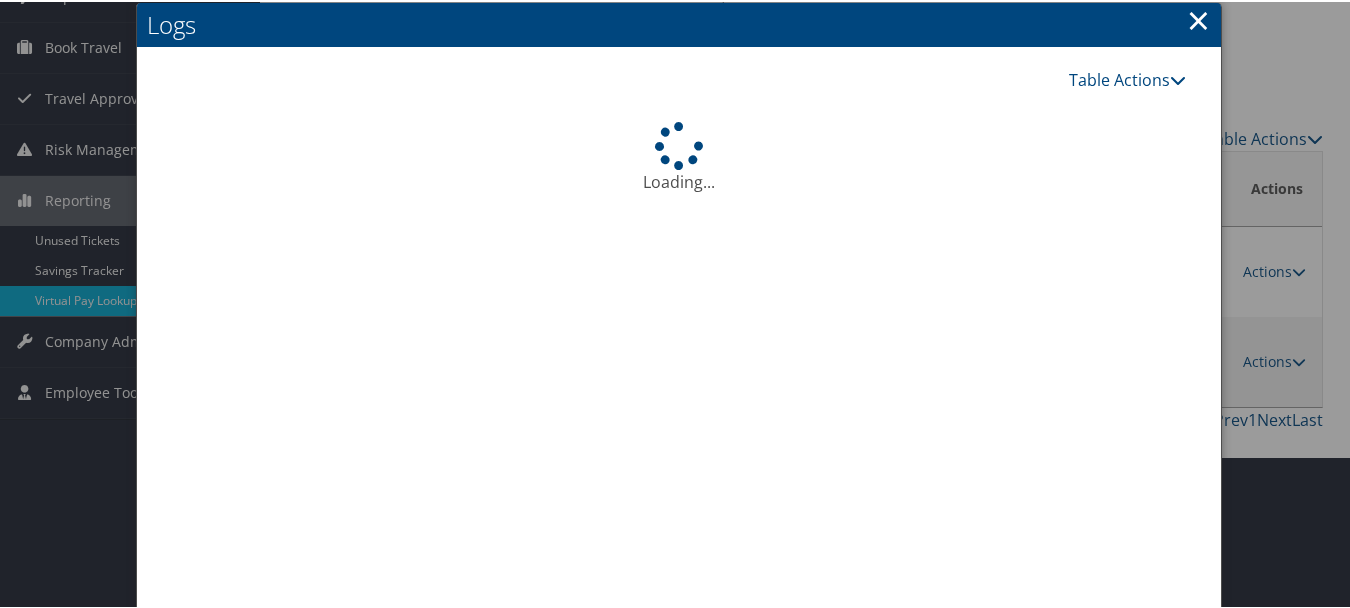 scroll, scrollTop: 258, scrollLeft: 0, axis: vertical 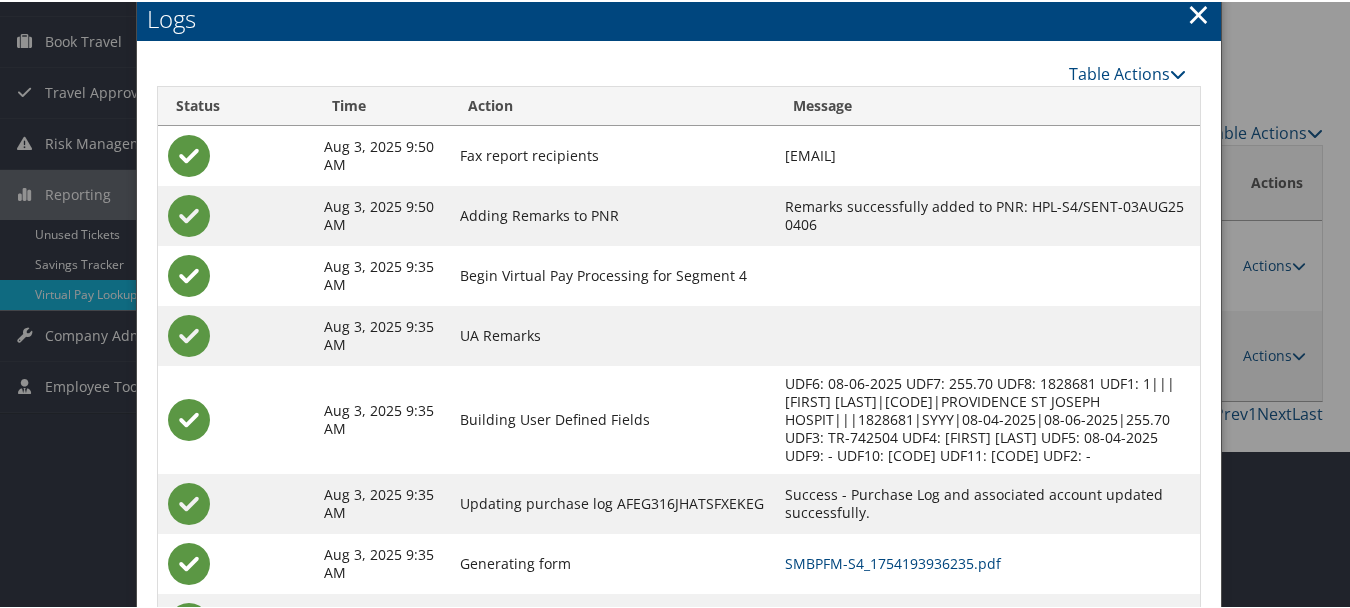 click on "×" at bounding box center (1198, 12) 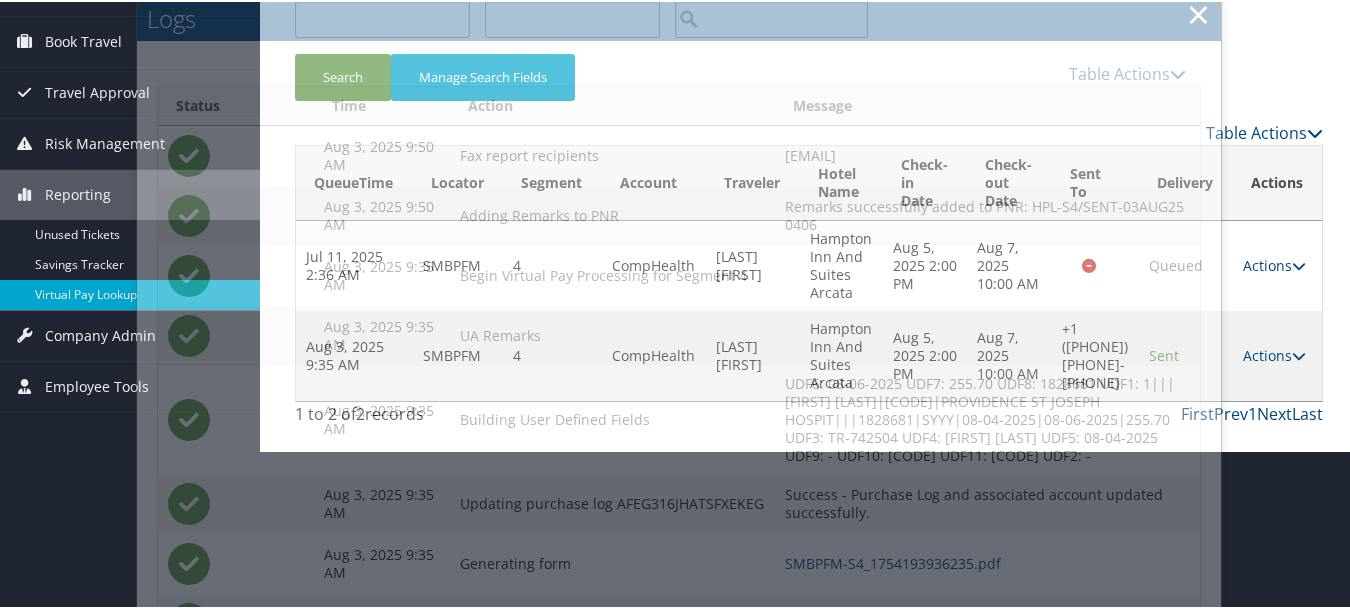 scroll, scrollTop: 0, scrollLeft: 0, axis: both 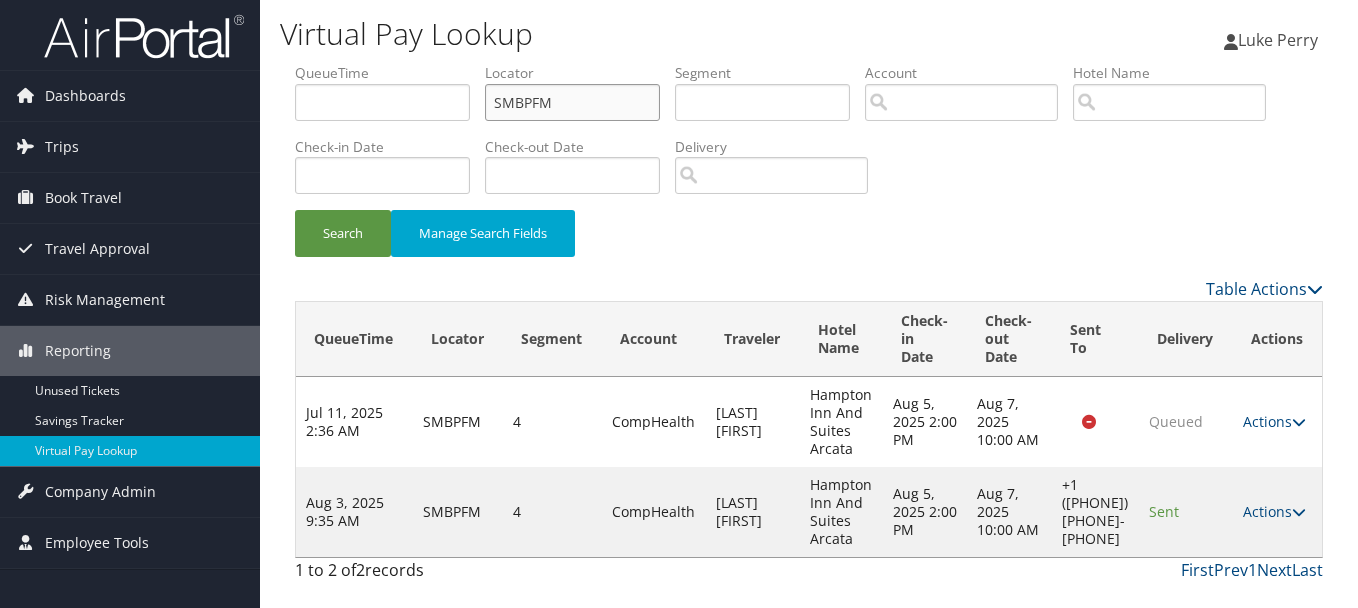 drag, startPoint x: 624, startPoint y: 120, endPoint x: 618, endPoint y: 111, distance: 10.816654 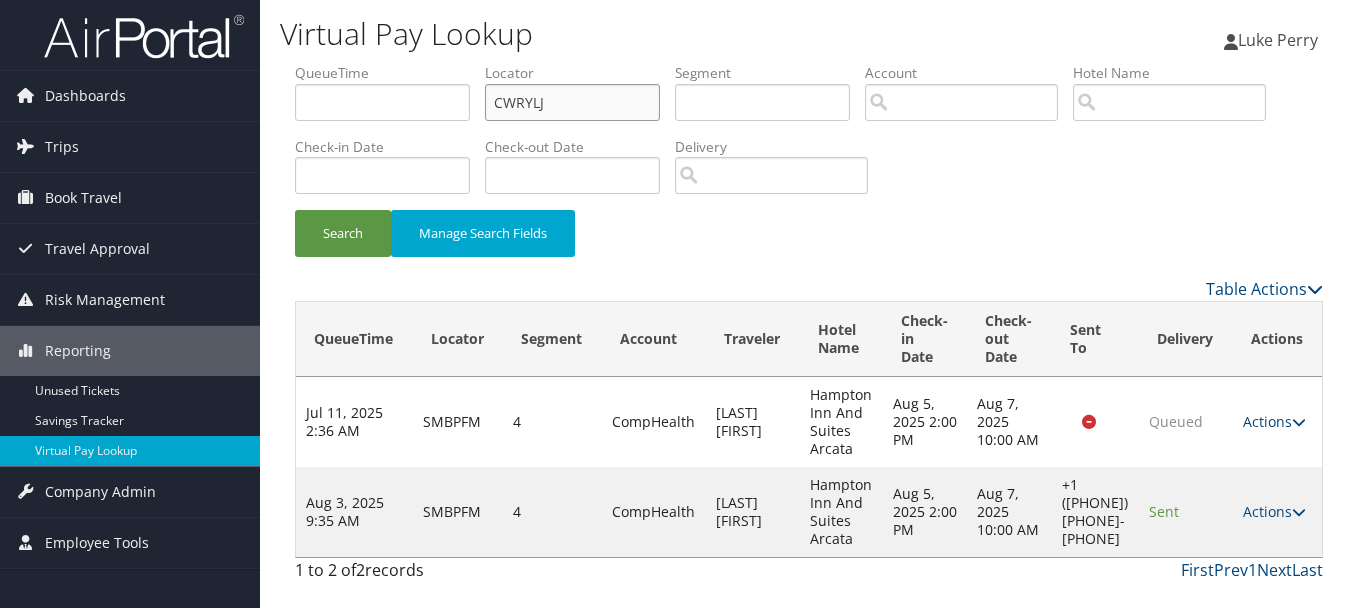 click on "Search" at bounding box center [343, 233] 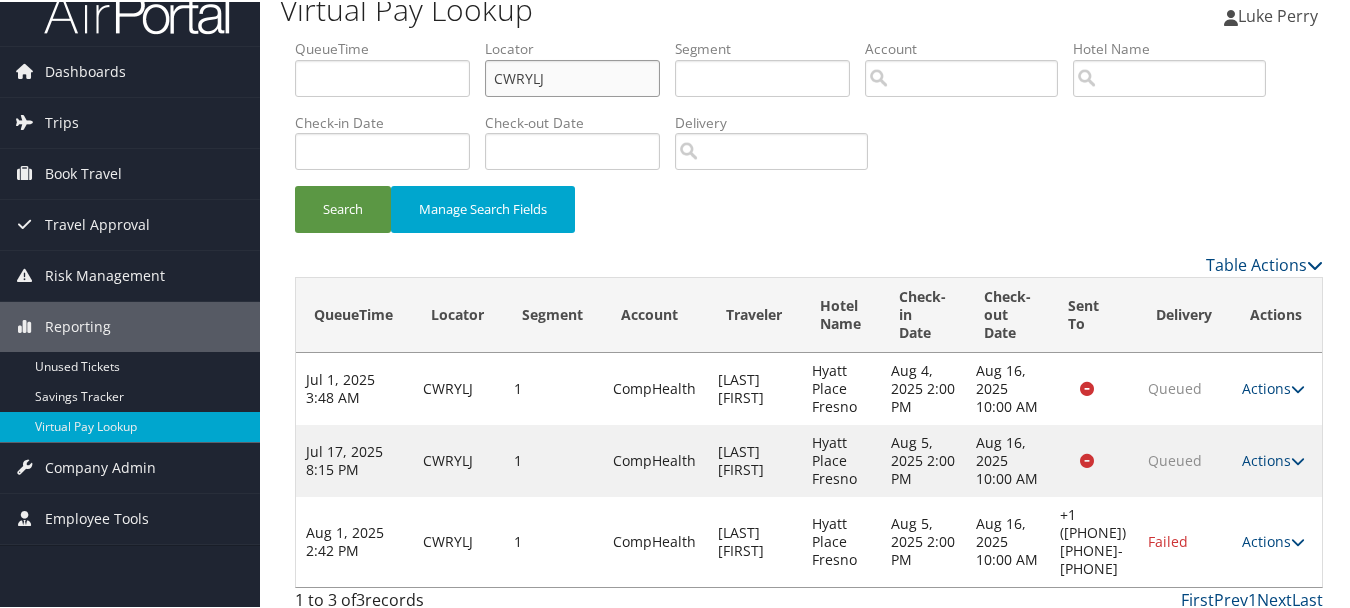 scroll, scrollTop: 38, scrollLeft: 0, axis: vertical 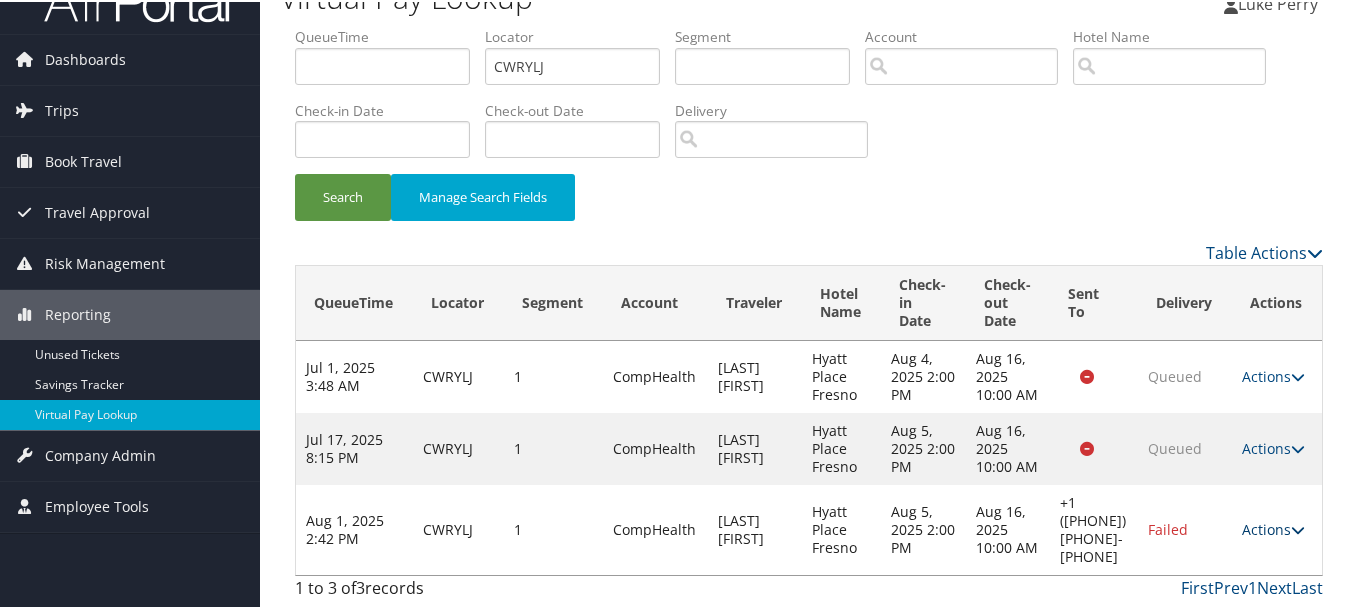 click on "Actions" at bounding box center (1273, 527) 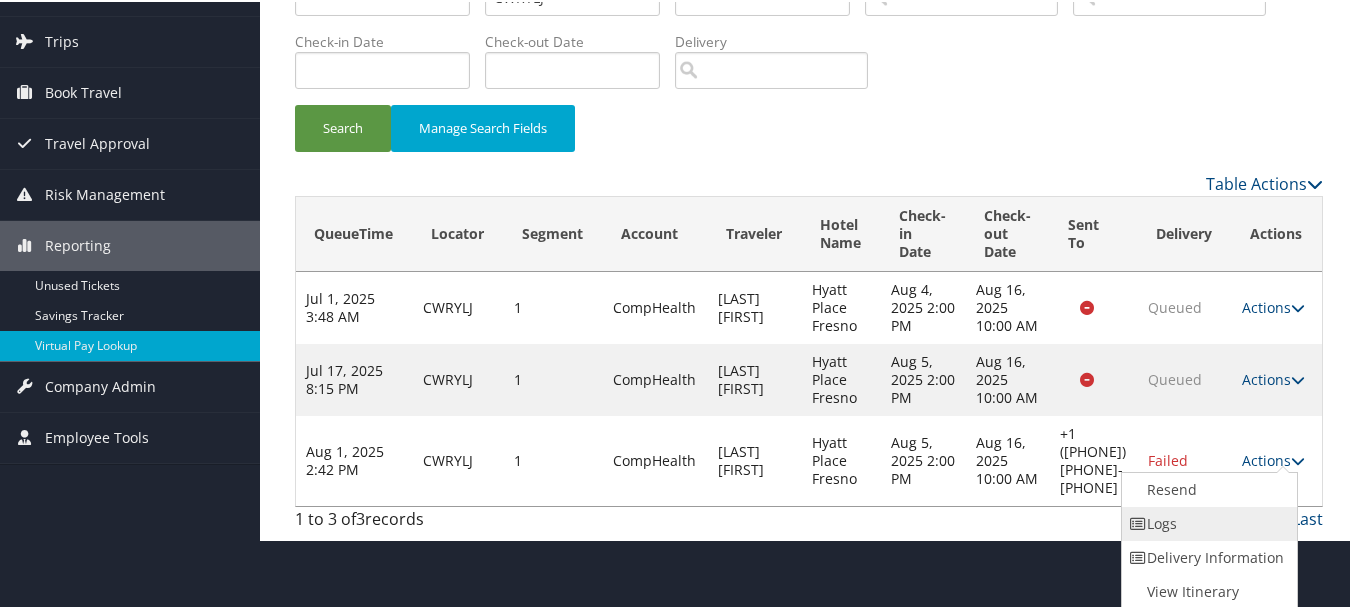 click on "Logs" at bounding box center (1207, 522) 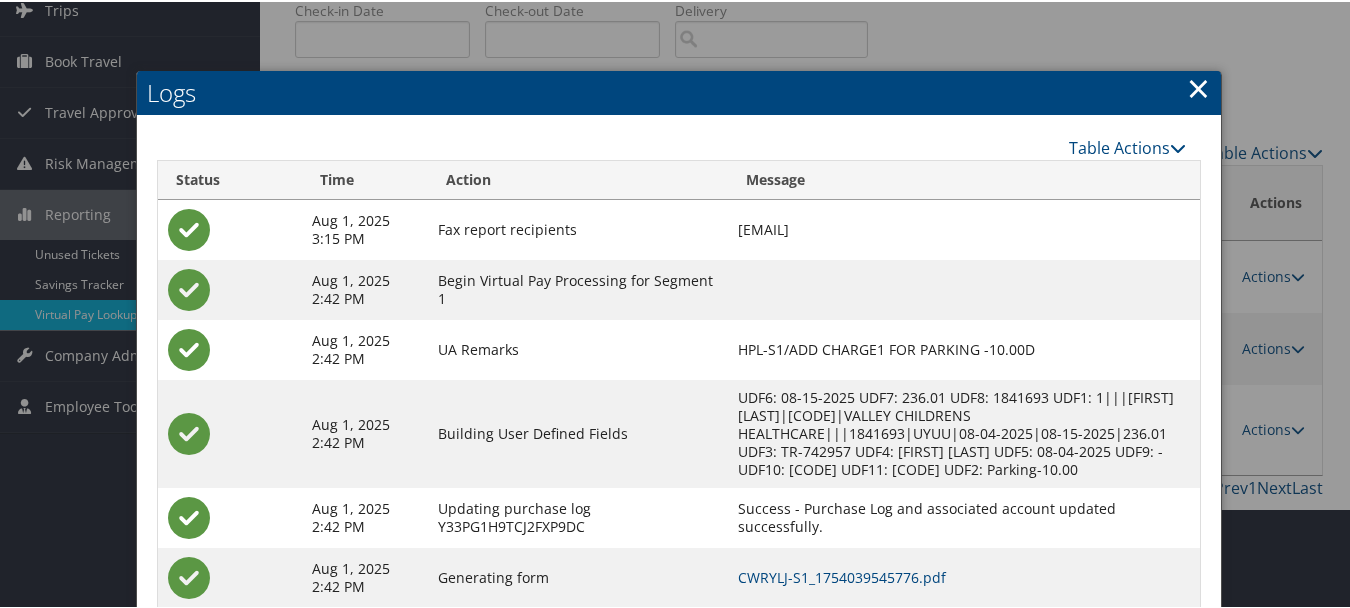 scroll, scrollTop: 252, scrollLeft: 0, axis: vertical 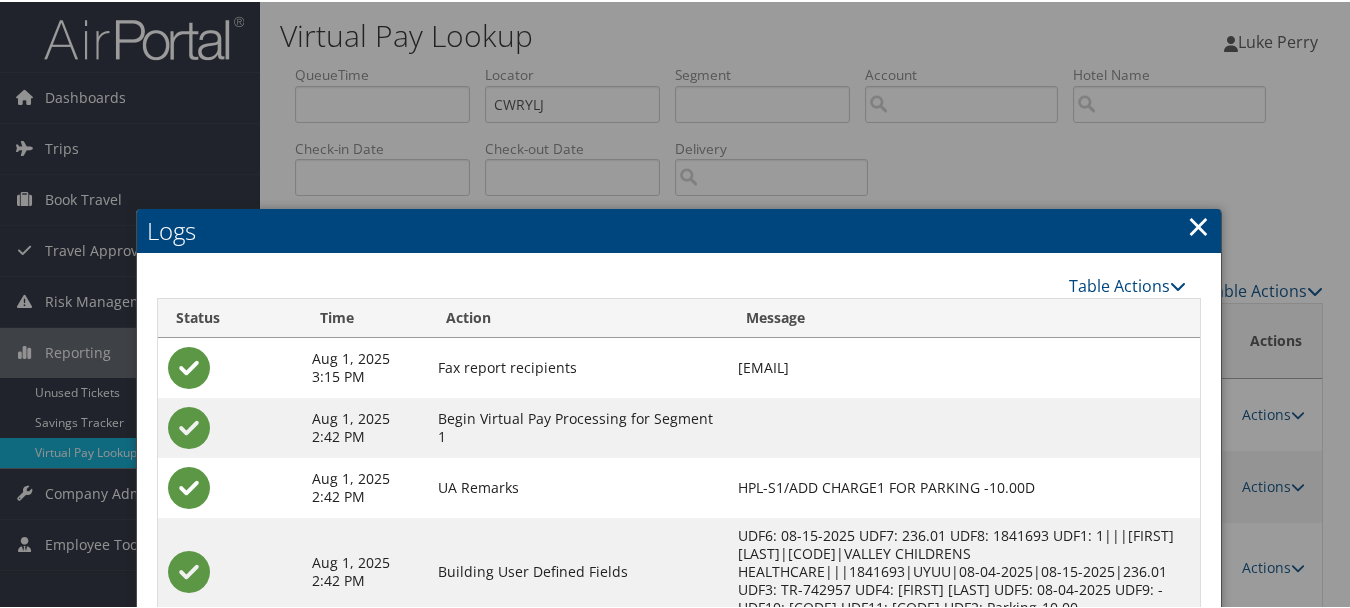 click on "×" at bounding box center [1198, 224] 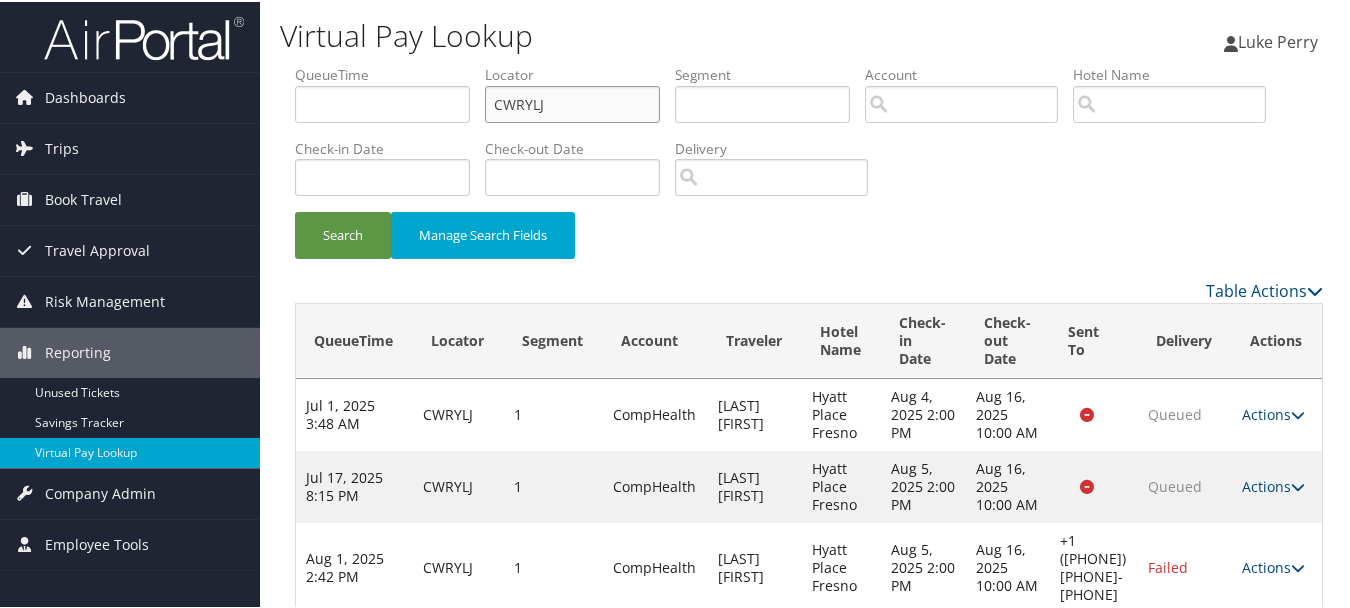 drag, startPoint x: 603, startPoint y: 106, endPoint x: 442, endPoint y: 106, distance: 161 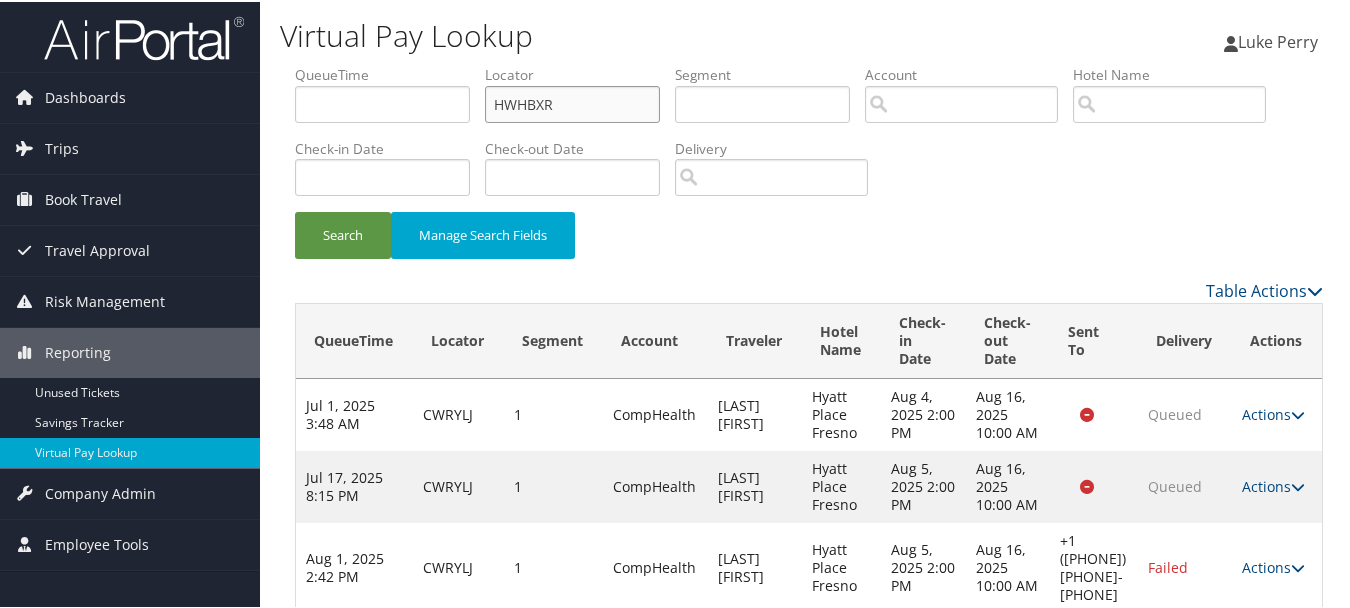 type on "HWHBXR" 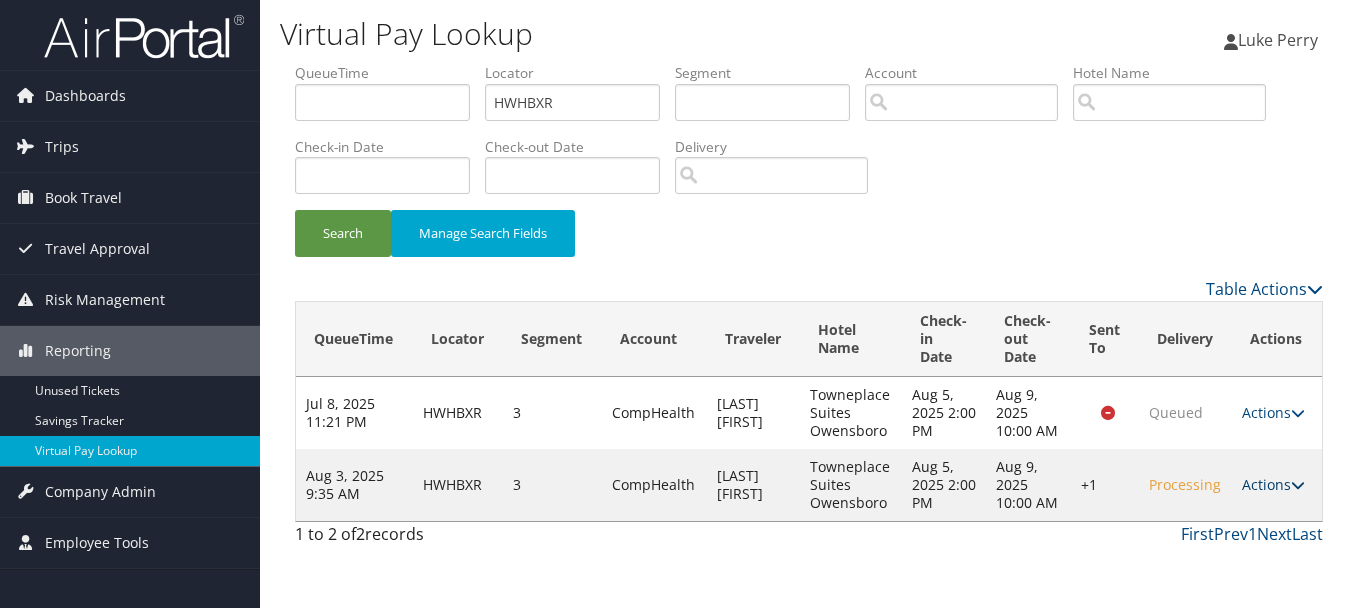 click on "Actions" at bounding box center [1273, 484] 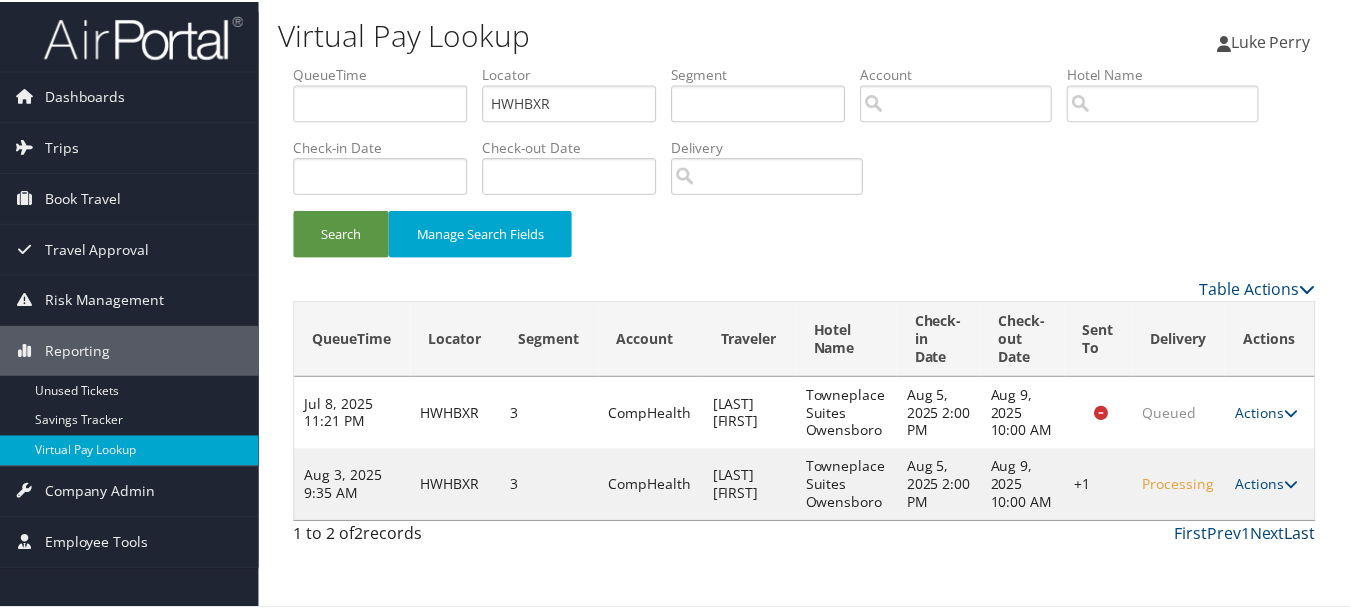 scroll, scrollTop: 26, scrollLeft: 0, axis: vertical 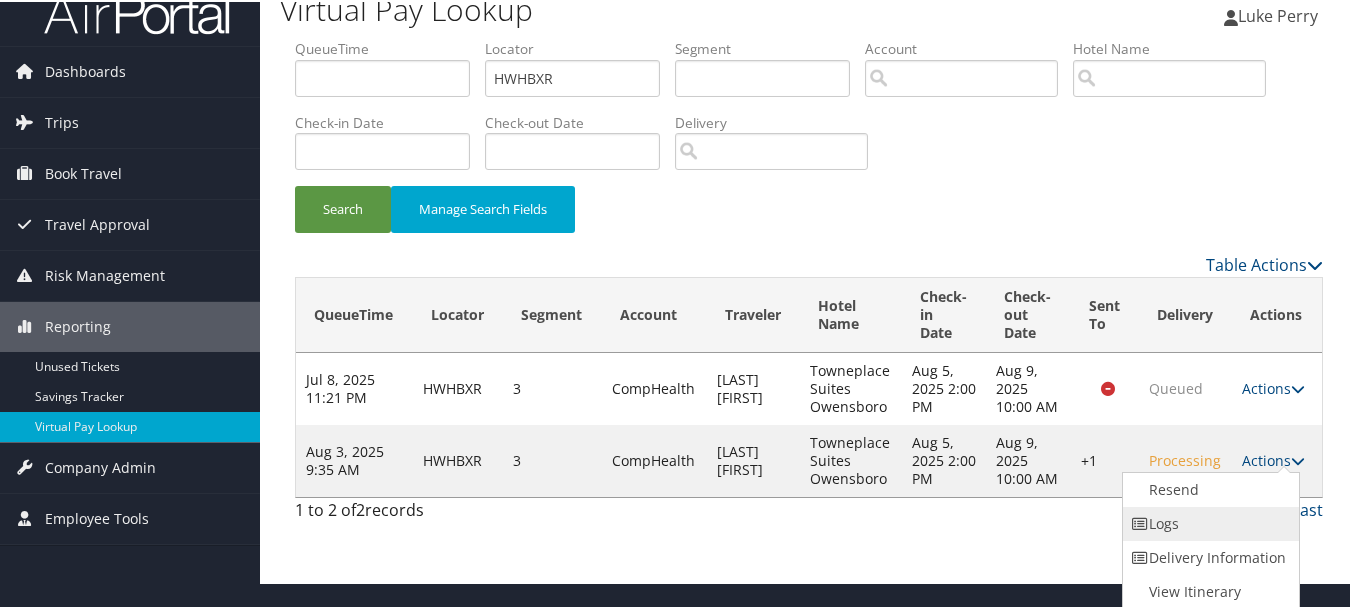 click on "Logs" at bounding box center (1208, 522) 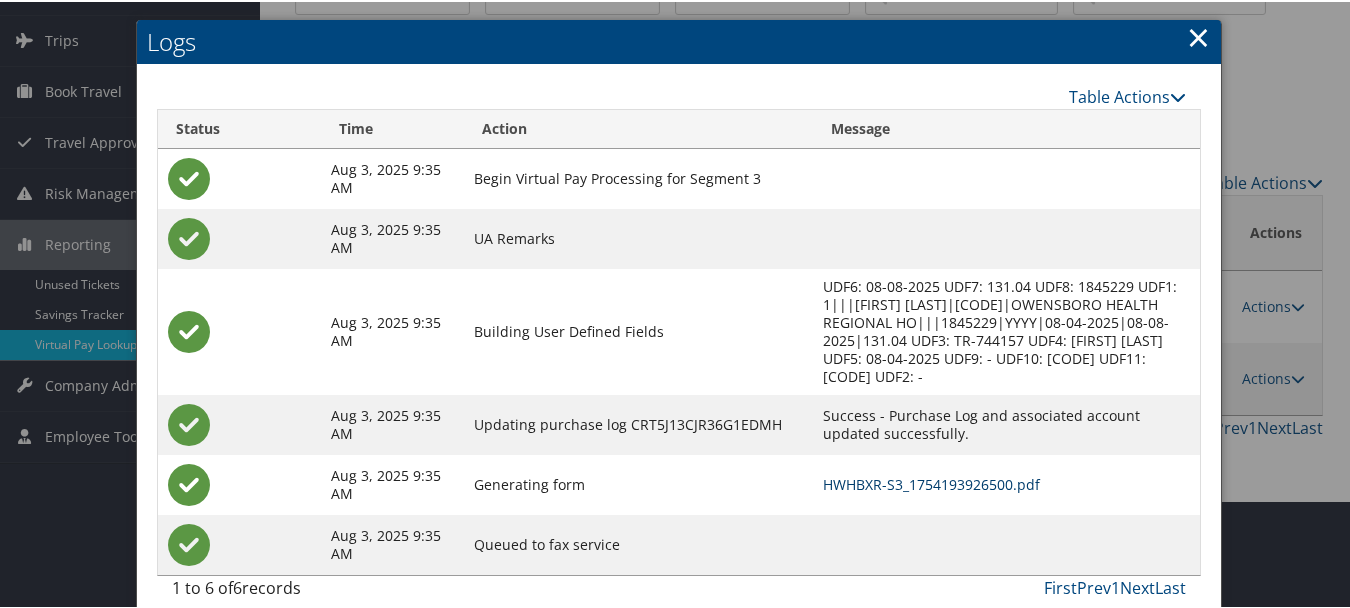 scroll, scrollTop: 111, scrollLeft: 0, axis: vertical 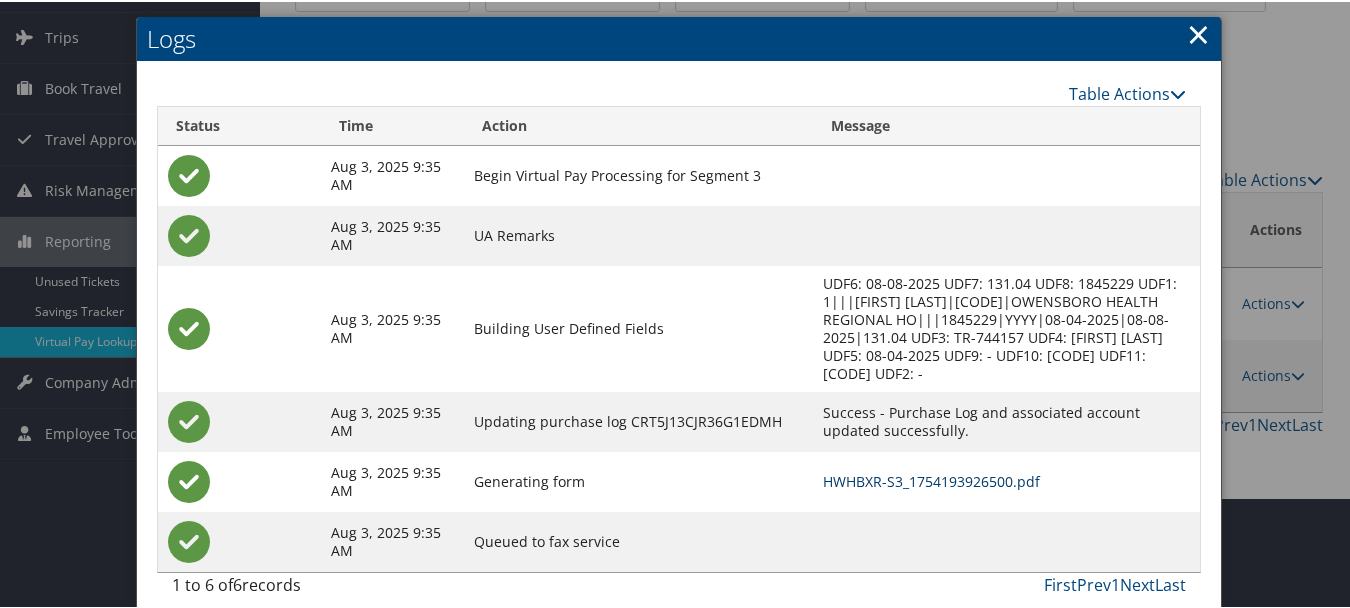 click on "HWHBXR-S3_1754193926500.pdf" at bounding box center (931, 479) 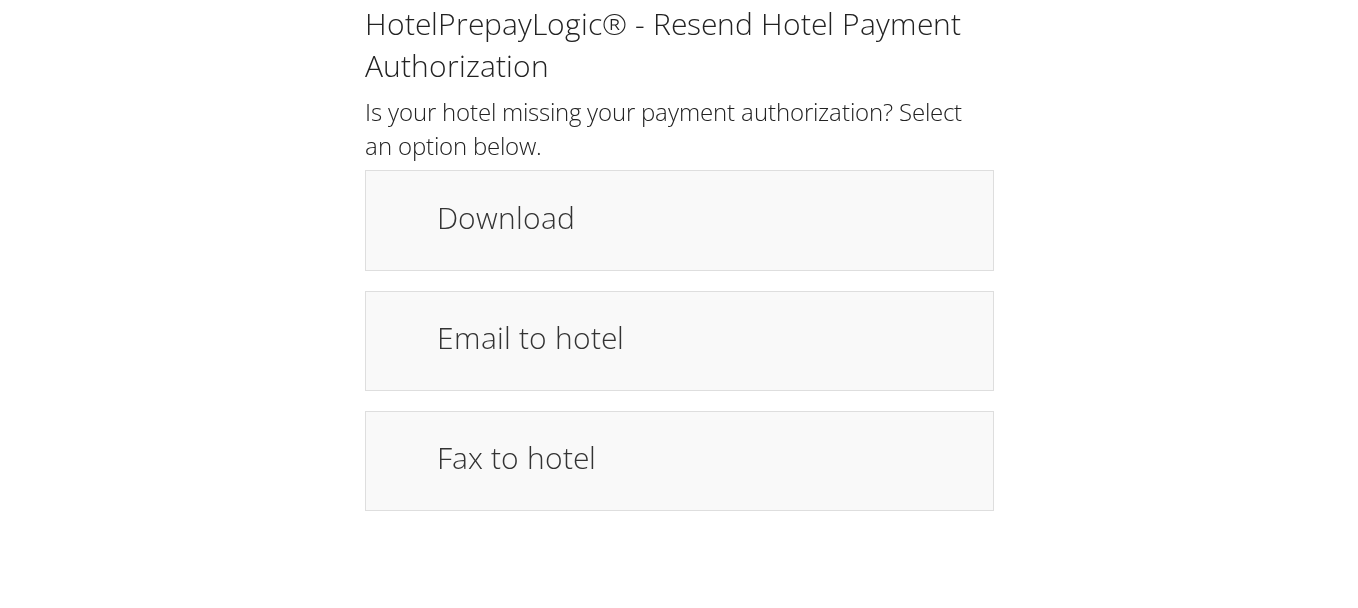 scroll, scrollTop: 0, scrollLeft: 0, axis: both 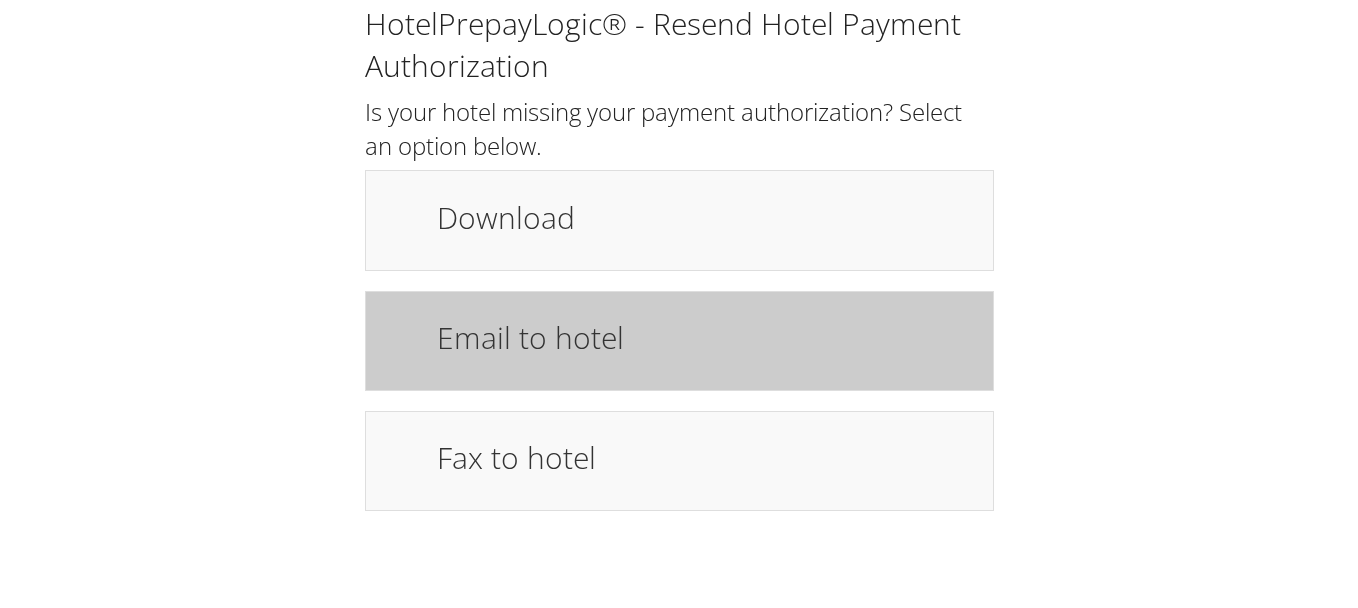 click on "Email to hotel" at bounding box center [679, 341] 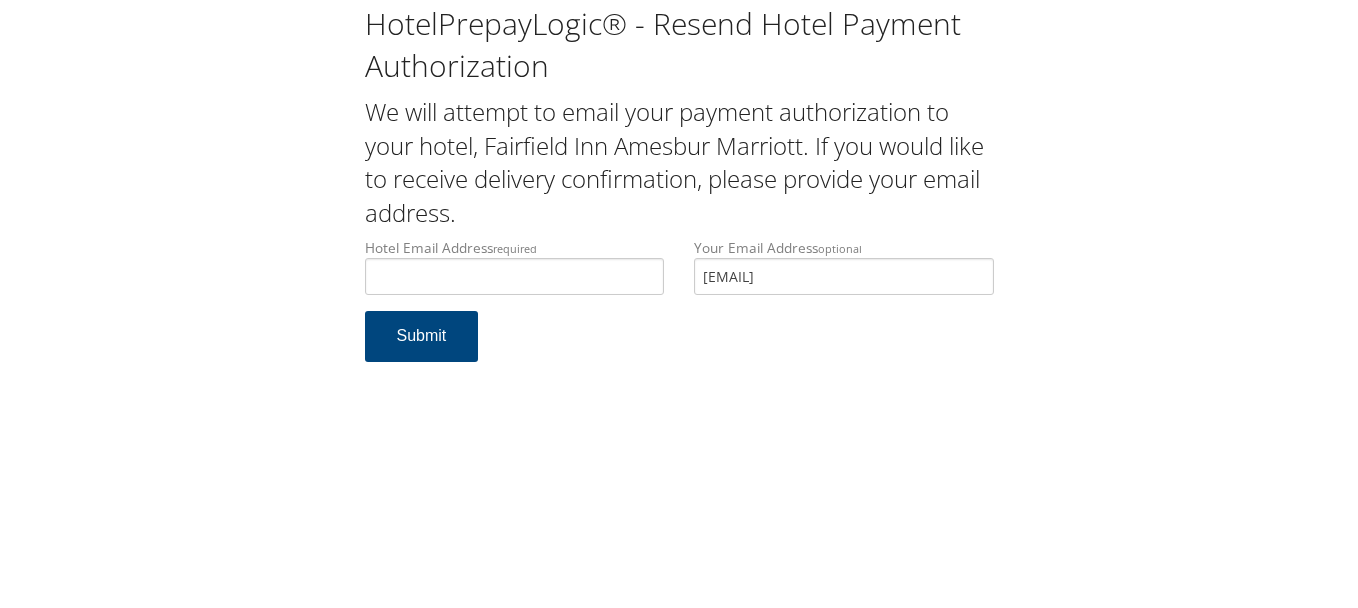 scroll, scrollTop: 0, scrollLeft: 0, axis: both 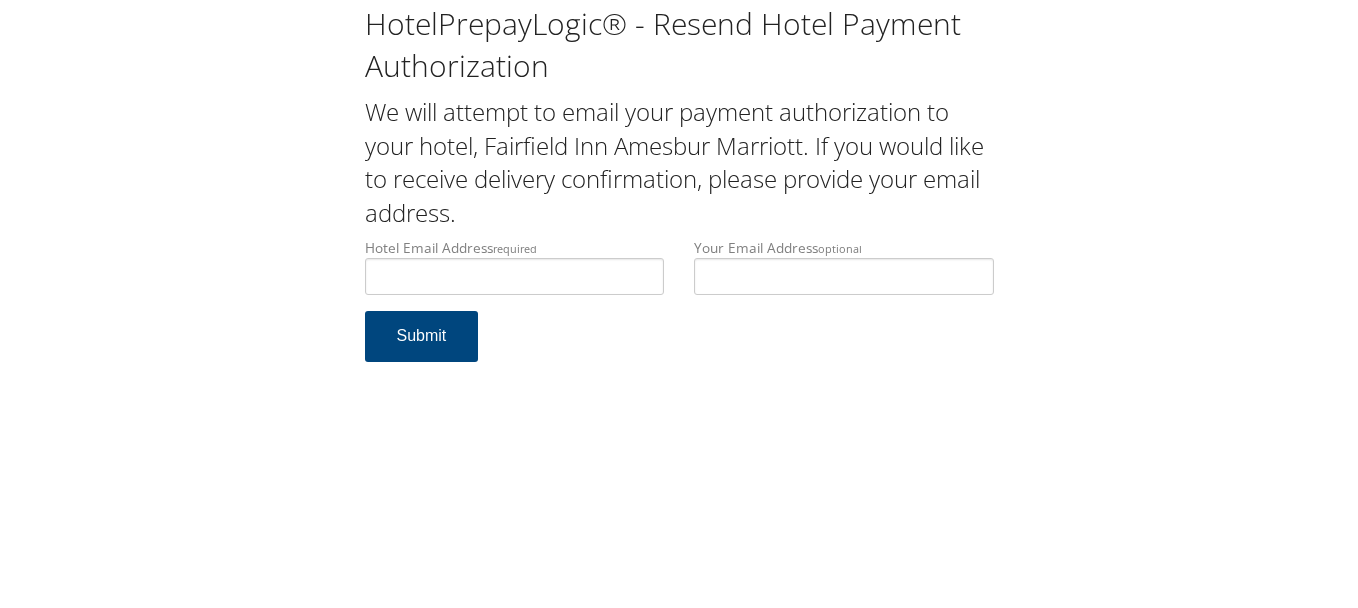 type 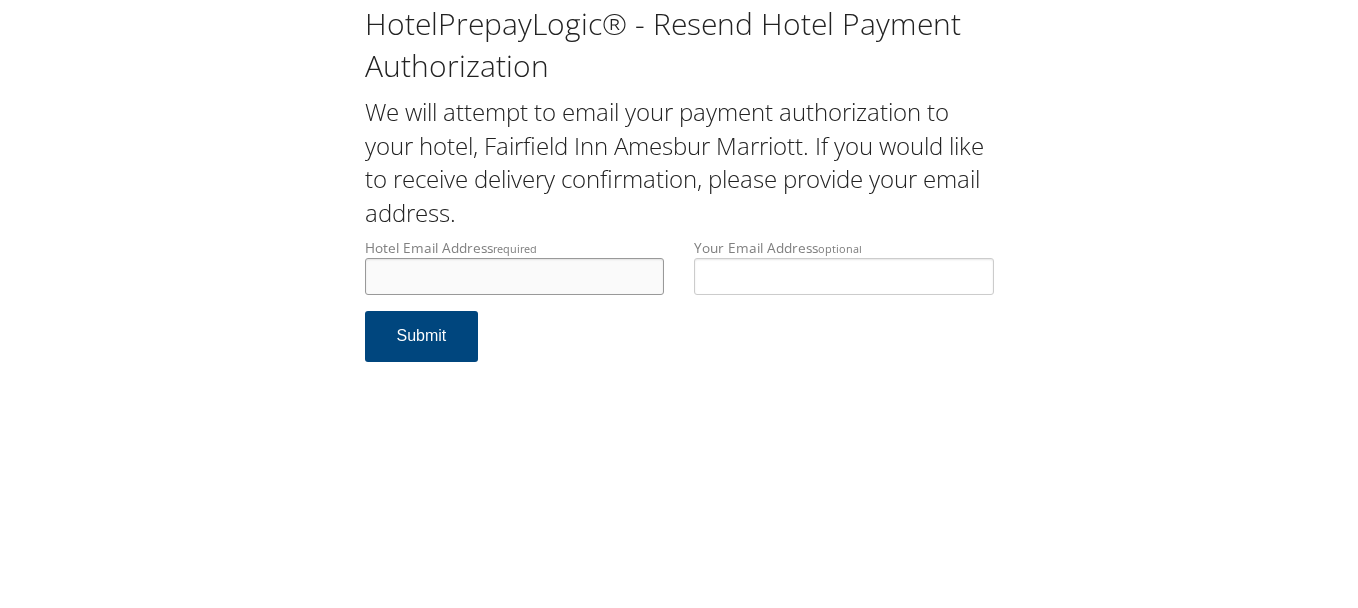 click on "Hotel Email Address  required" at bounding box center [515, 276] 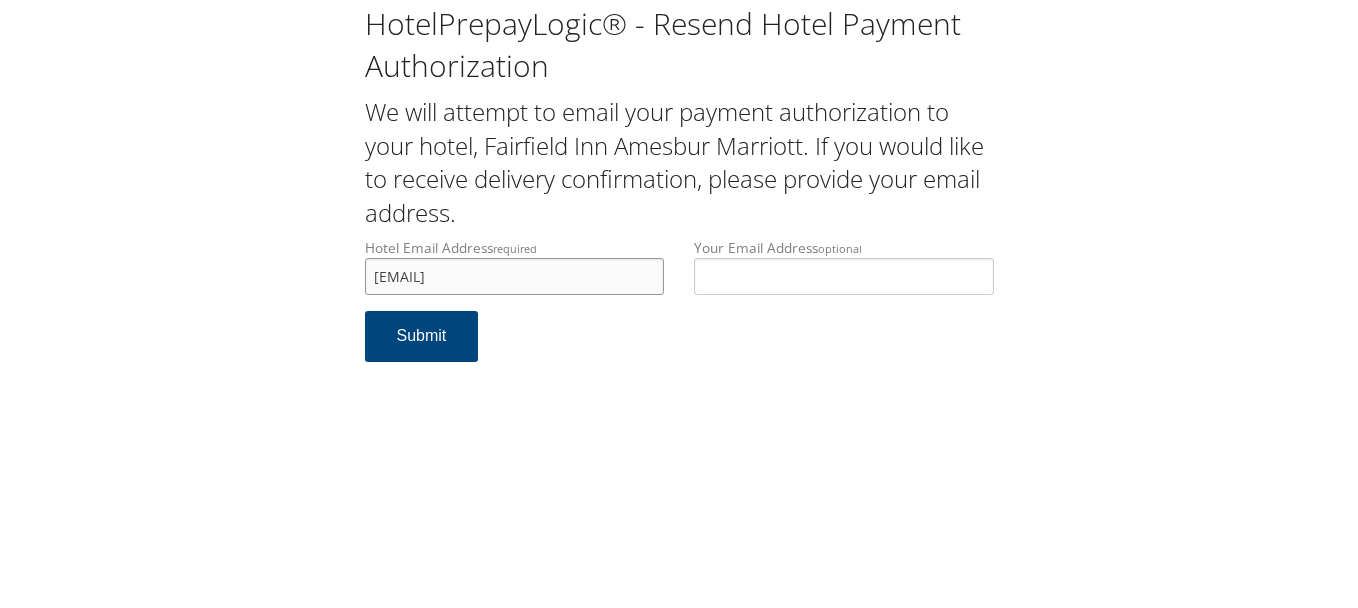 type on "ffi.mhtfa.fd@gmail.com" 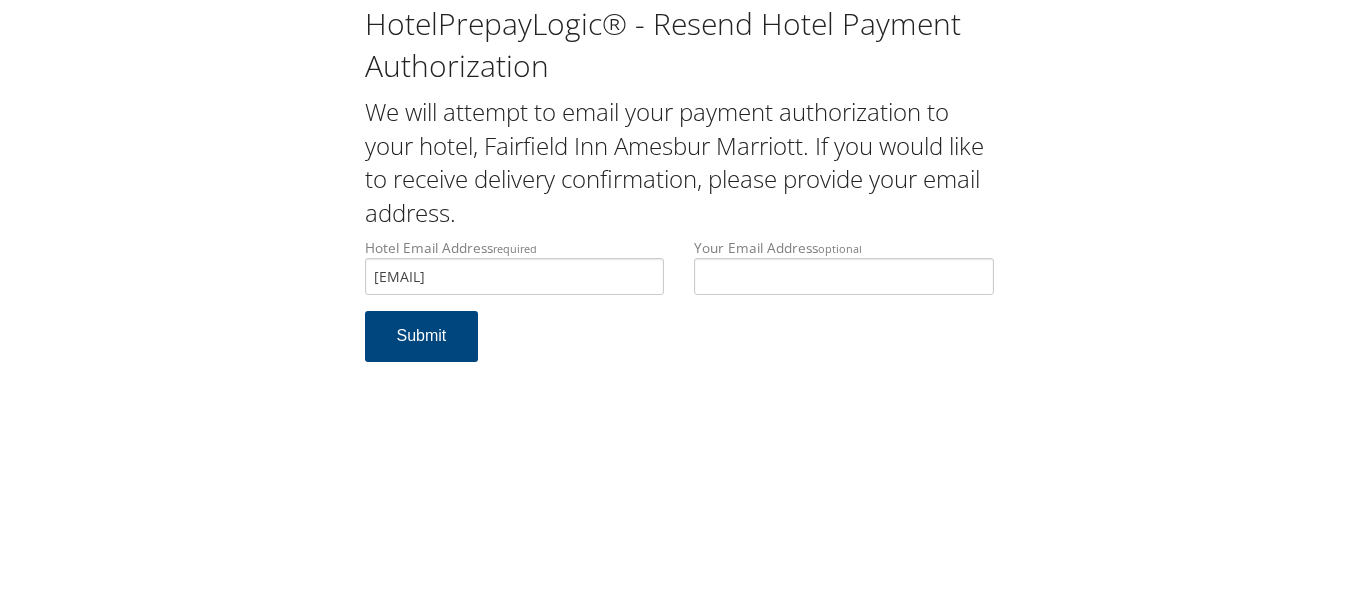 click on "HotelPrepayLogic® - Resend Hotel Payment Authorization
We will attempt to email your payment authorization to your hotel, Fairfield Inn Amesbur Marriott.
If you would like to receive delivery confirmation, please provide your email address.
Hotel Email Address  required
ffi.mhtfa.fd@gmail.com
Hotel email address is required
Your Email Address  optional
Submit" at bounding box center (679, 304) 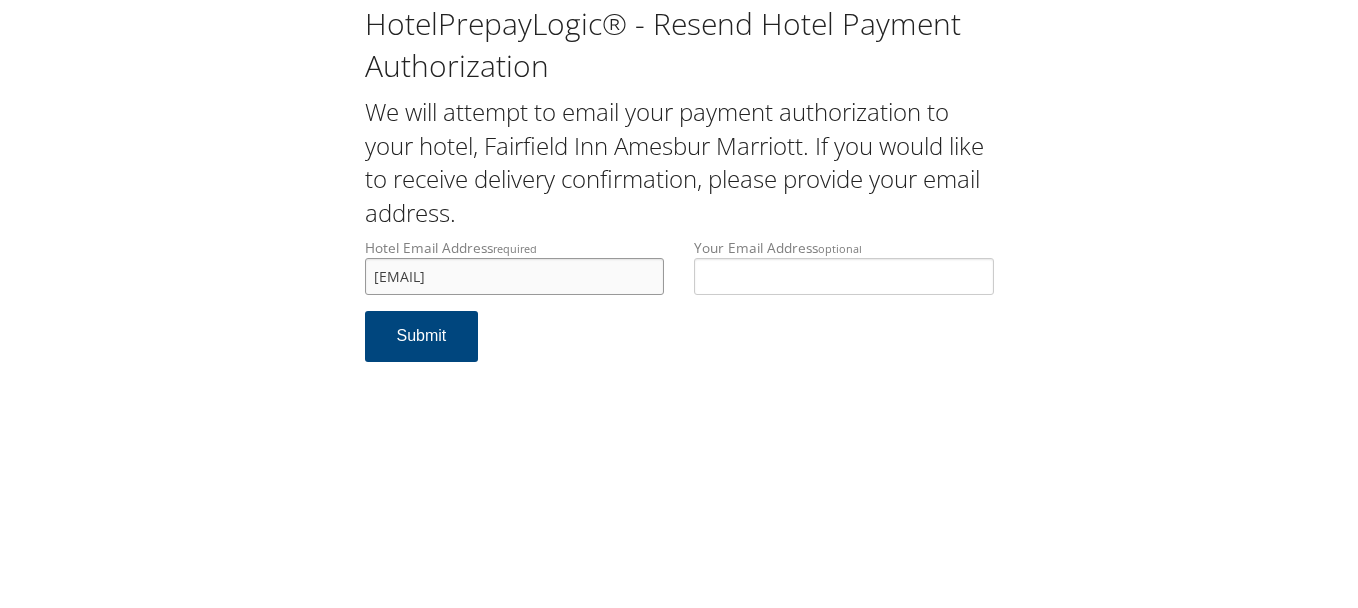 click on "ffi.mhtfa.fd@gmail.com" at bounding box center (515, 276) 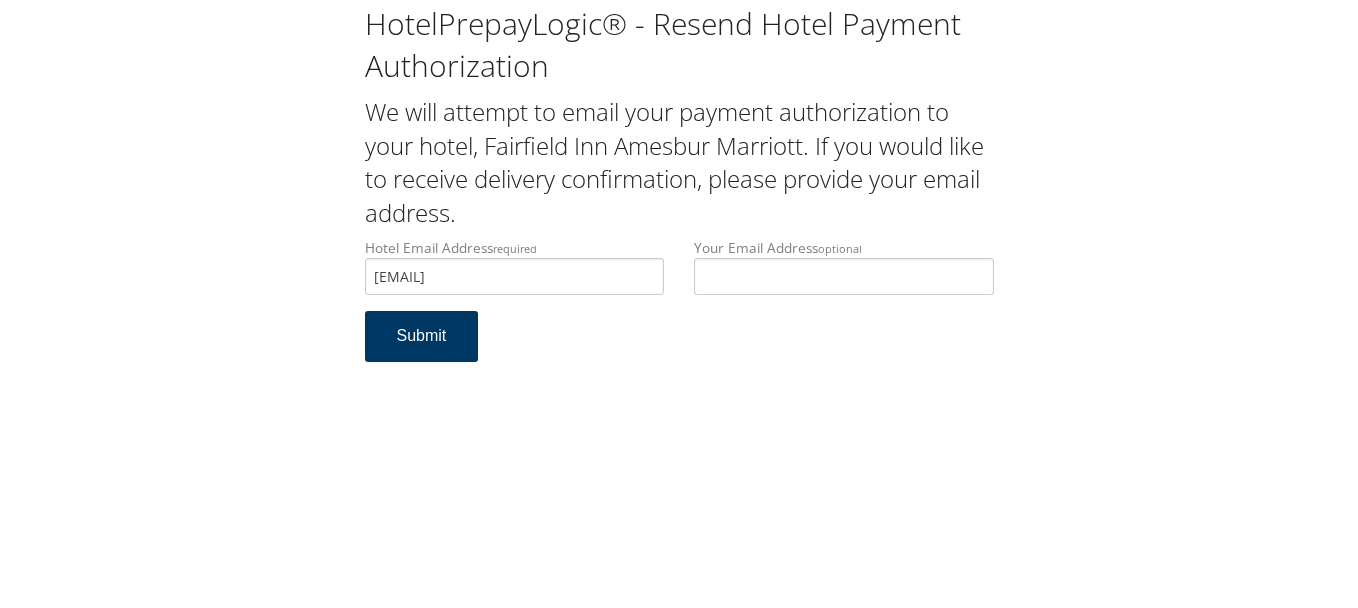 click on "Submit" at bounding box center (422, 336) 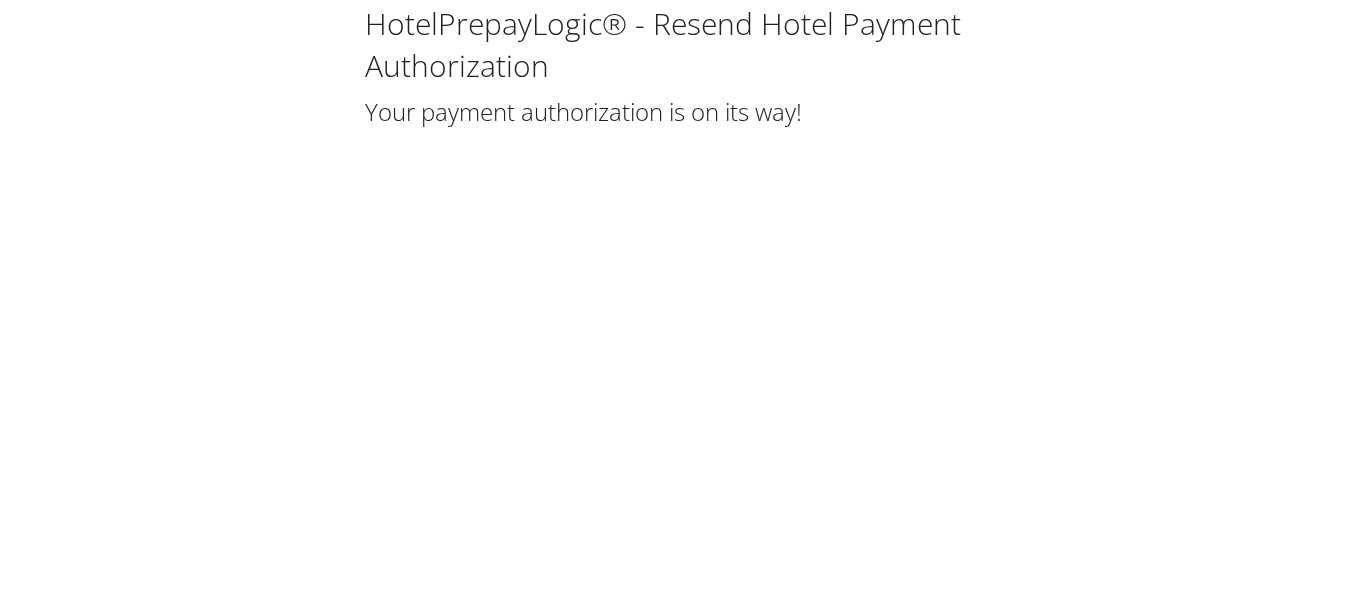 scroll, scrollTop: 0, scrollLeft: 0, axis: both 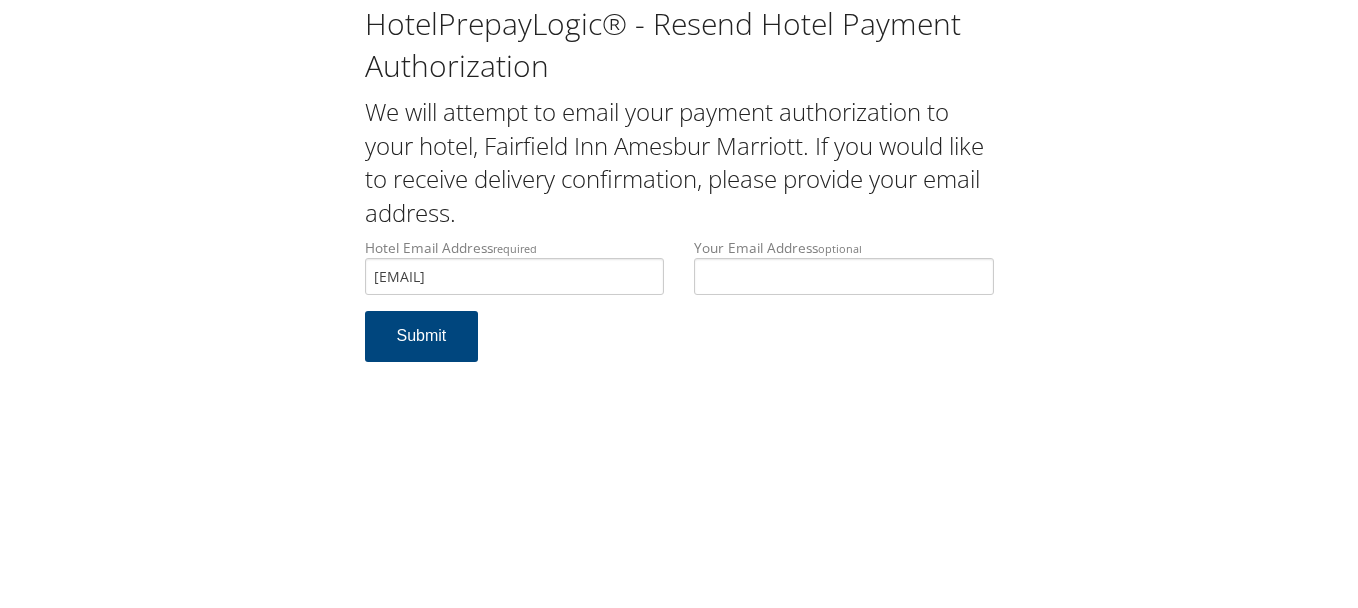 click on "HotelPrepayLogic® - Resend Hotel Payment Authorization
We will attempt to email your payment authorization to your hotel, Fairfield Inn Amesbur Marriott.
If you would like to receive delivery confirmation, please provide your email address.
Hotel Email Address  required
[EMAIL]
Hotel email address is required
Your Email Address  optional
Submit" at bounding box center [679, 304] 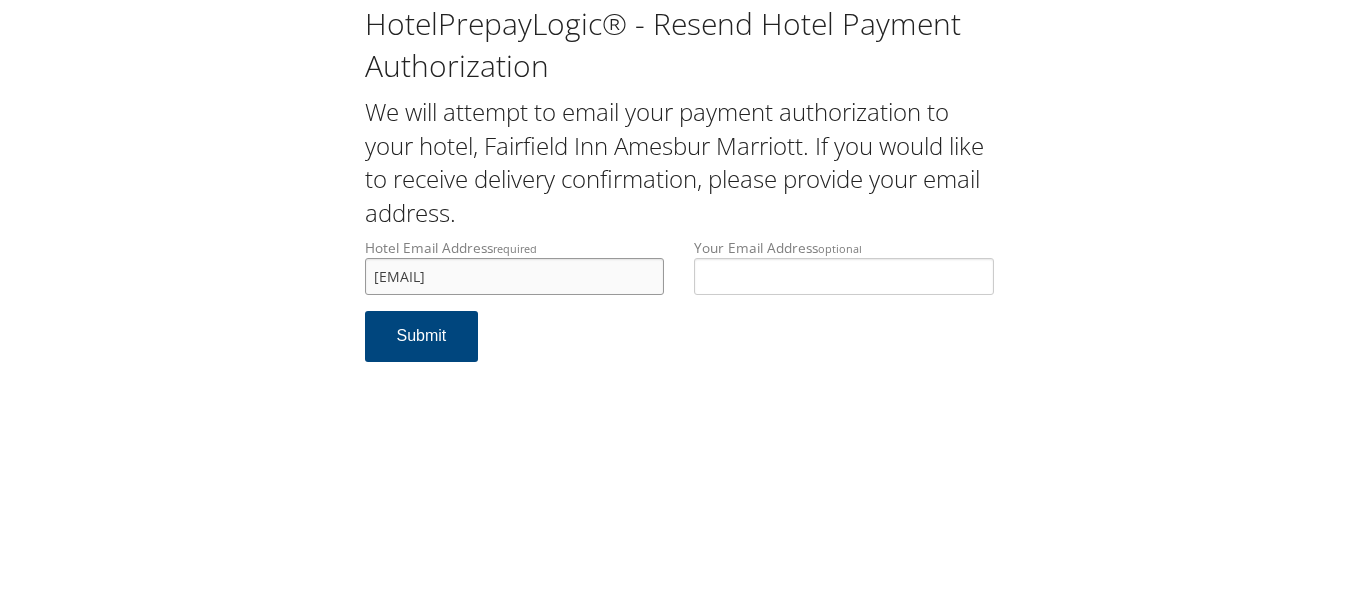 drag, startPoint x: 635, startPoint y: 282, endPoint x: 352, endPoint y: 285, distance: 283.0159 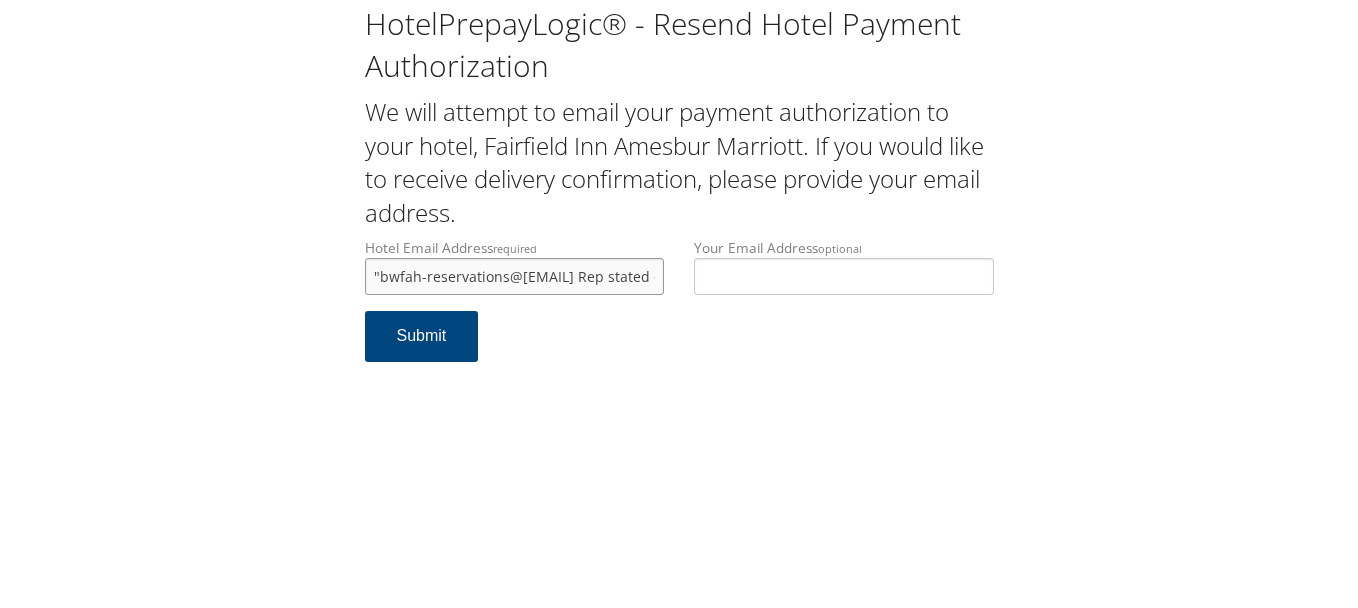 scroll, scrollTop: 0, scrollLeft: 814, axis: horizontal 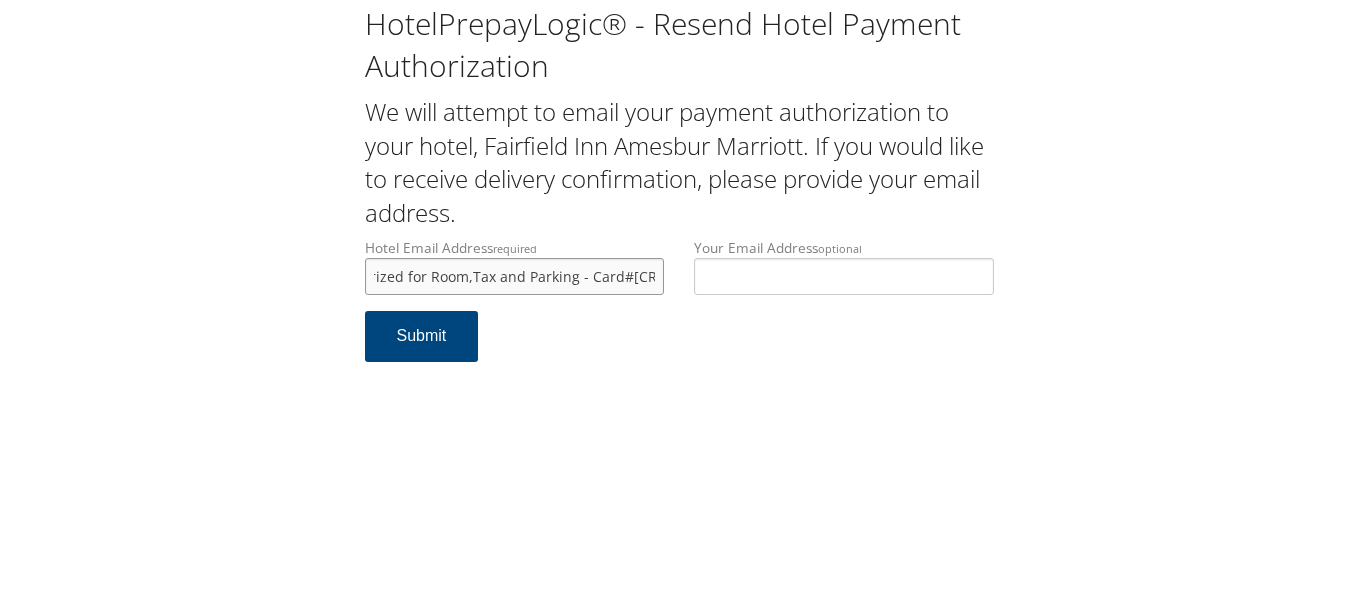 type on "[EMAIL]" 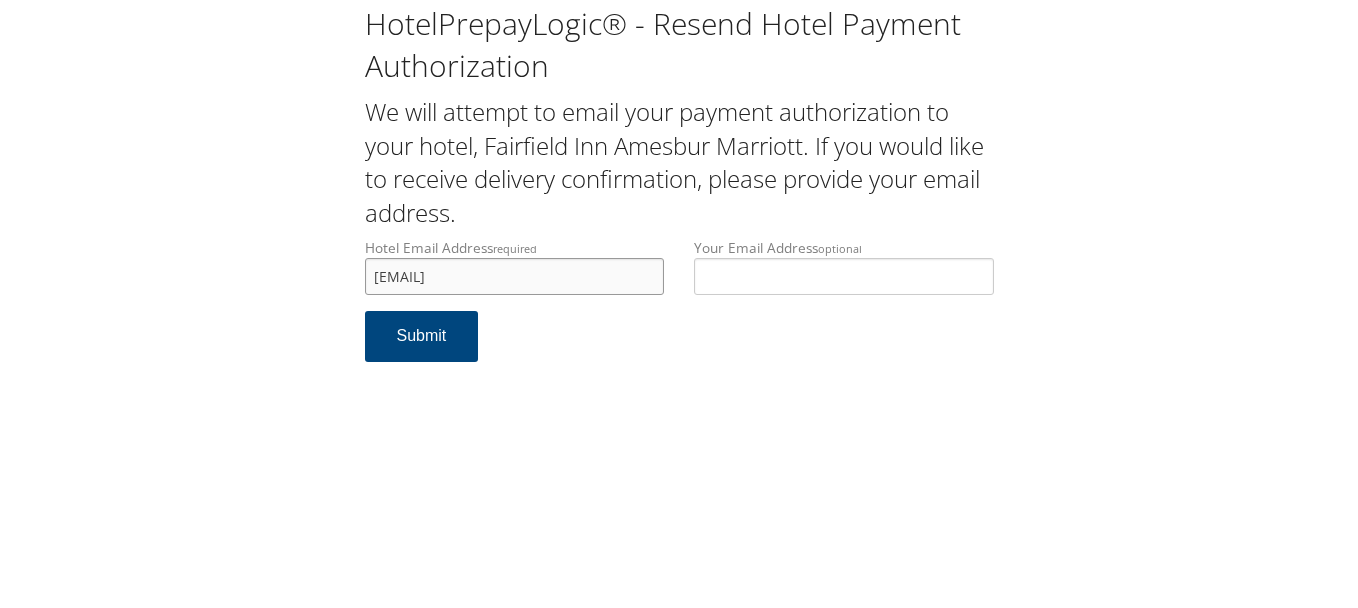 scroll, scrollTop: 0, scrollLeft: 0, axis: both 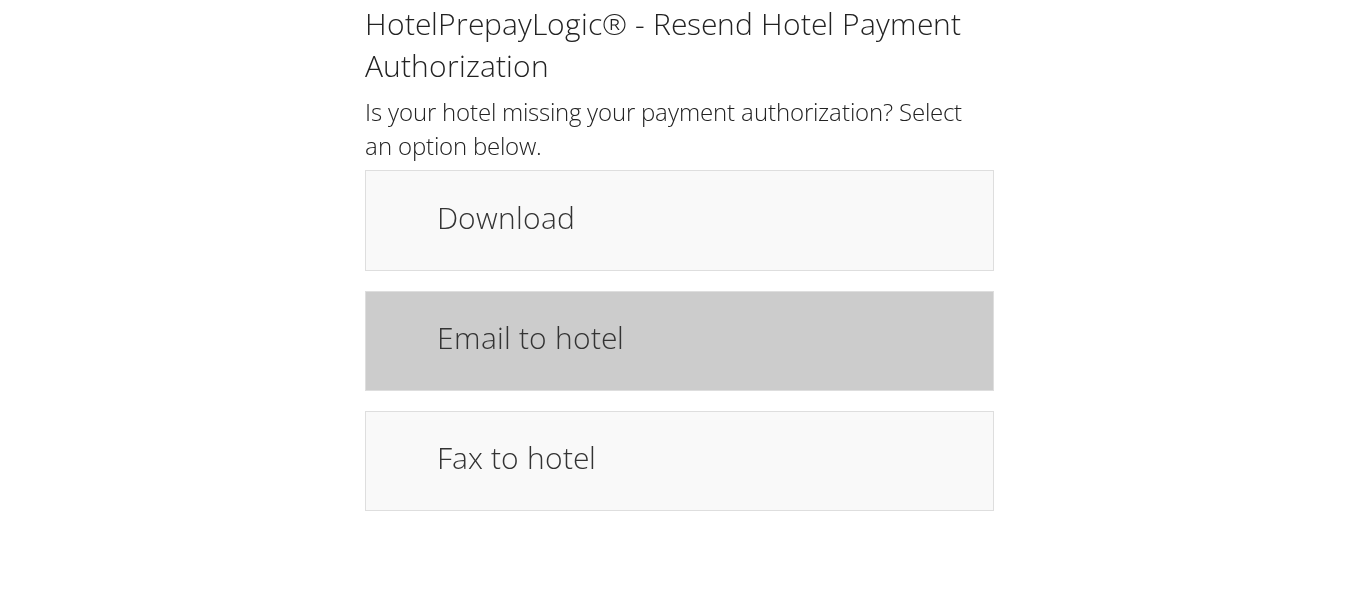 click on "Email to hotel" at bounding box center [679, 341] 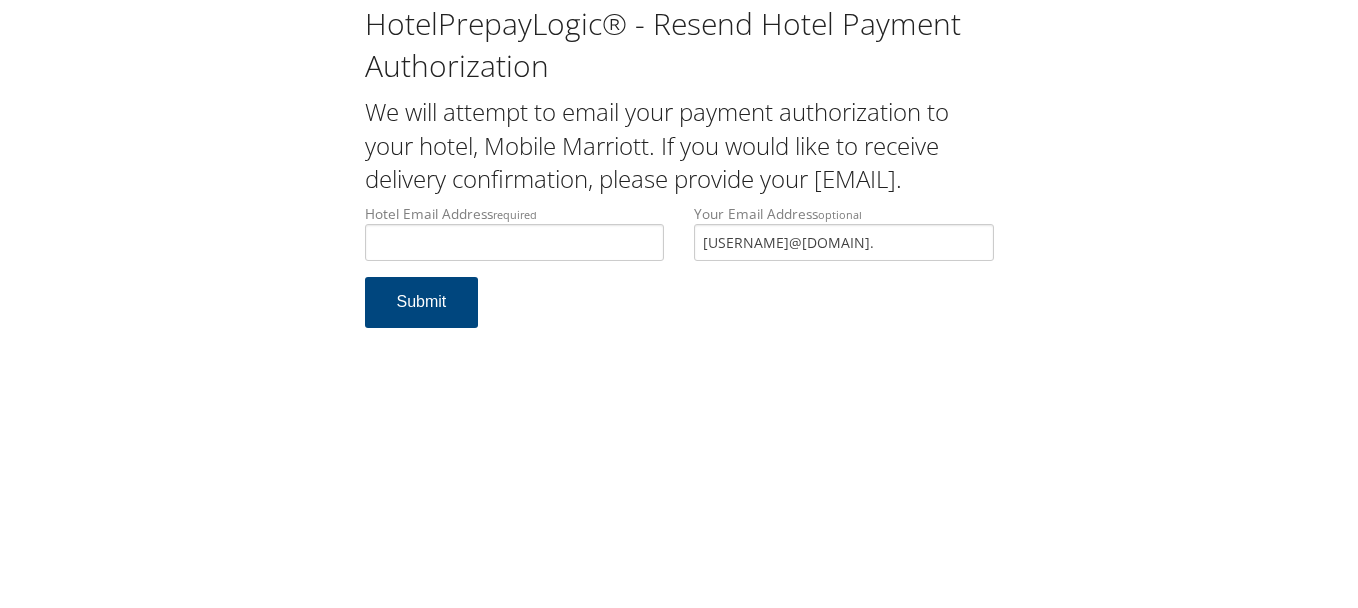 scroll, scrollTop: 0, scrollLeft: 0, axis: both 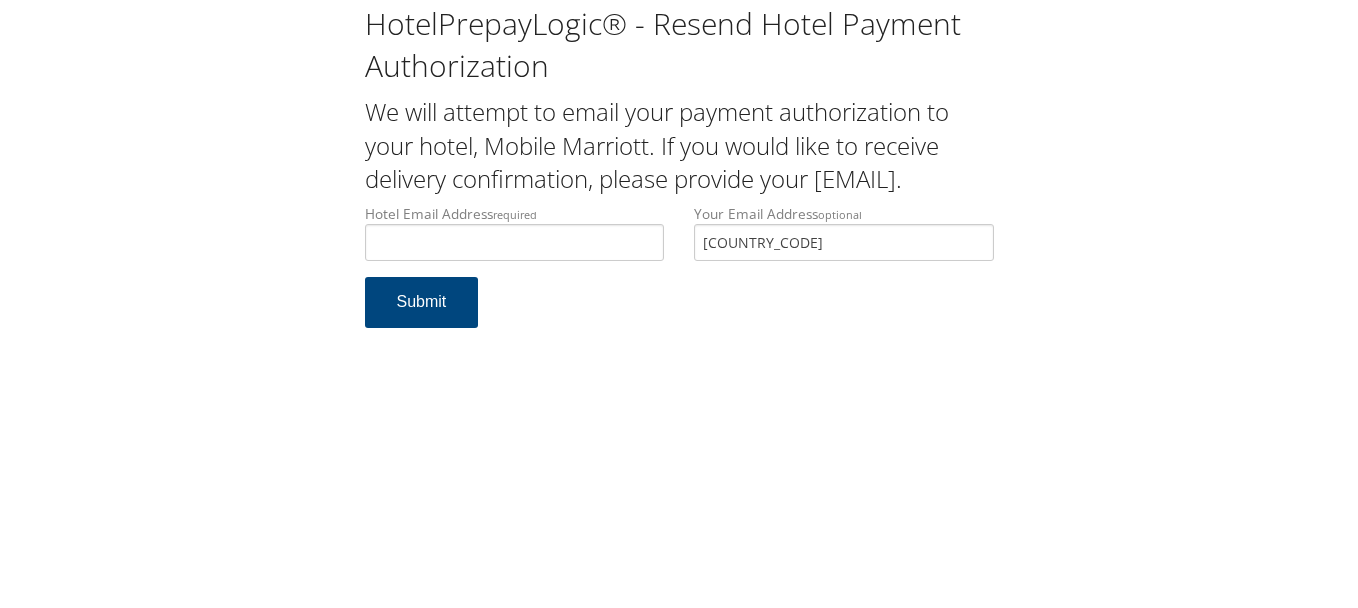 type on "a" 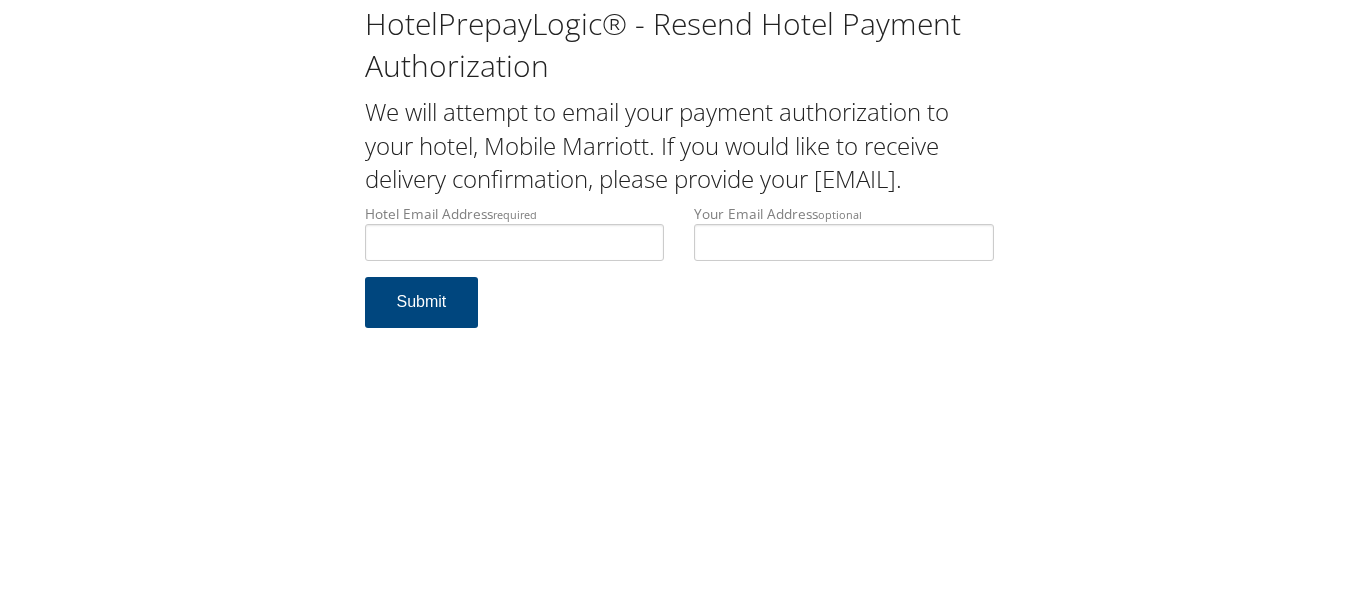 type 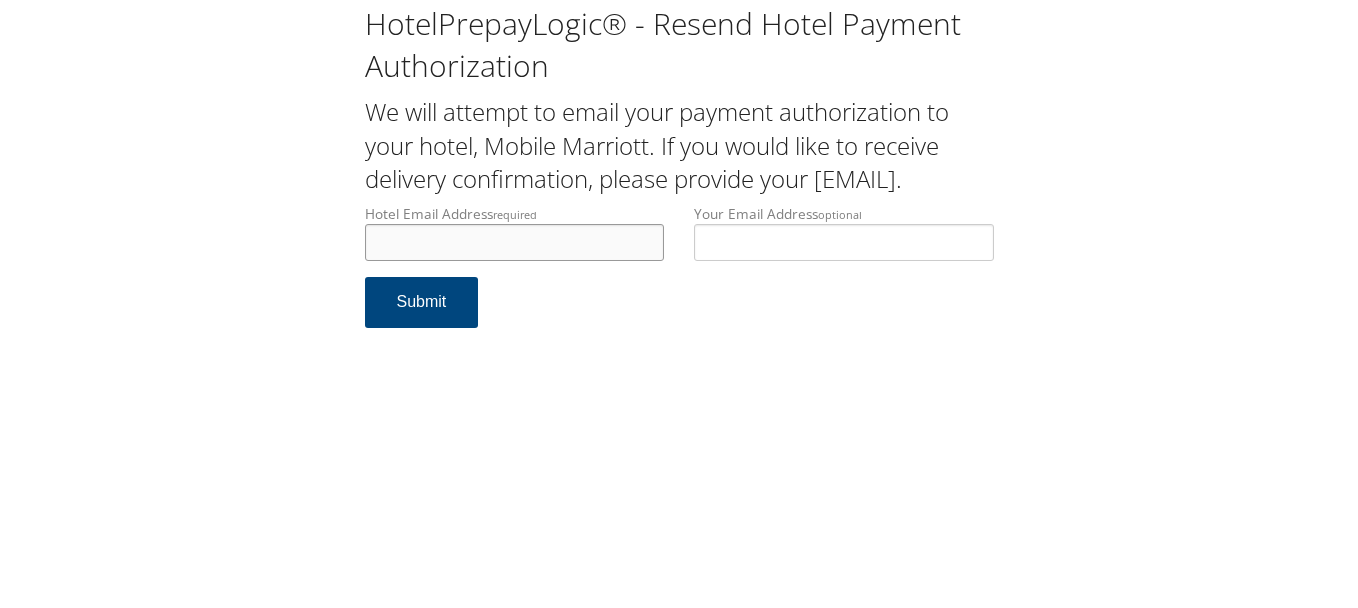click on "Hotel Email Address  required" at bounding box center (515, 242) 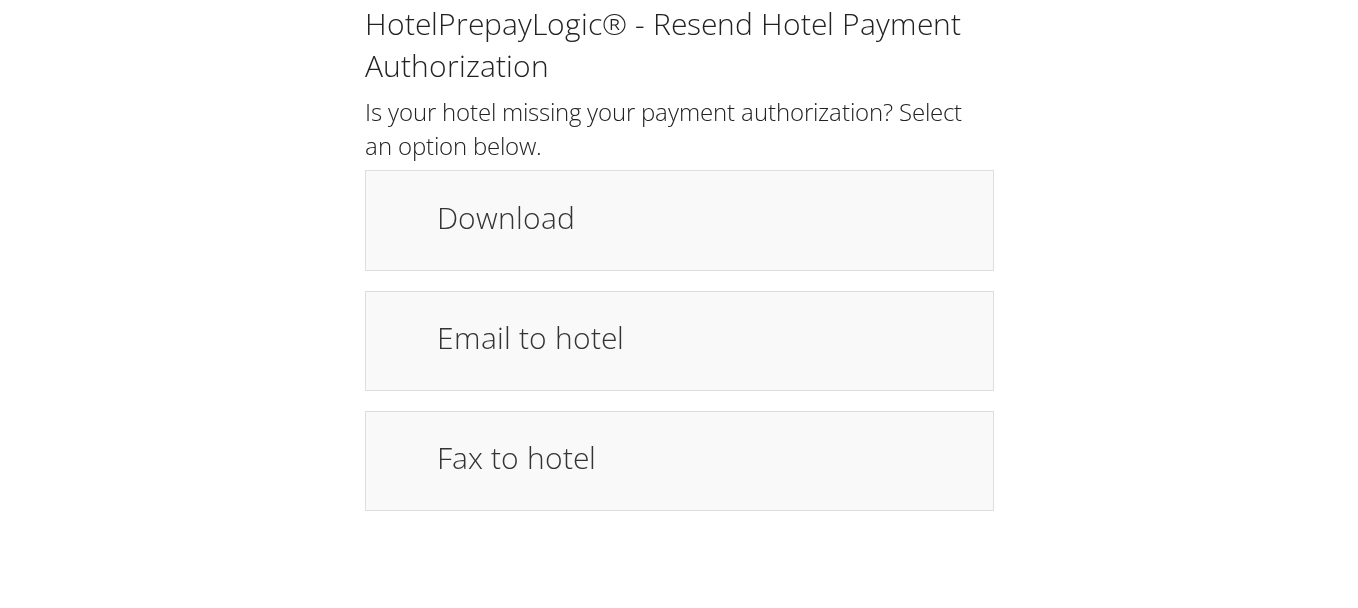 scroll, scrollTop: 0, scrollLeft: 0, axis: both 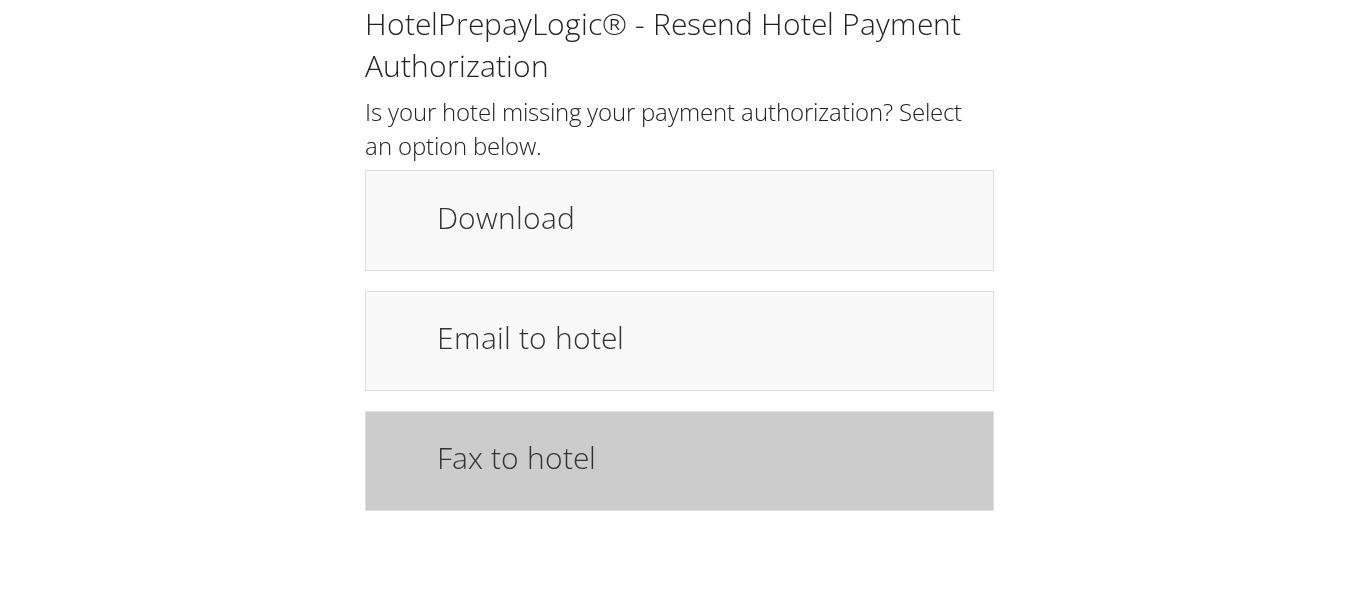 click on "Fax to hotel" at bounding box center (705, 457) 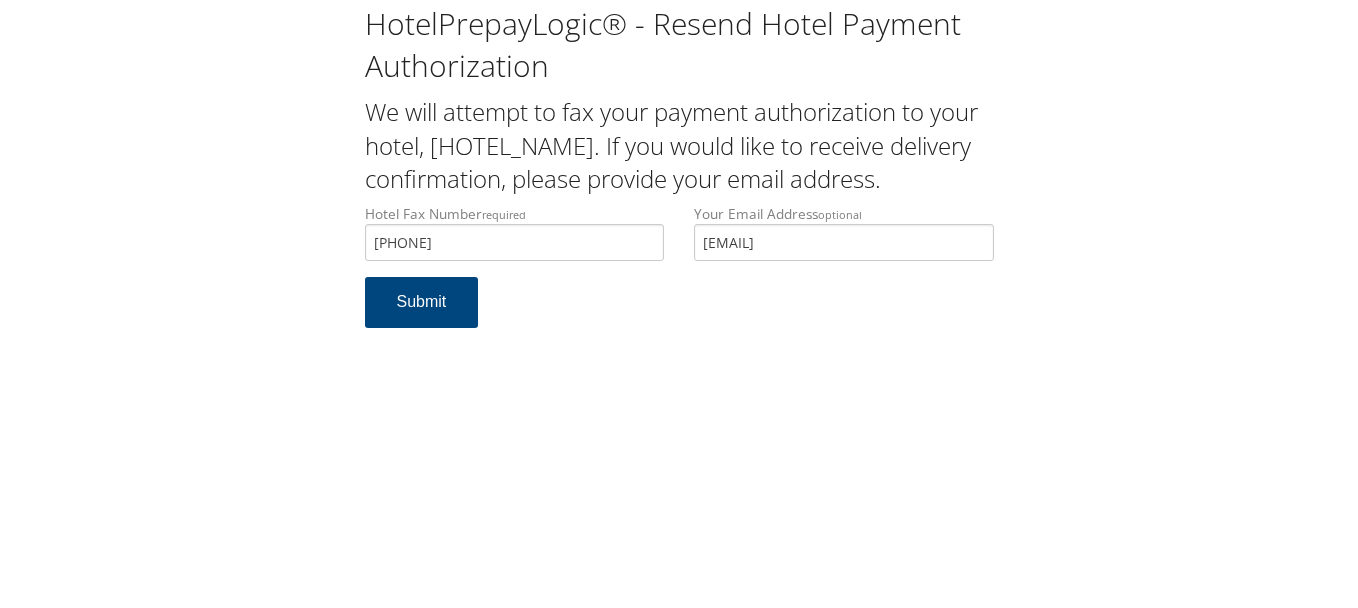scroll, scrollTop: 0, scrollLeft: 0, axis: both 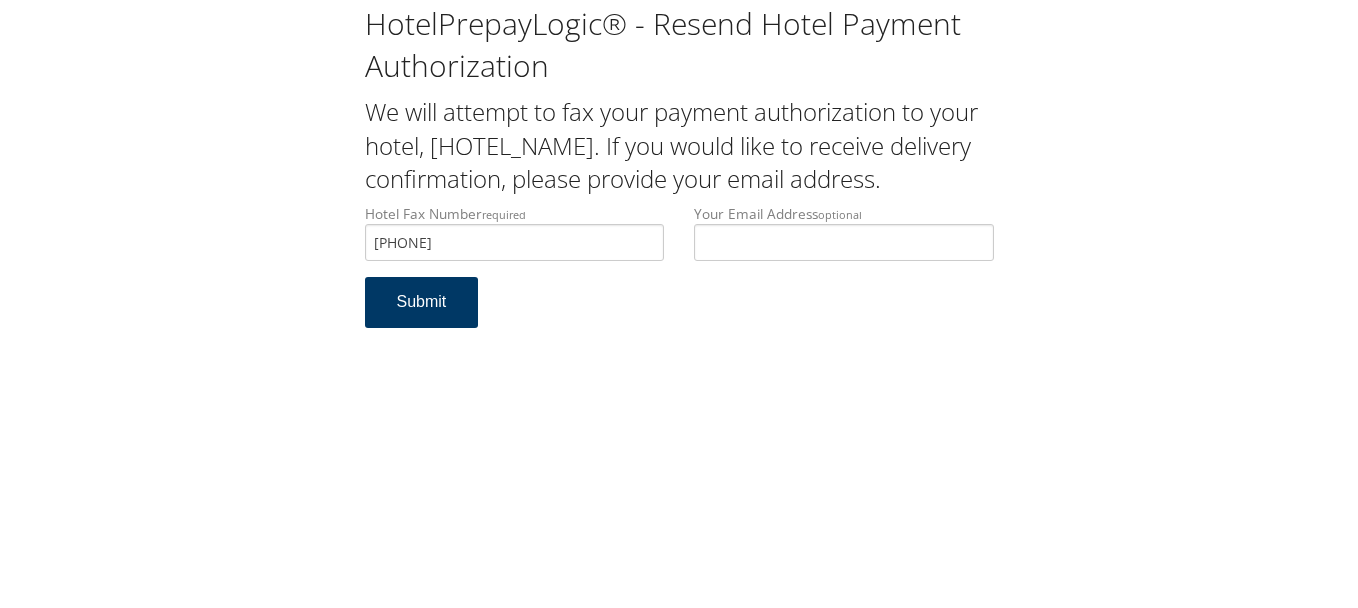 type 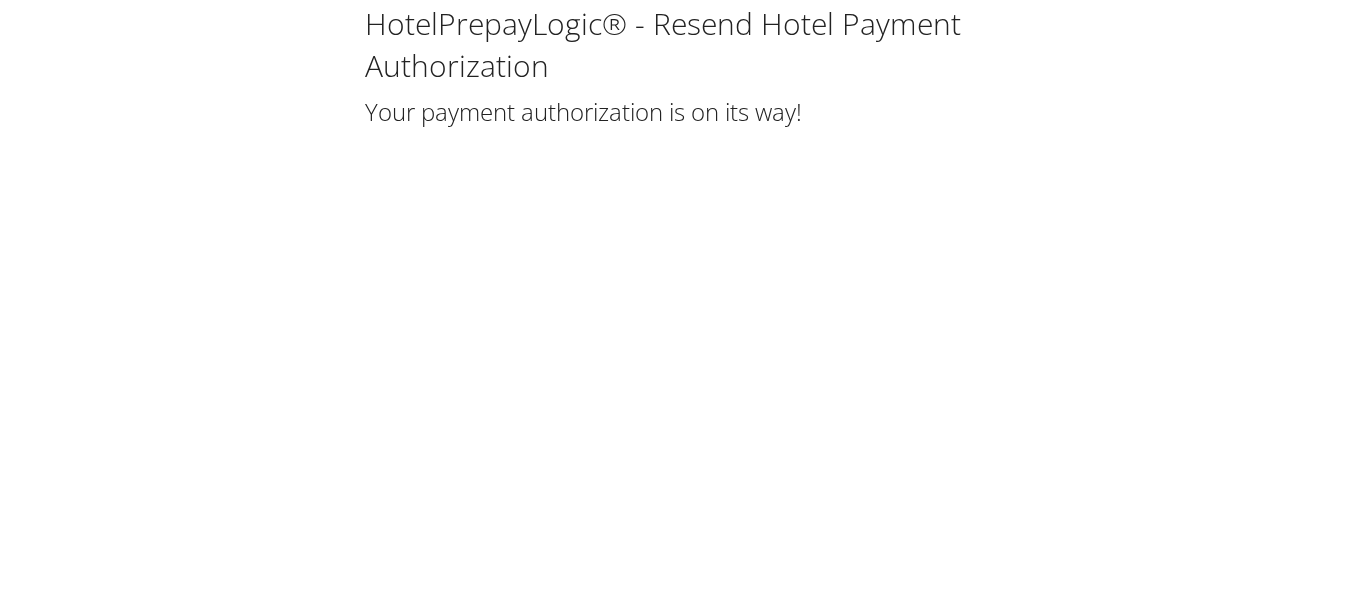 scroll, scrollTop: 0, scrollLeft: 0, axis: both 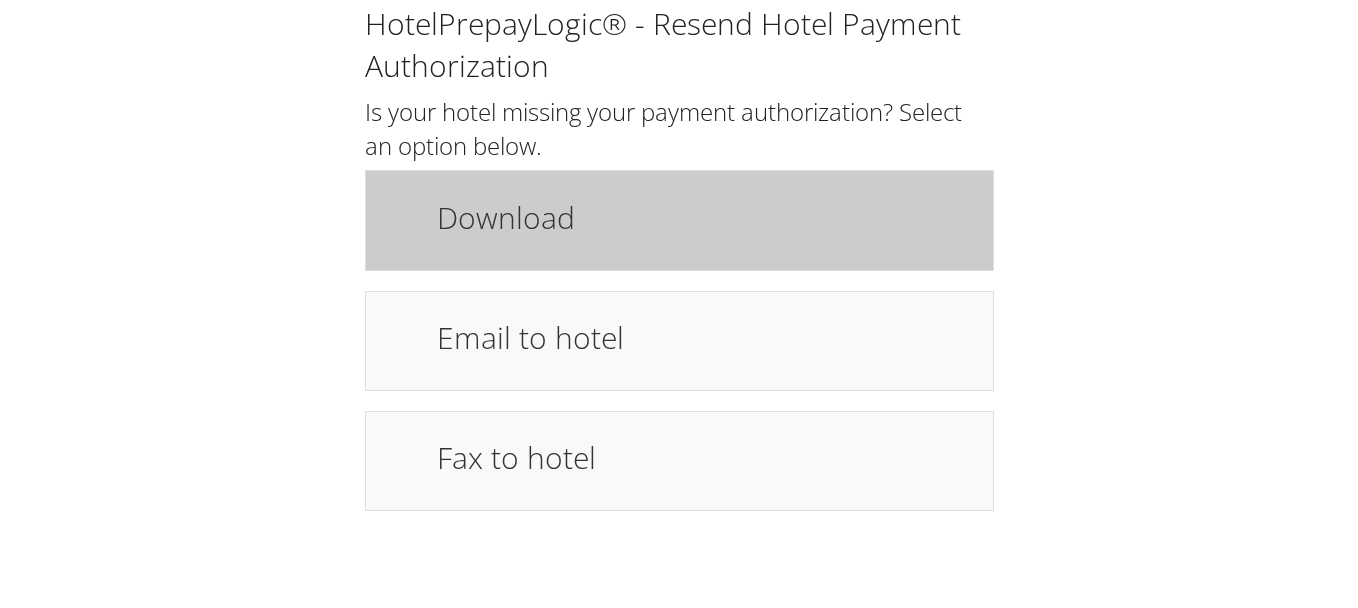 click on "Download" at bounding box center [705, 220] 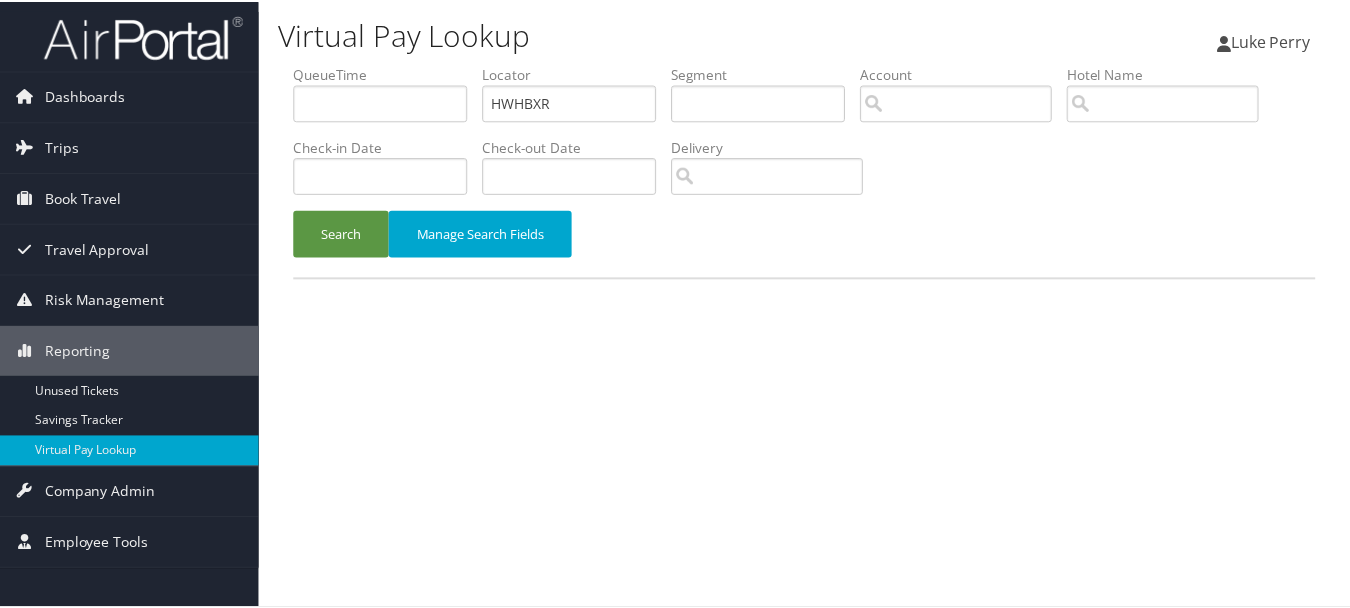 scroll, scrollTop: 0, scrollLeft: 0, axis: both 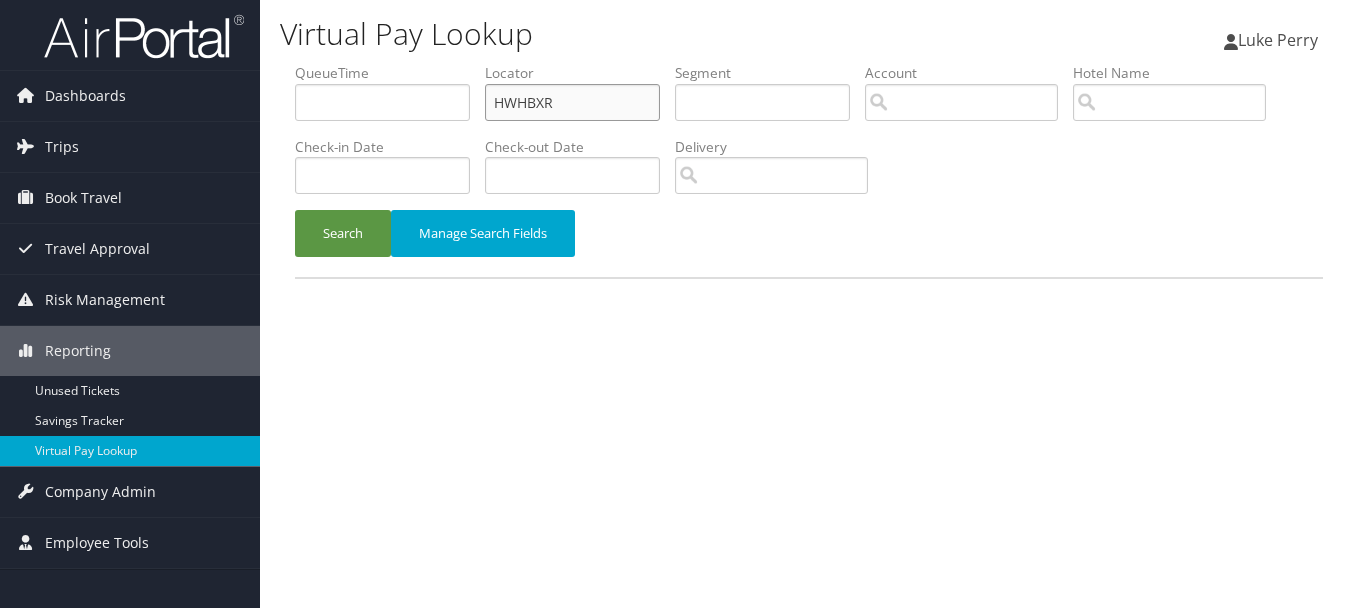drag, startPoint x: 607, startPoint y: 101, endPoint x: 441, endPoint y: 100, distance: 166.003 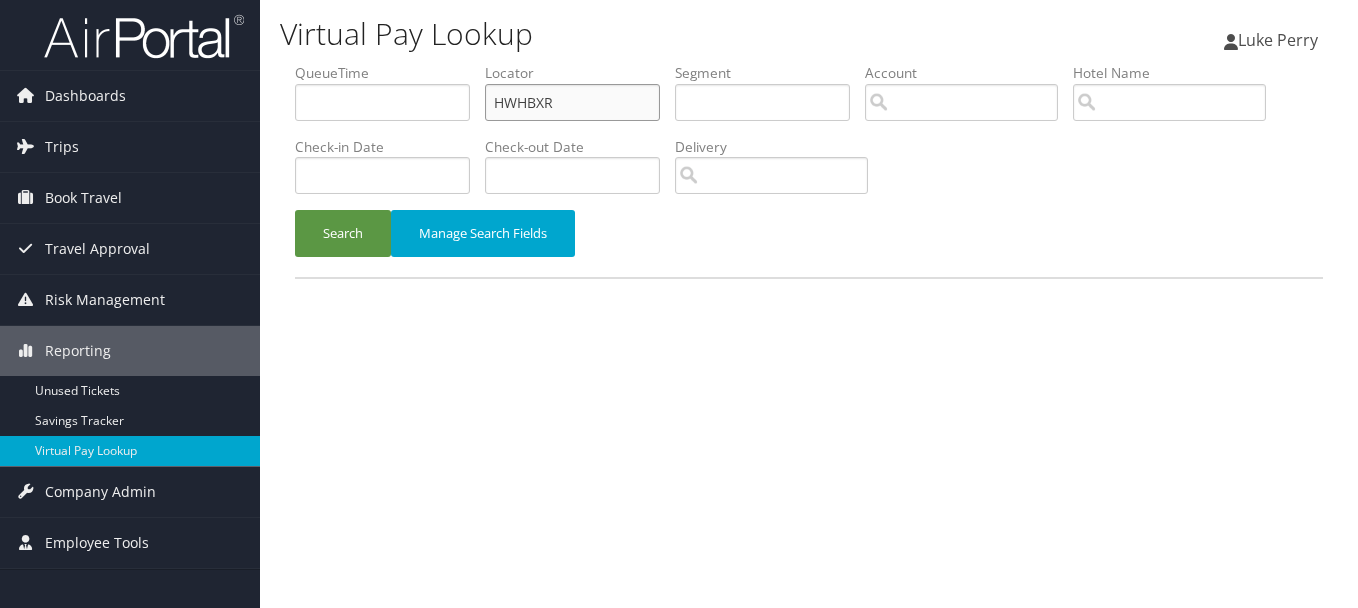 click on "QueueTime Locator HWHBXR Segment Account Traveler Hotel Name Check-in Date Check-out Date Delivery" at bounding box center [809, 63] 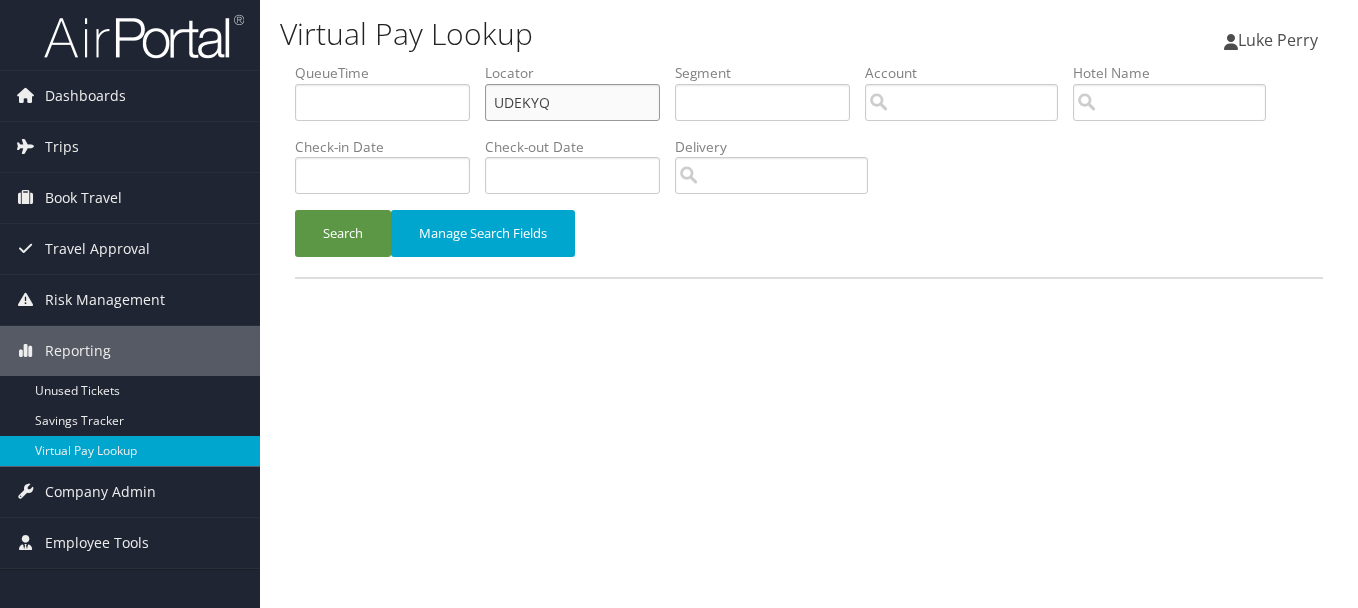 type on "UDEKYQ" 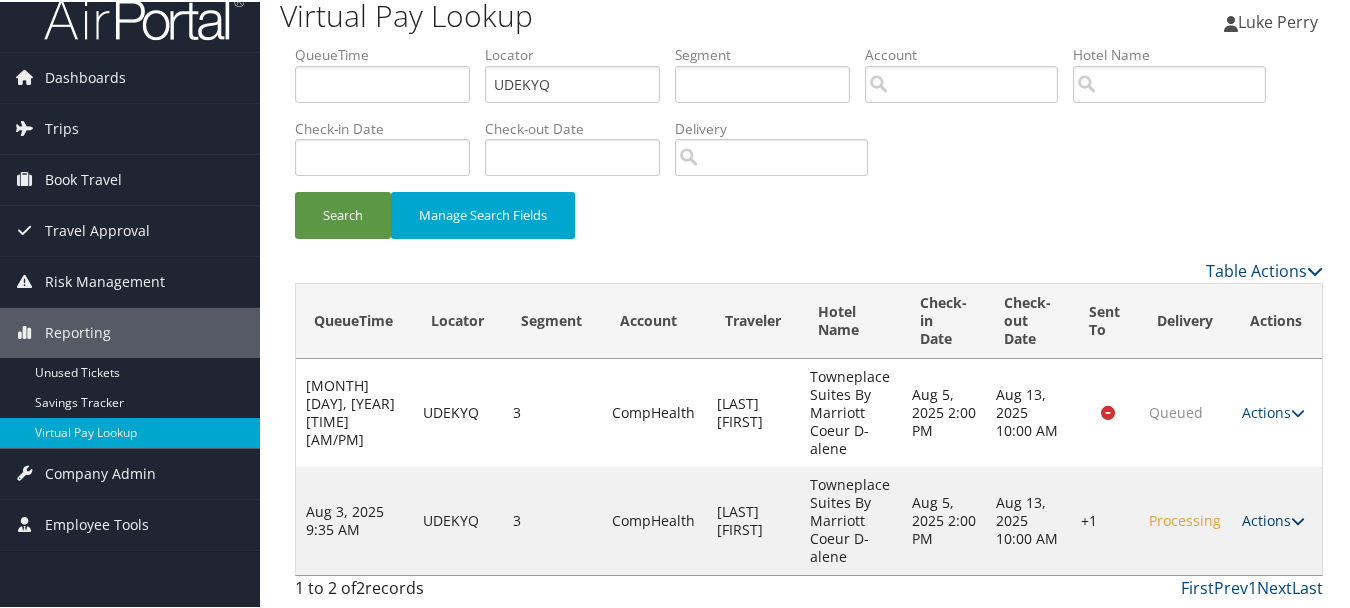 click on "Actions" at bounding box center (1273, 518) 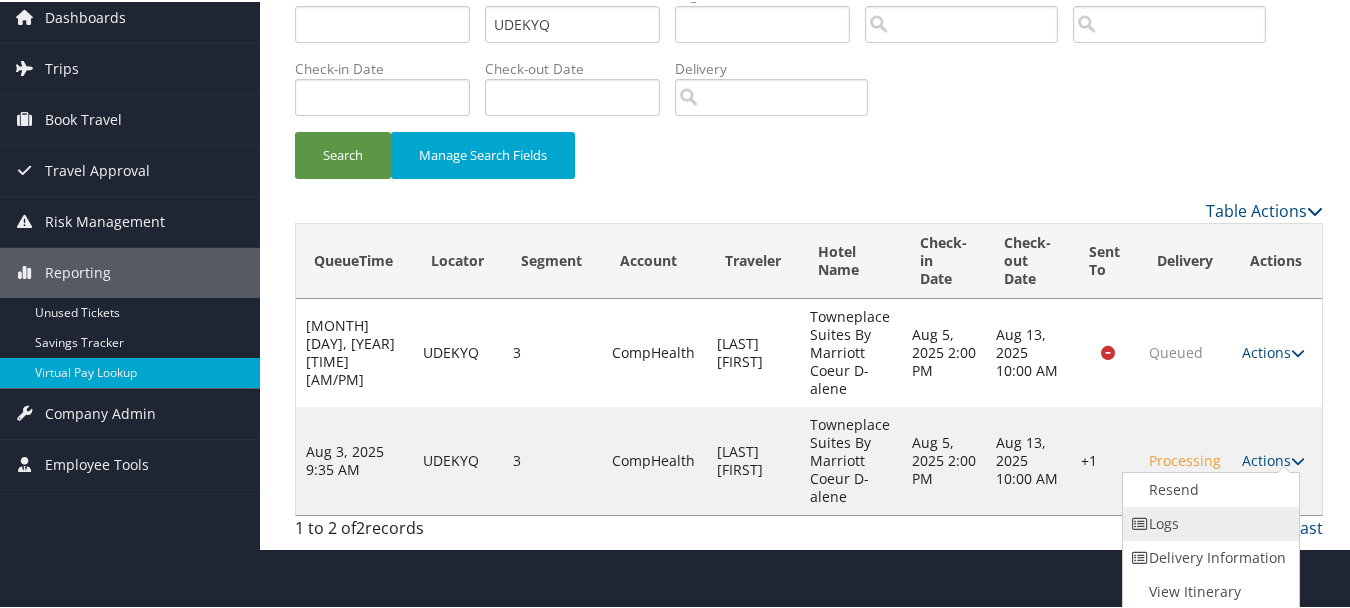 click on "Logs" at bounding box center [1208, 522] 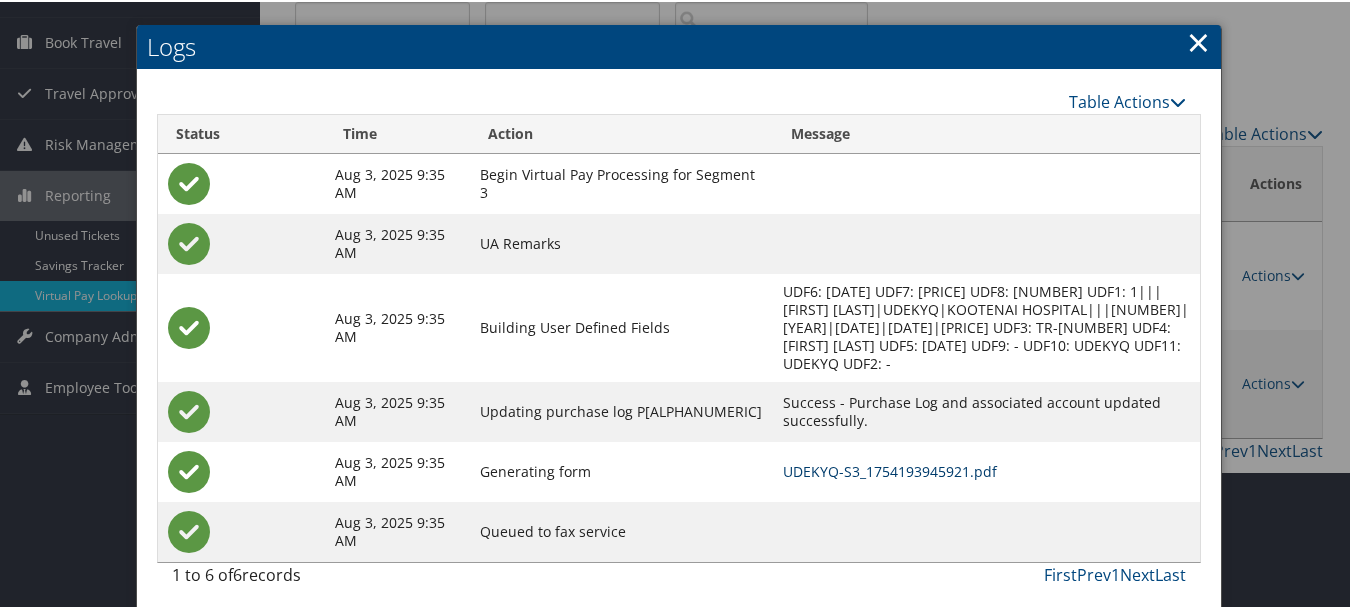 scroll, scrollTop: 165, scrollLeft: 0, axis: vertical 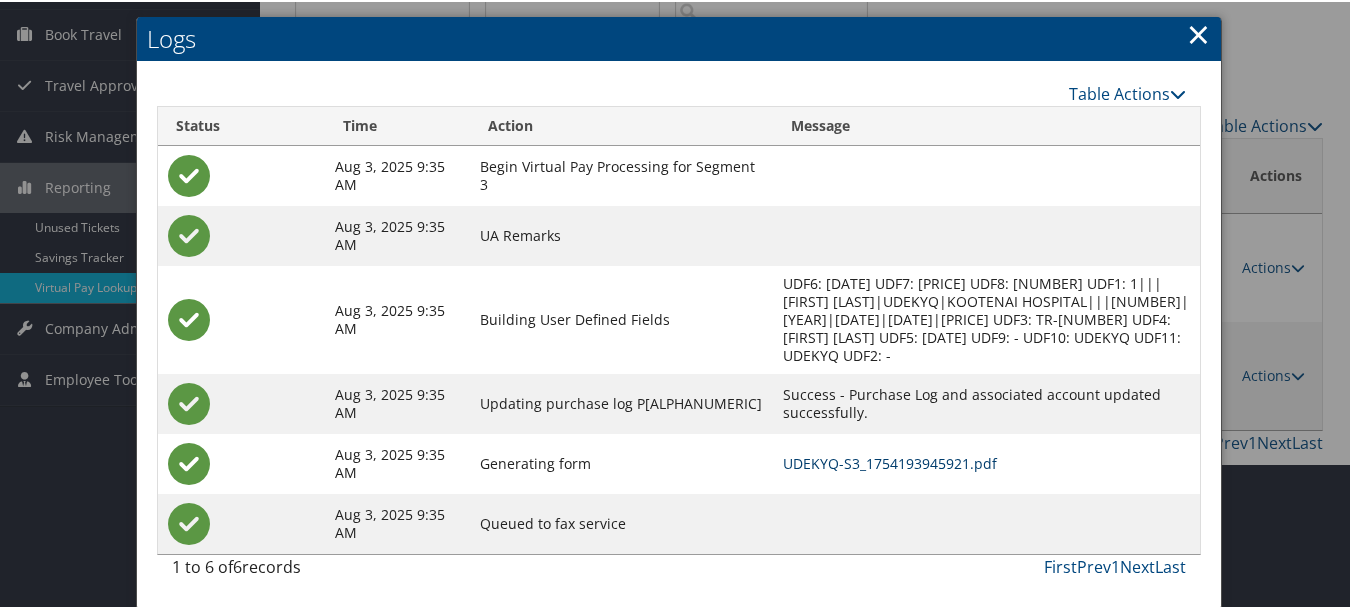 click on "UDEKYQ-S3_1754193945921.pdf" at bounding box center [890, 461] 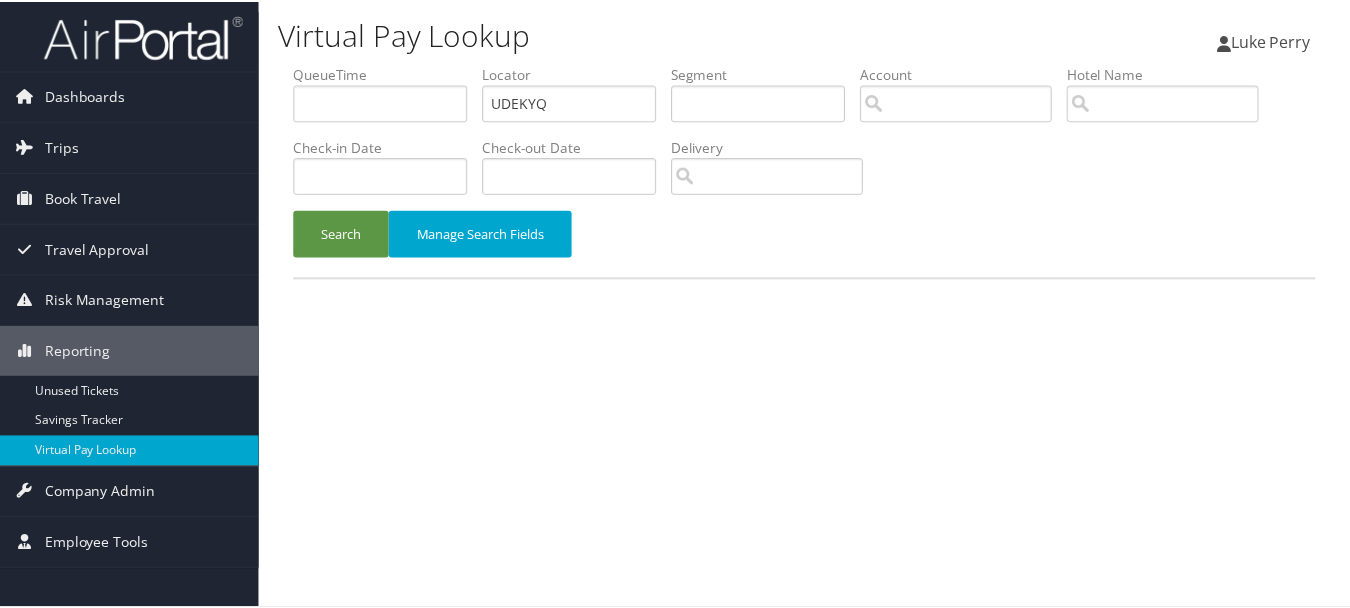 scroll, scrollTop: 0, scrollLeft: 0, axis: both 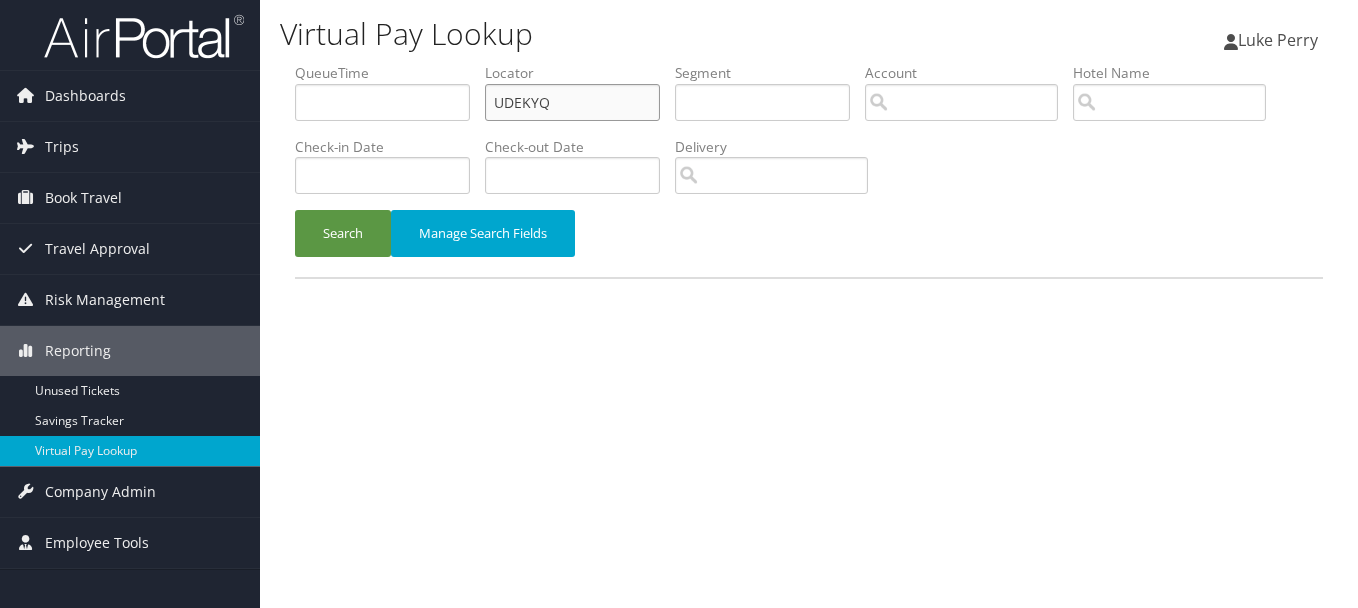 drag, startPoint x: 568, startPoint y: 102, endPoint x: 344, endPoint y: 102, distance: 224 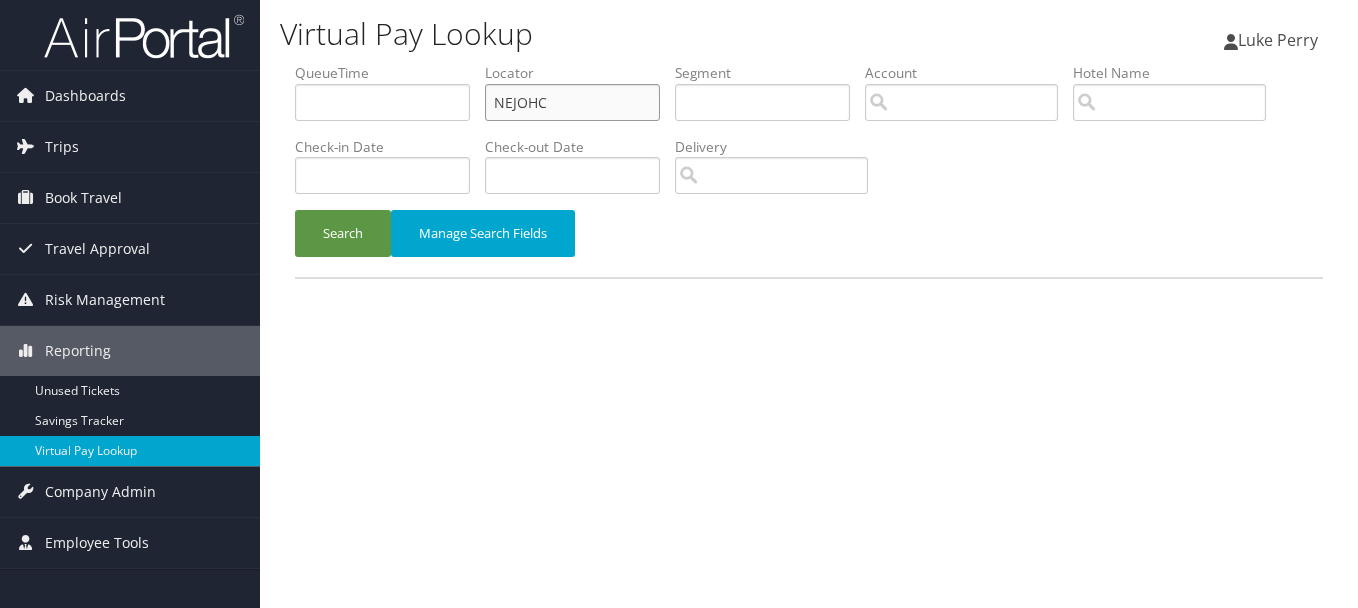 click on "Search" at bounding box center (343, 233) 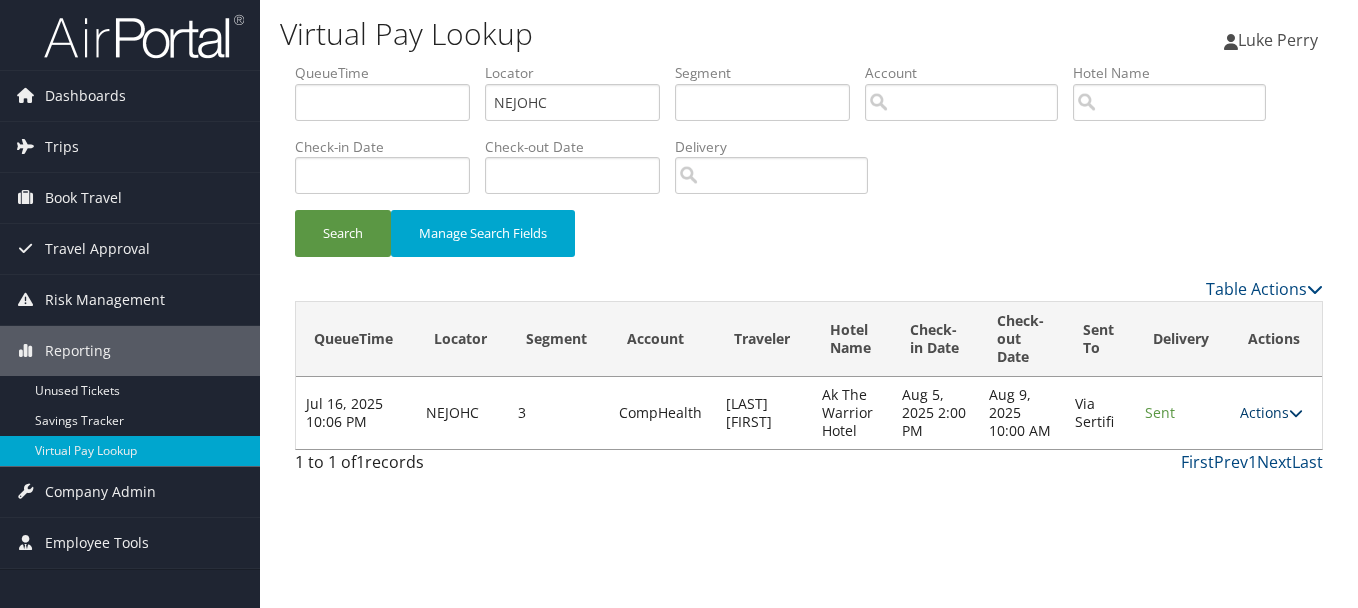 click on "Actions" at bounding box center (1271, 412) 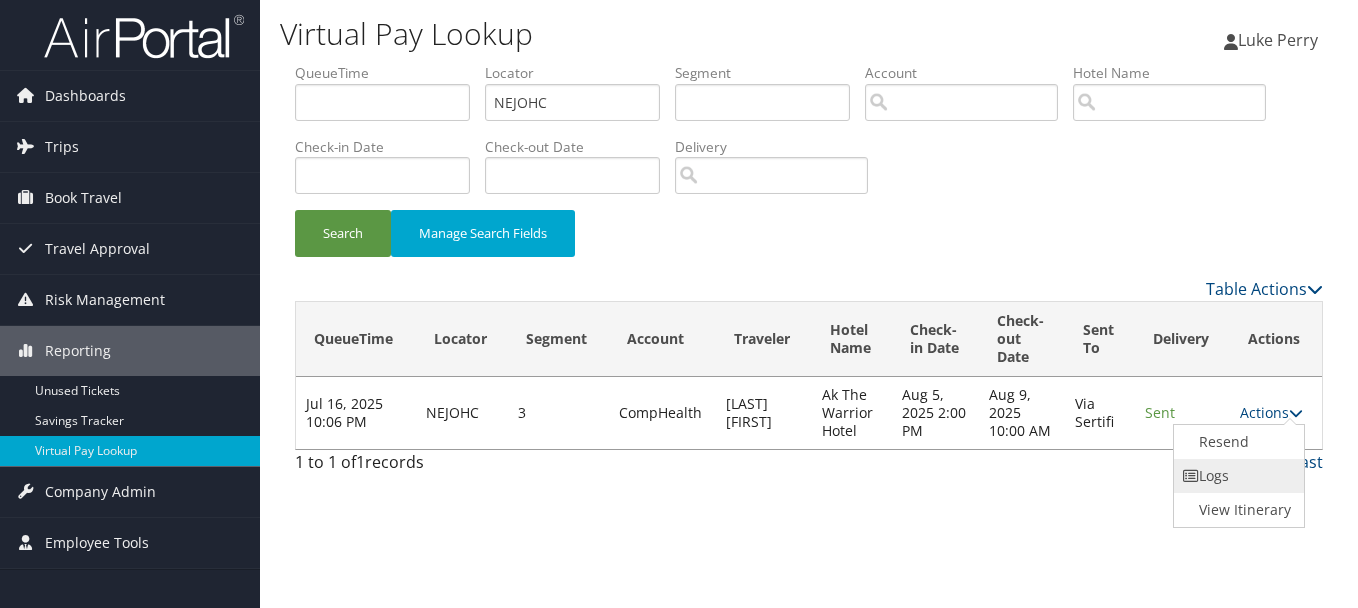 click on "Logs" at bounding box center (1237, 476) 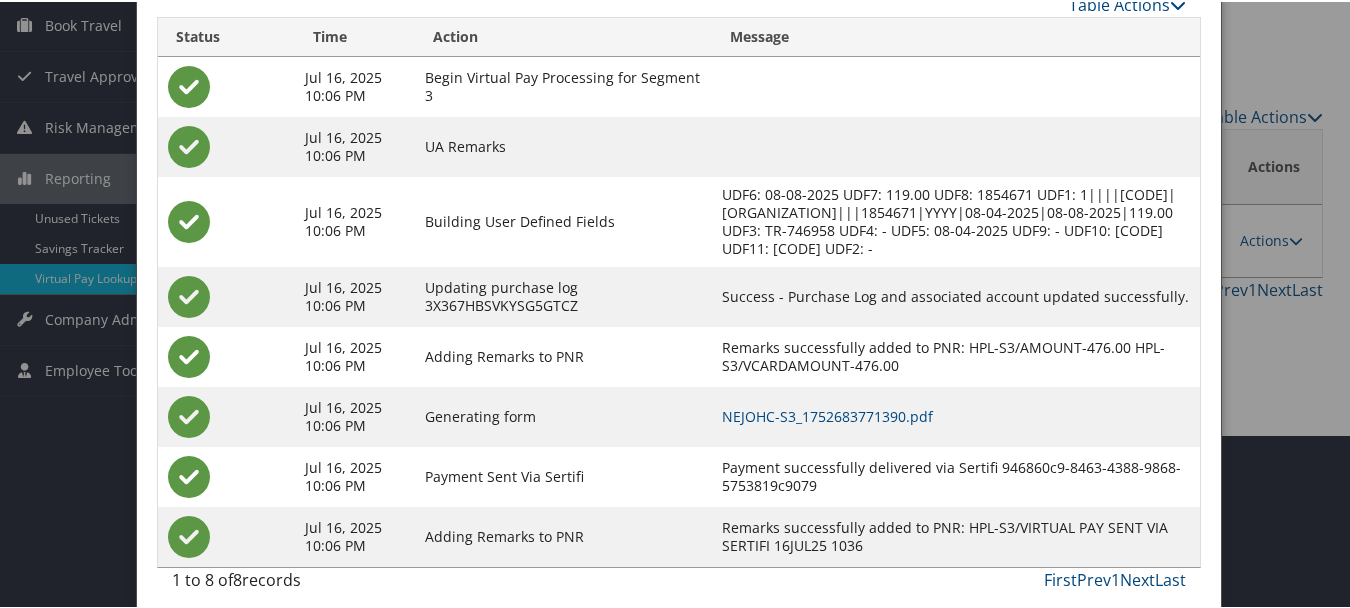scroll, scrollTop: 87, scrollLeft: 0, axis: vertical 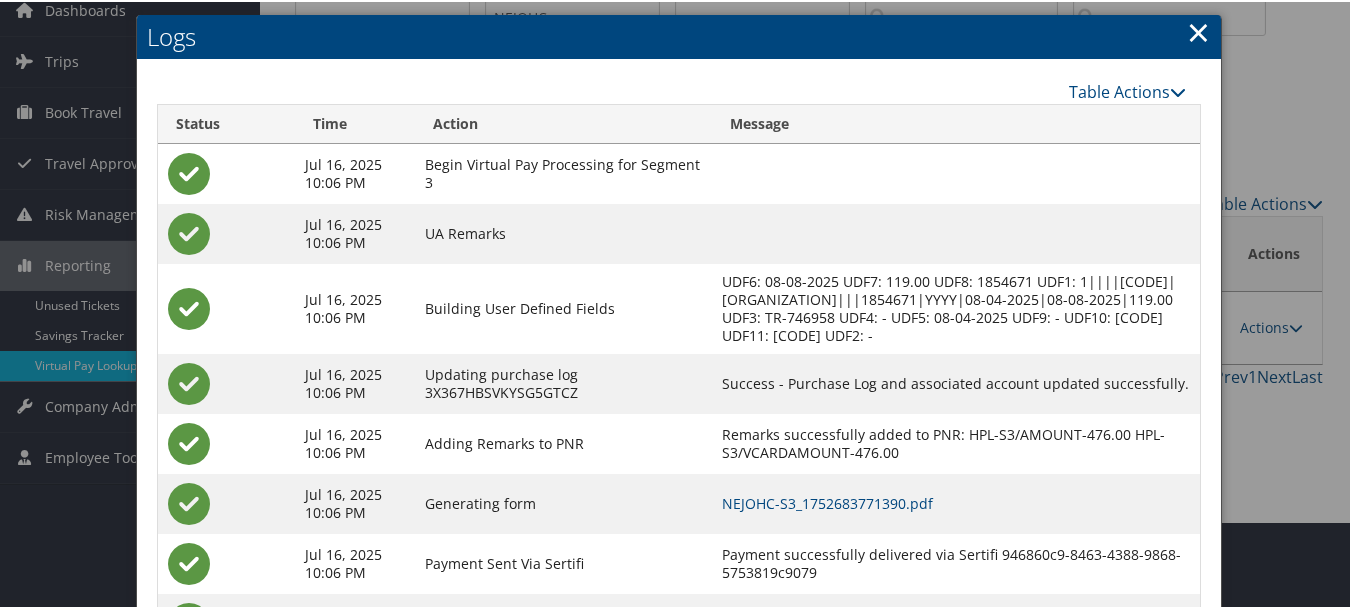 click on "×" at bounding box center [1198, 30] 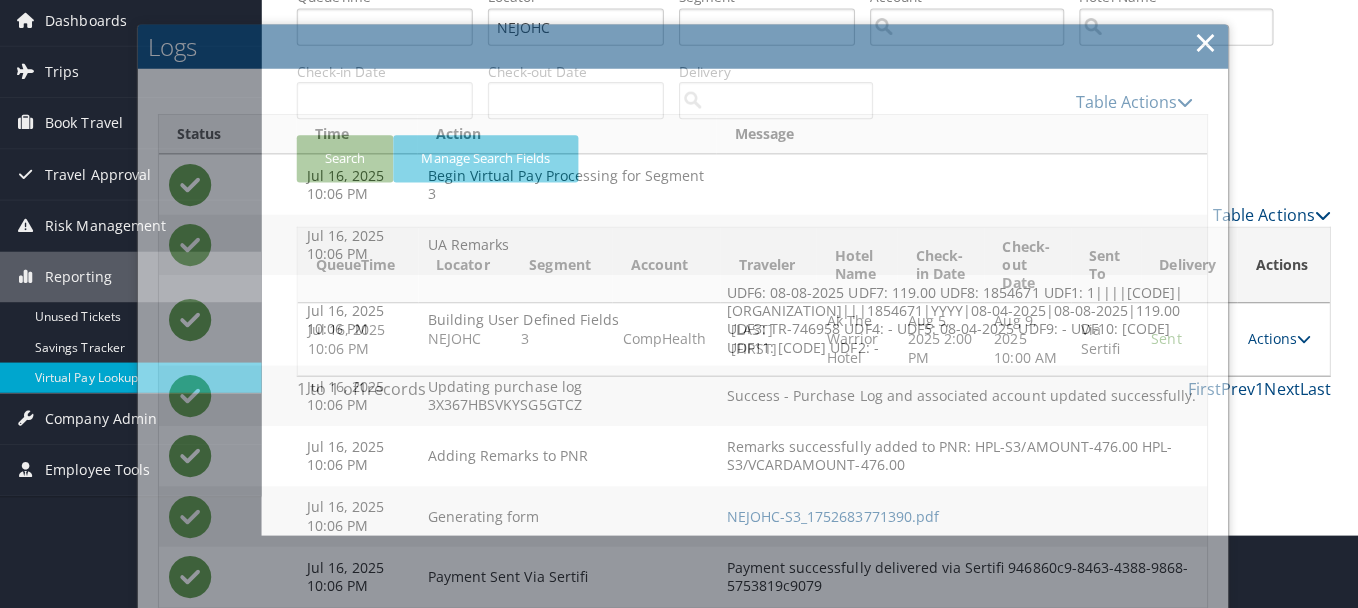 scroll, scrollTop: 0, scrollLeft: 0, axis: both 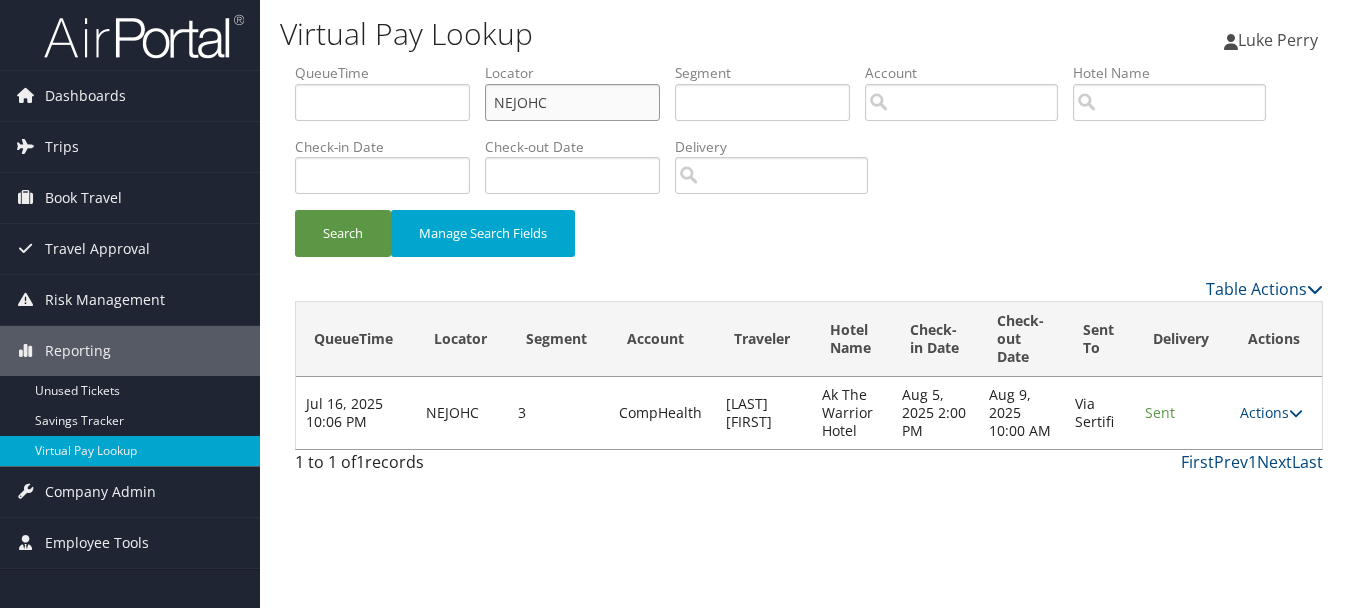 click on "QueueTime Locator NEJOHC Segment Account Traveler Hotel Name Check-in Date Check-out Date Delivery" at bounding box center (809, 63) 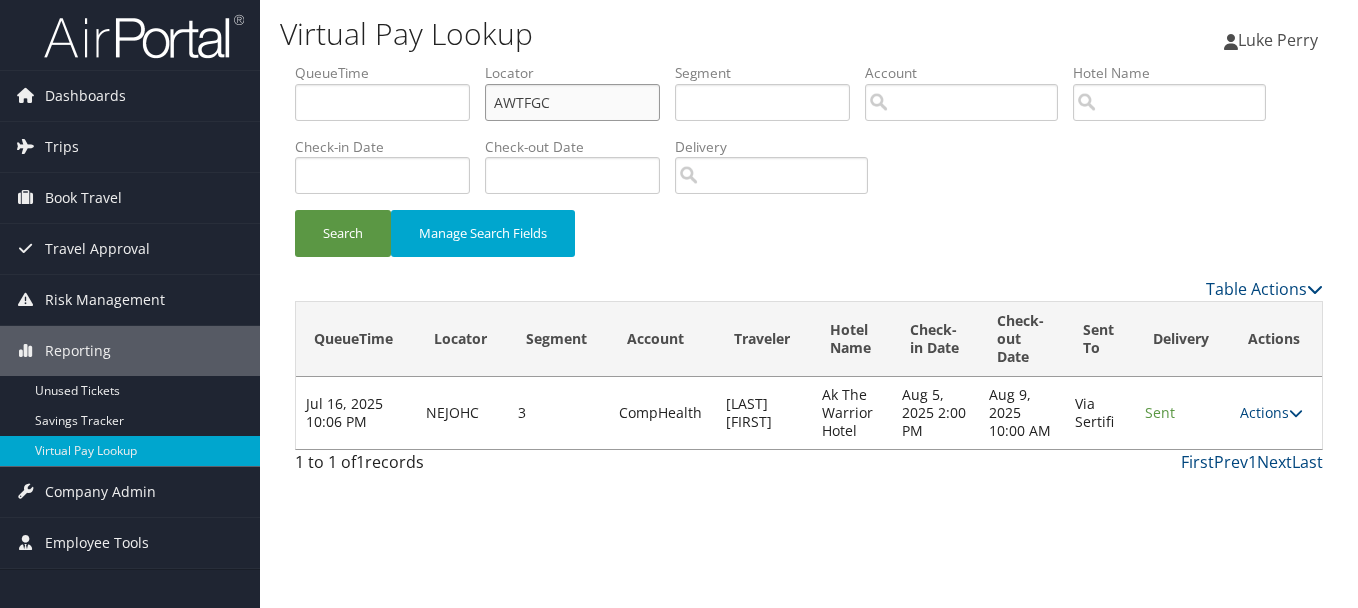 click on "Search" at bounding box center [343, 233] 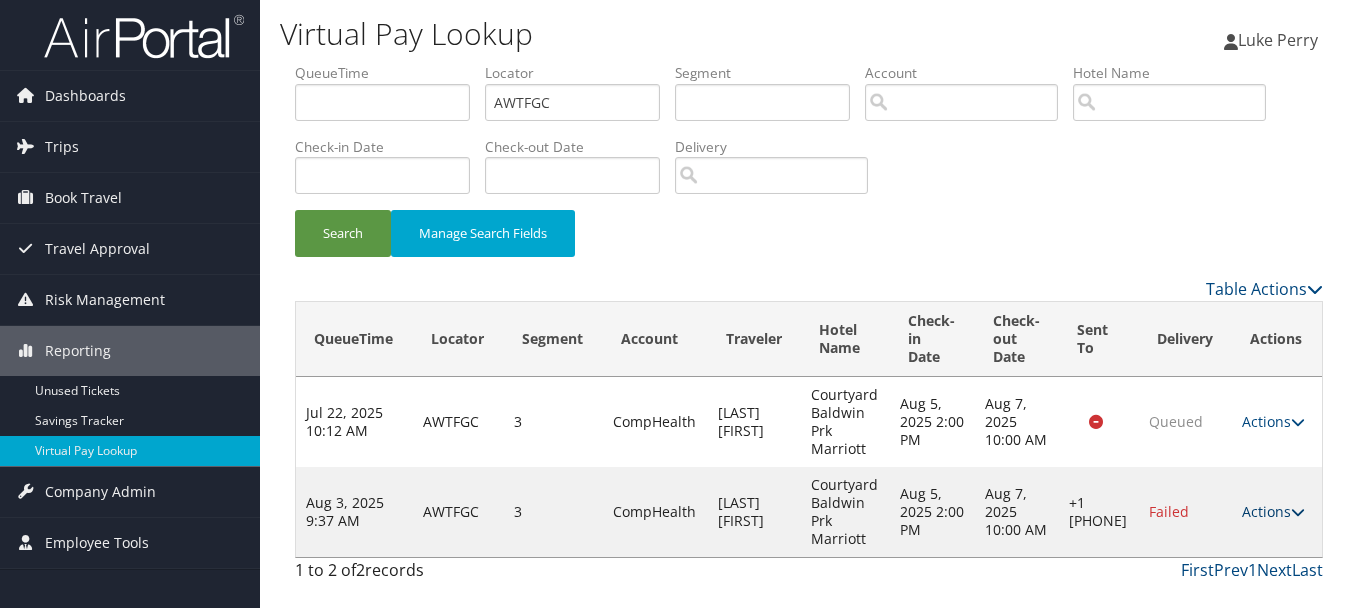 click on "Actions" at bounding box center [1273, 511] 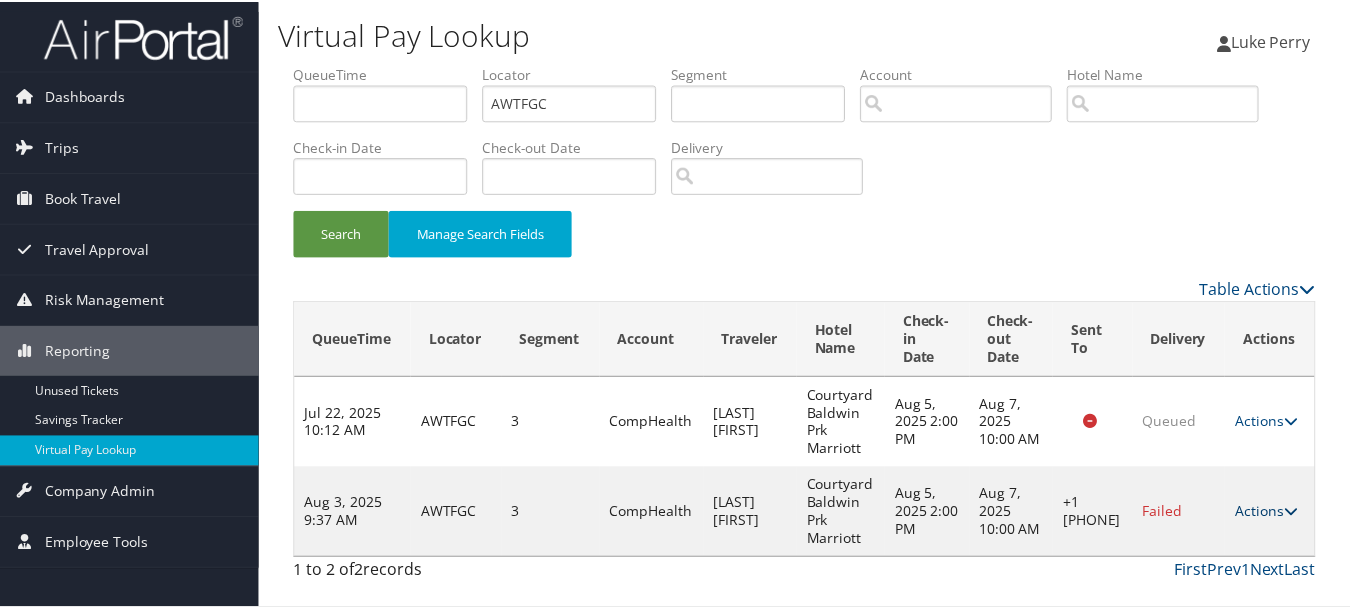 scroll, scrollTop: 53, scrollLeft: 0, axis: vertical 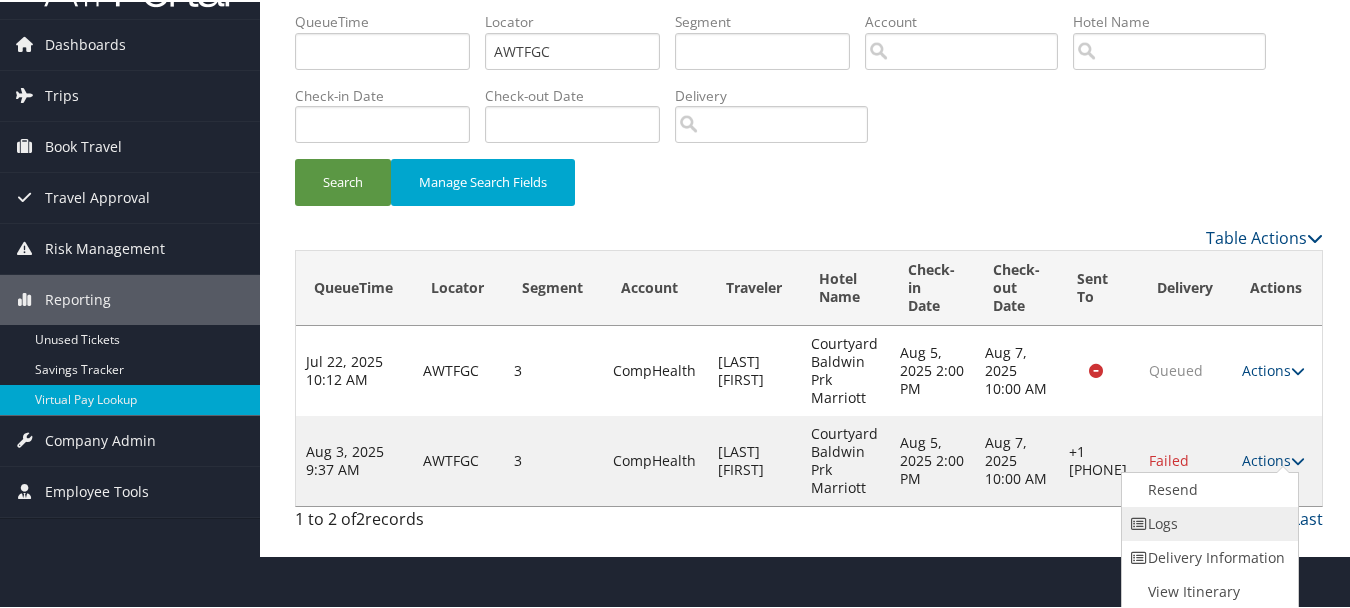 click on "Logs" at bounding box center (1207, 522) 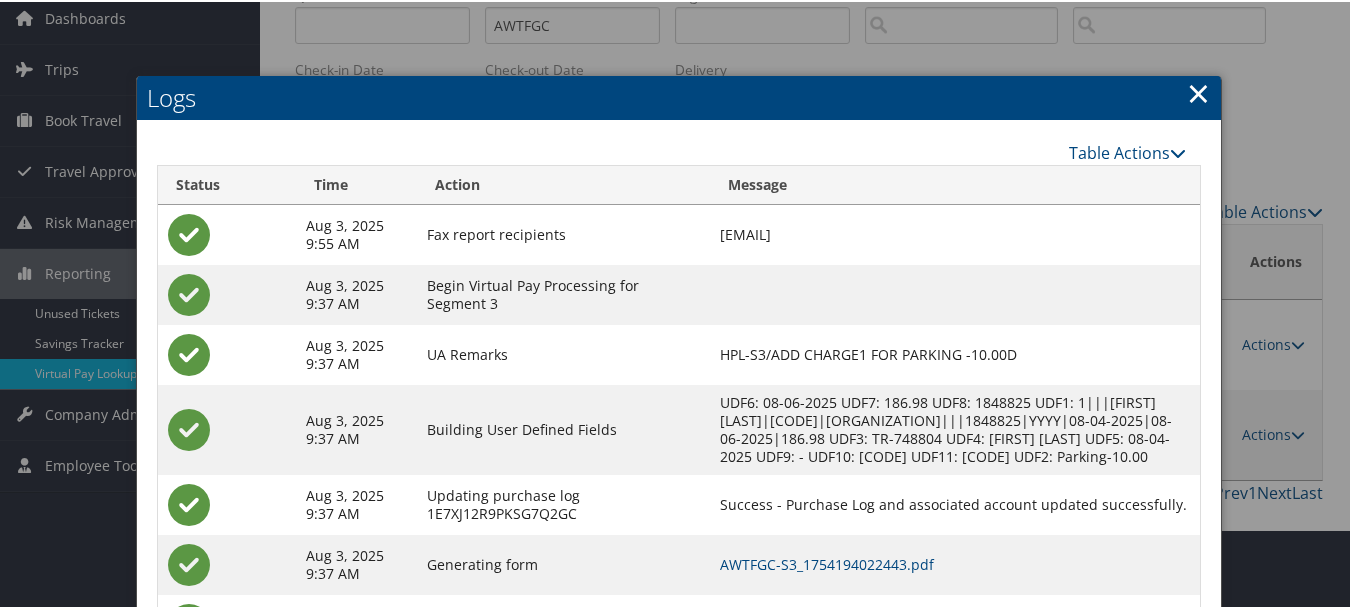 scroll, scrollTop: 216, scrollLeft: 0, axis: vertical 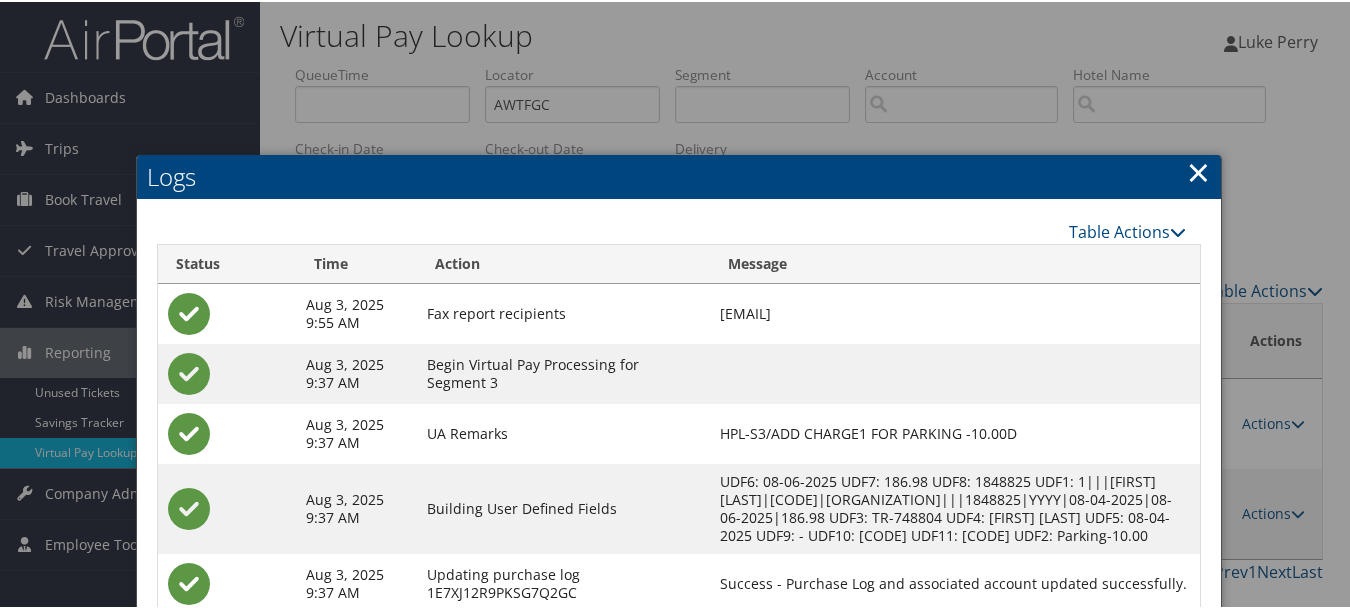 click on "×" at bounding box center [1198, 170] 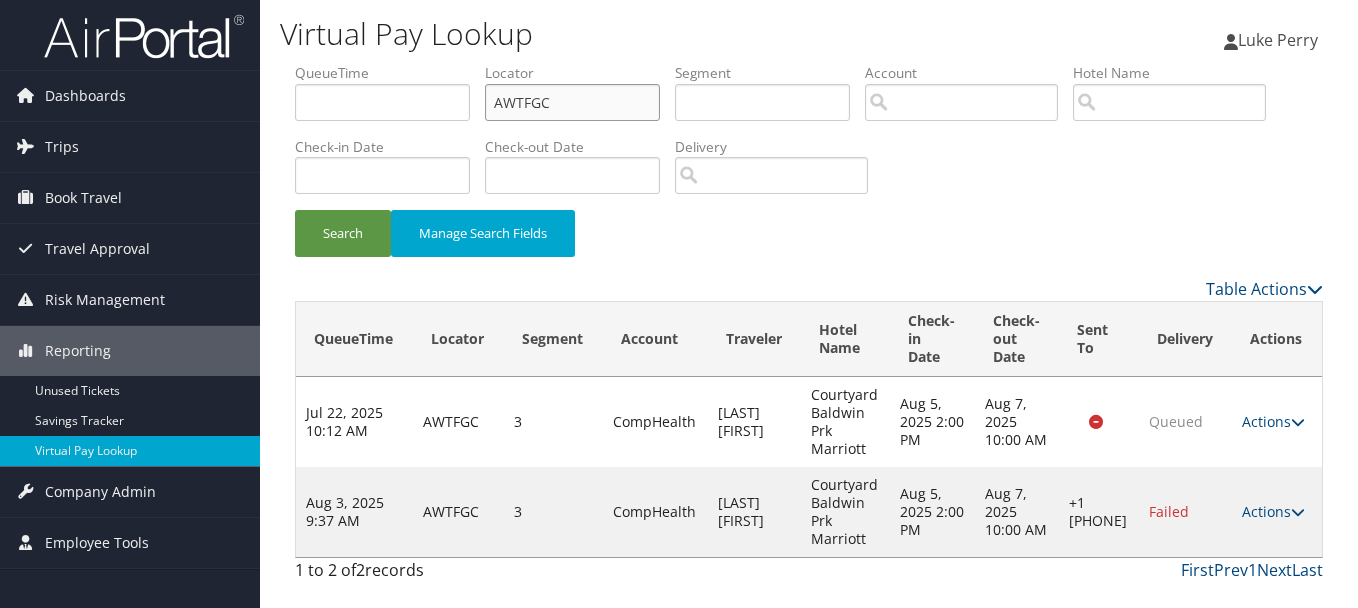 click on "QueueTime Locator AWTFGC Segment Account Traveler Hotel Name Check-in Date Check-out Date Delivery" at bounding box center (809, 63) 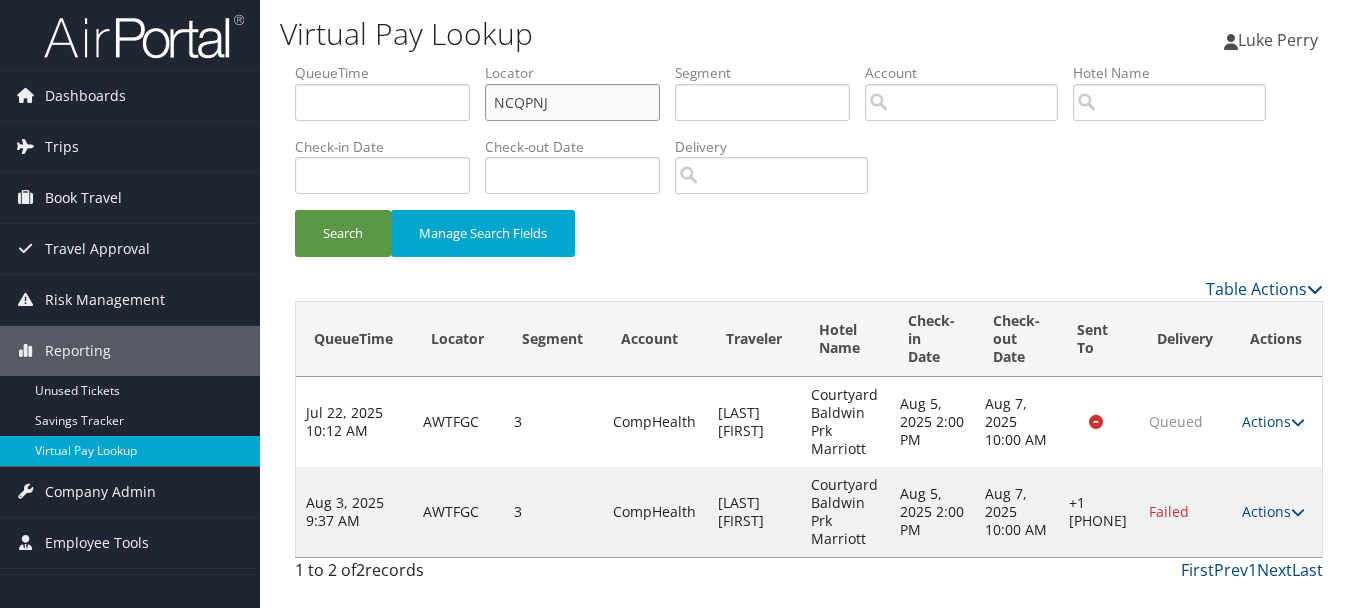 click on "Search" at bounding box center [343, 233] 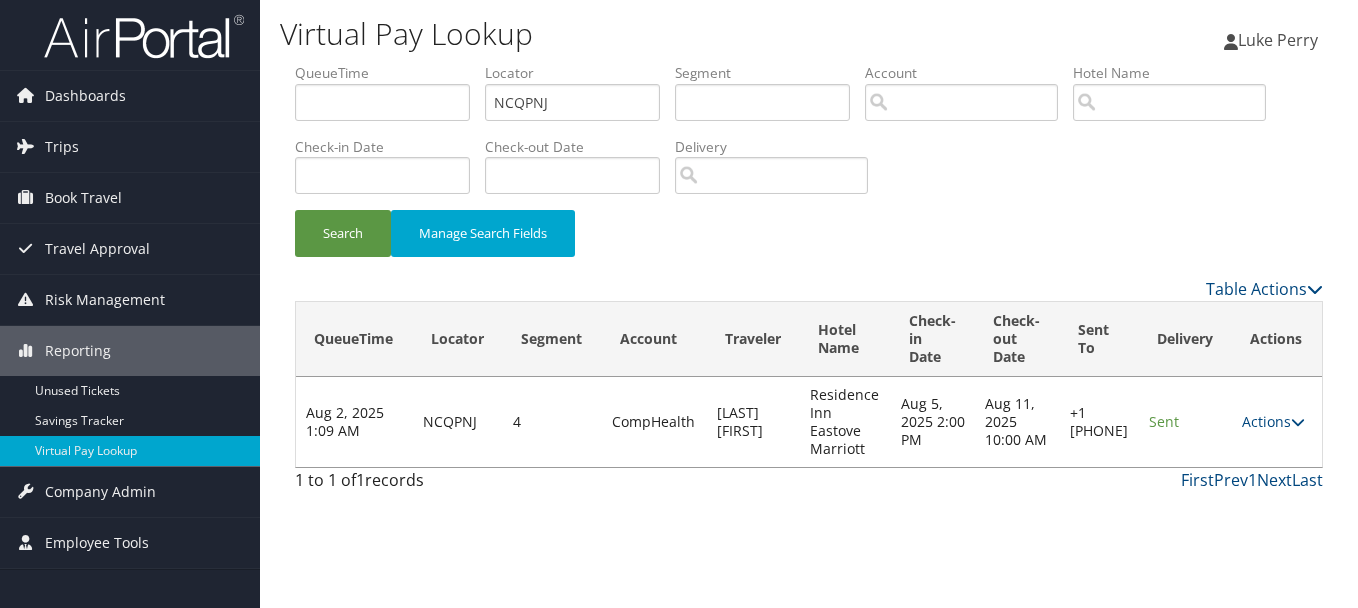 click on "Actions   Resend  Logs  Delivery Information  View Itinerary" at bounding box center (1277, 422) 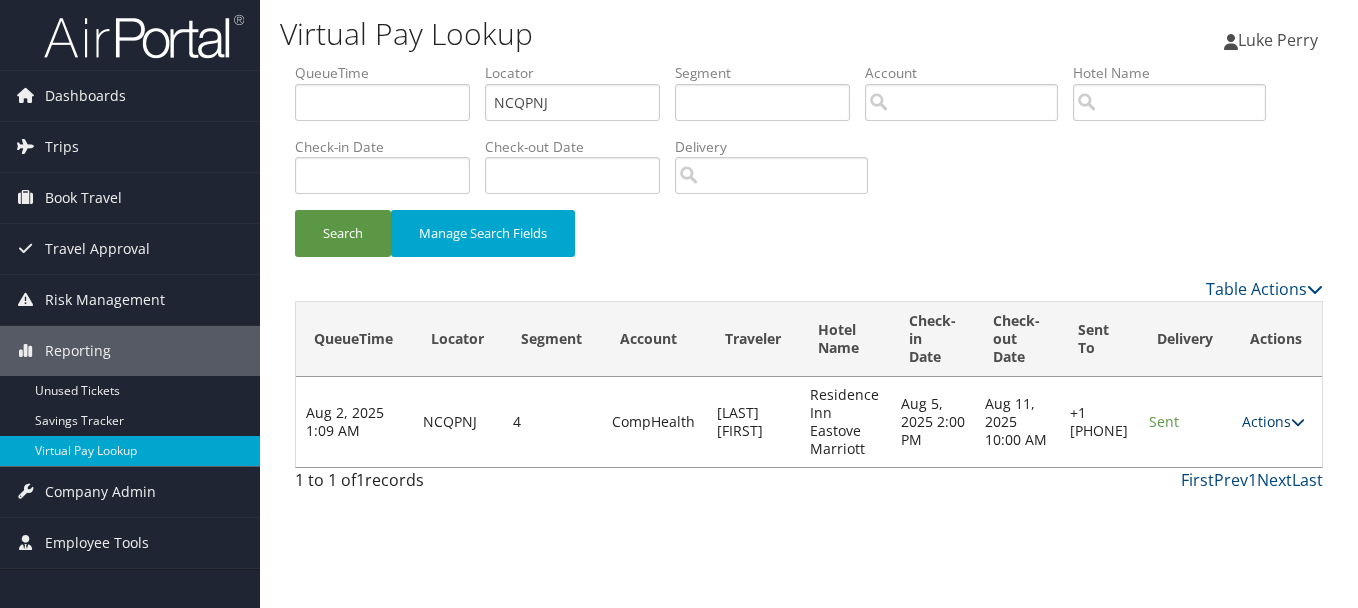 click on "Actions" at bounding box center (1273, 421) 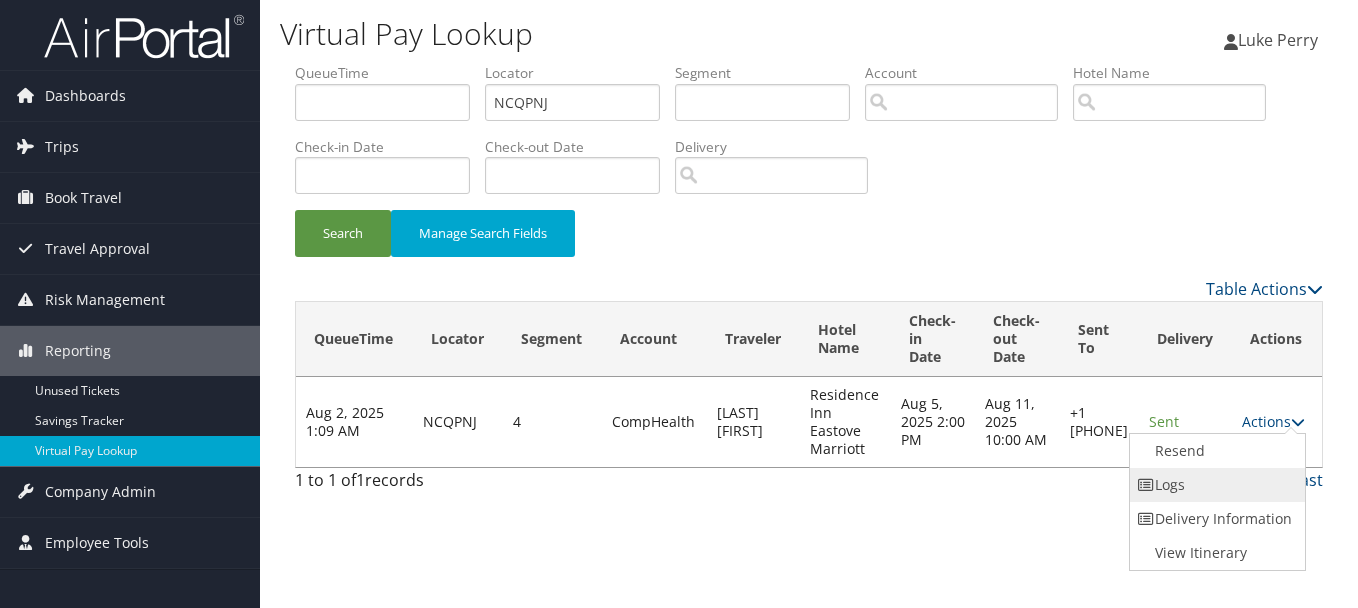 click on "Logs" at bounding box center [1215, 485] 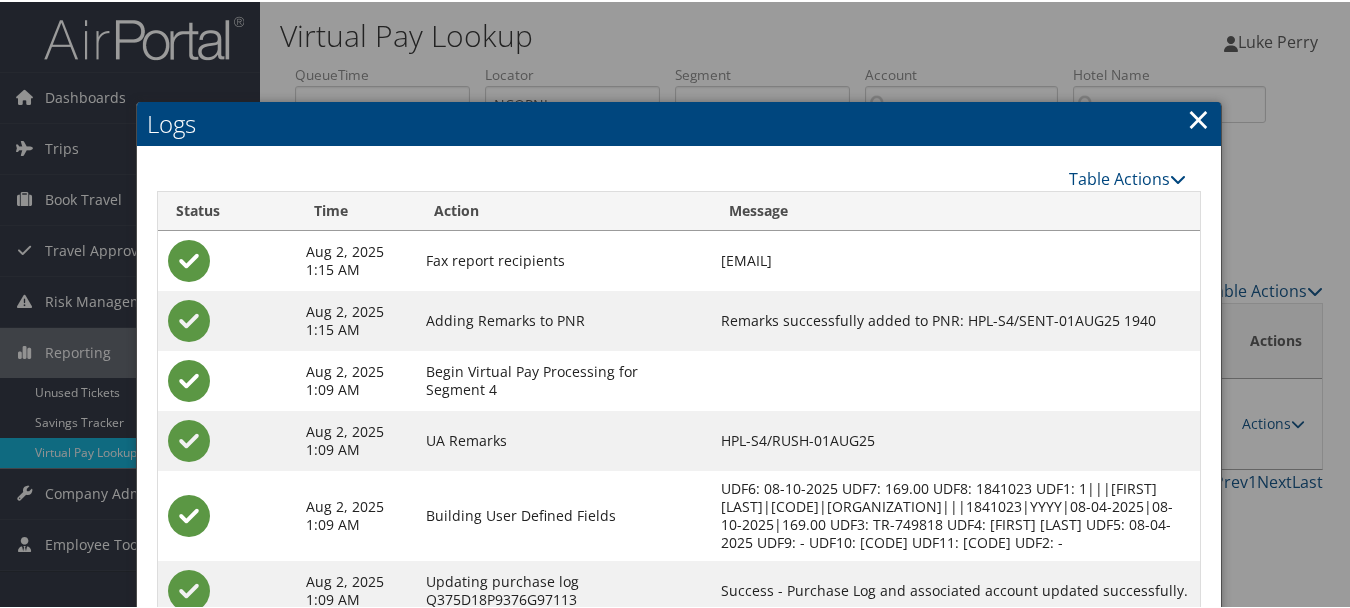 scroll, scrollTop: 265, scrollLeft: 0, axis: vertical 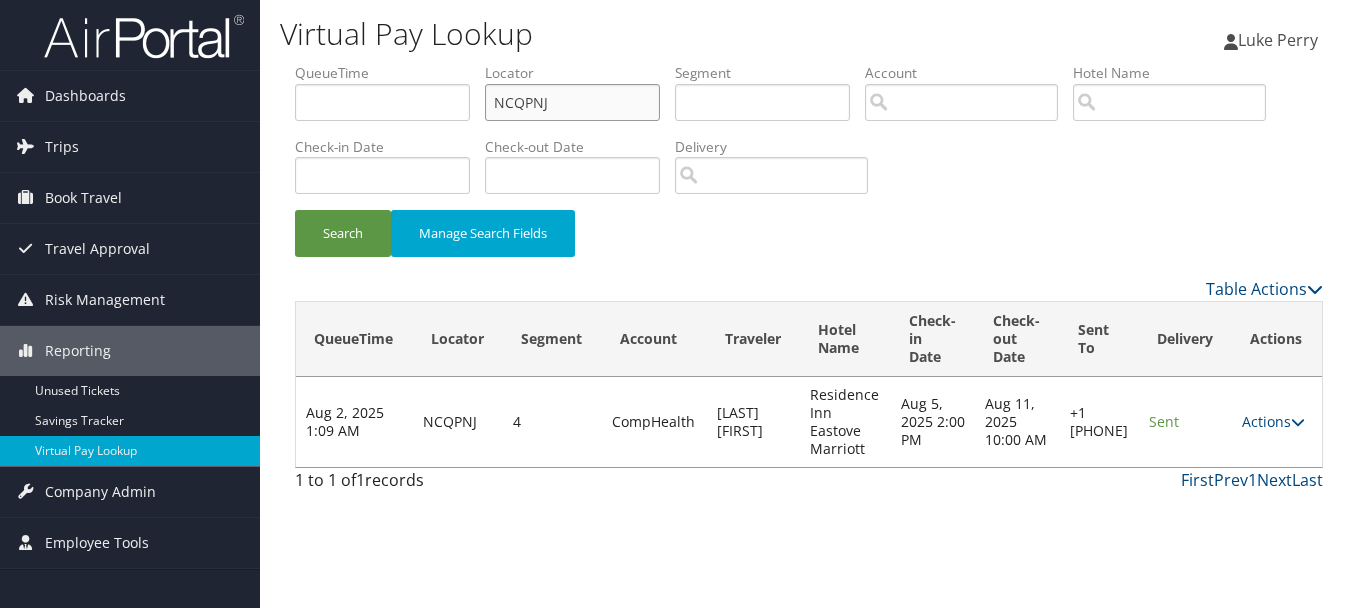drag, startPoint x: 618, startPoint y: 111, endPoint x: 307, endPoint y: 108, distance: 311.01447 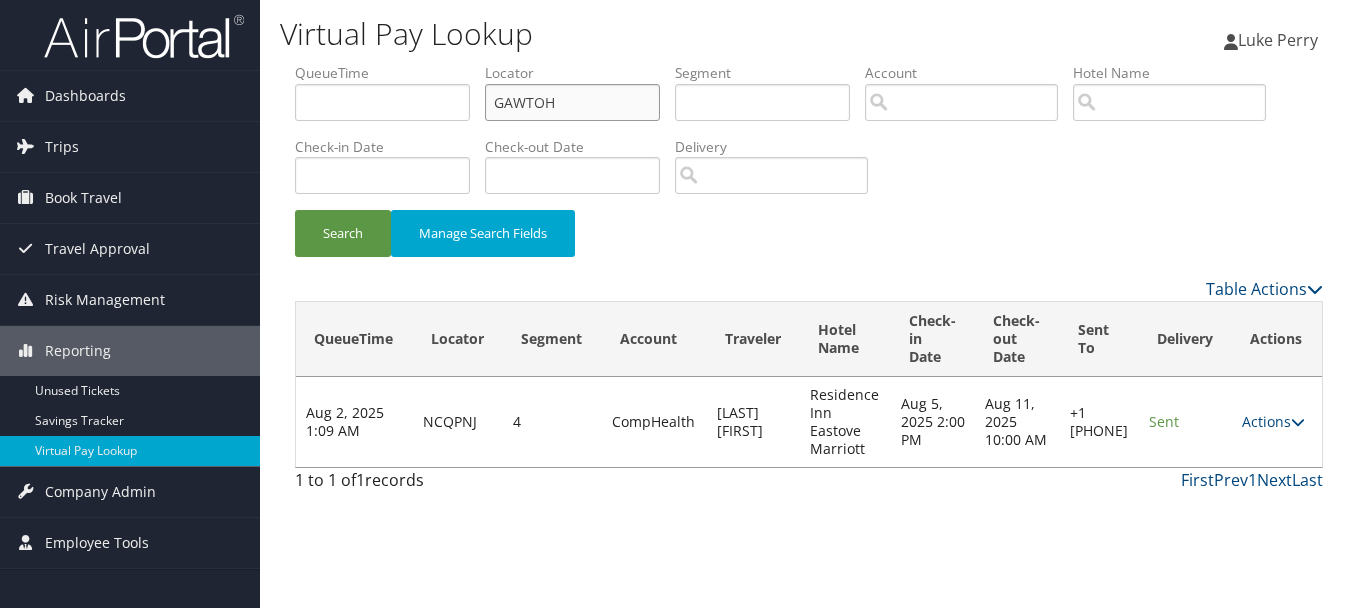 type on "GAWTOH" 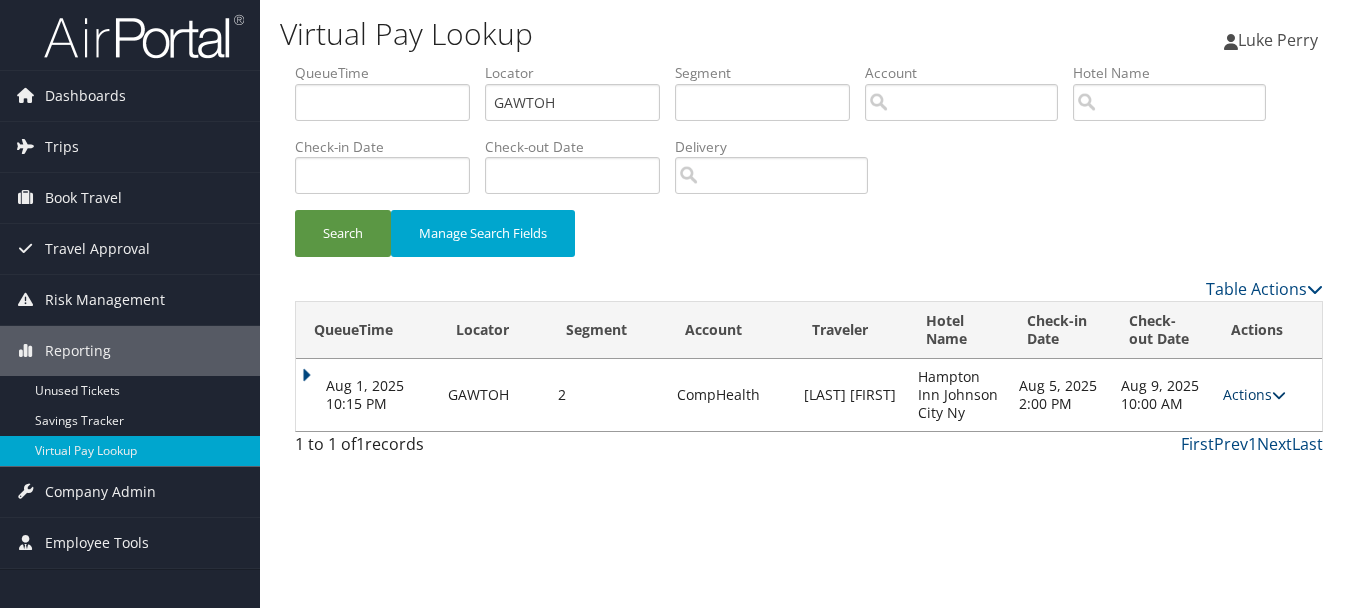 click on "Actions" at bounding box center (1254, 394) 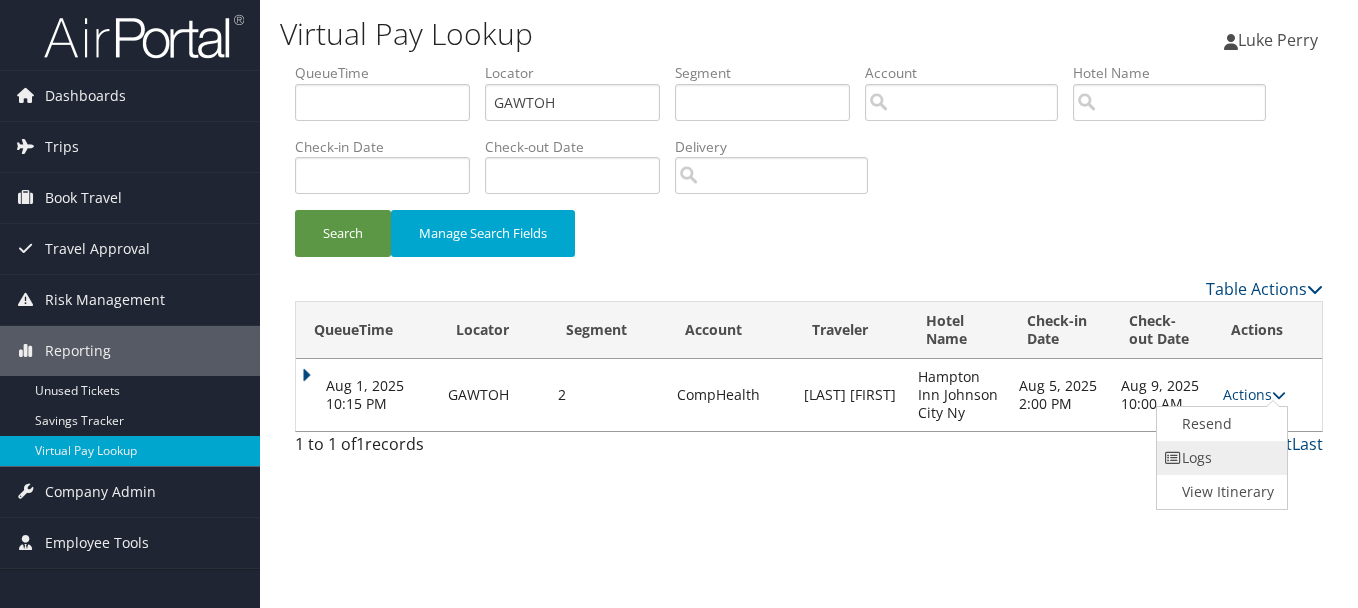 drag, startPoint x: 1223, startPoint y: 464, endPoint x: 1211, endPoint y: 464, distance: 12 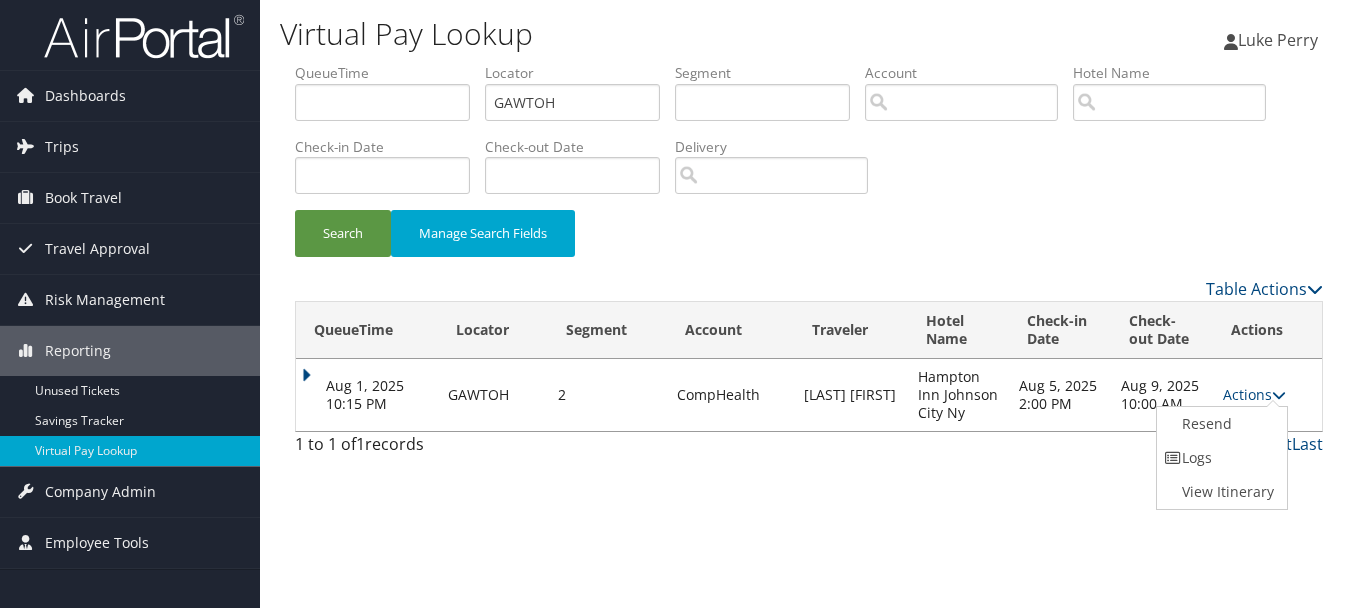 click on "Logs" at bounding box center (1220, 458) 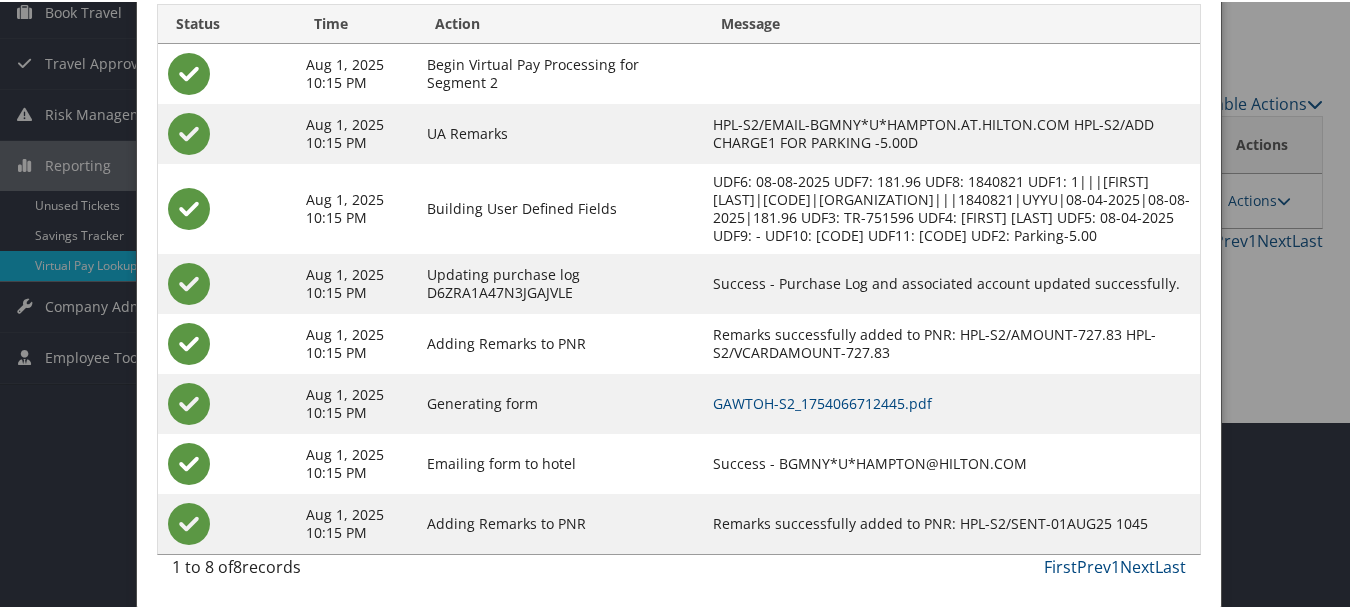 scroll, scrollTop: 205, scrollLeft: 0, axis: vertical 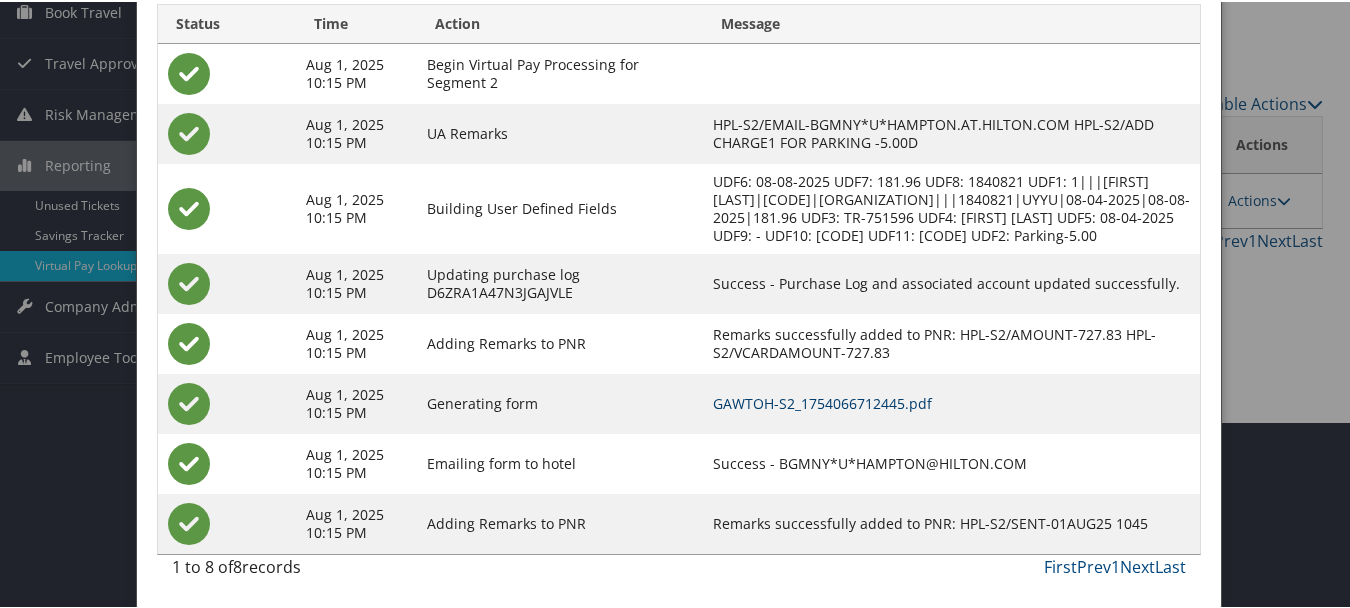 click on "GAWTOH-S2_1754066712445.pdf" at bounding box center [822, 401] 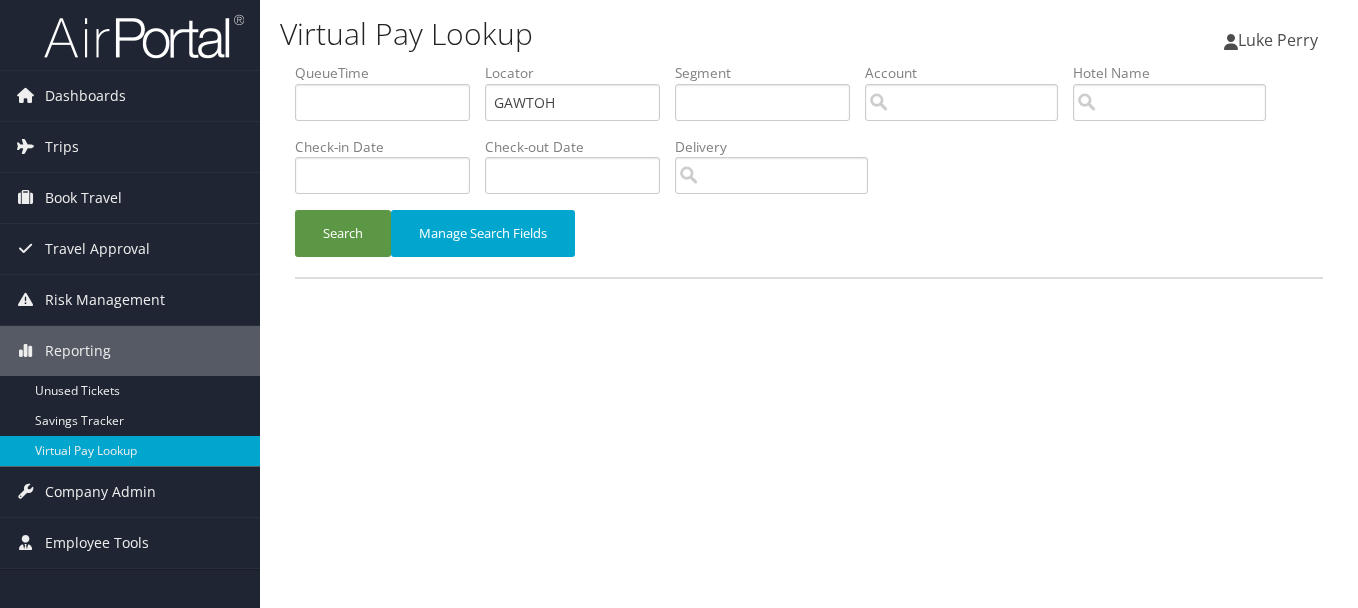 scroll, scrollTop: 0, scrollLeft: 0, axis: both 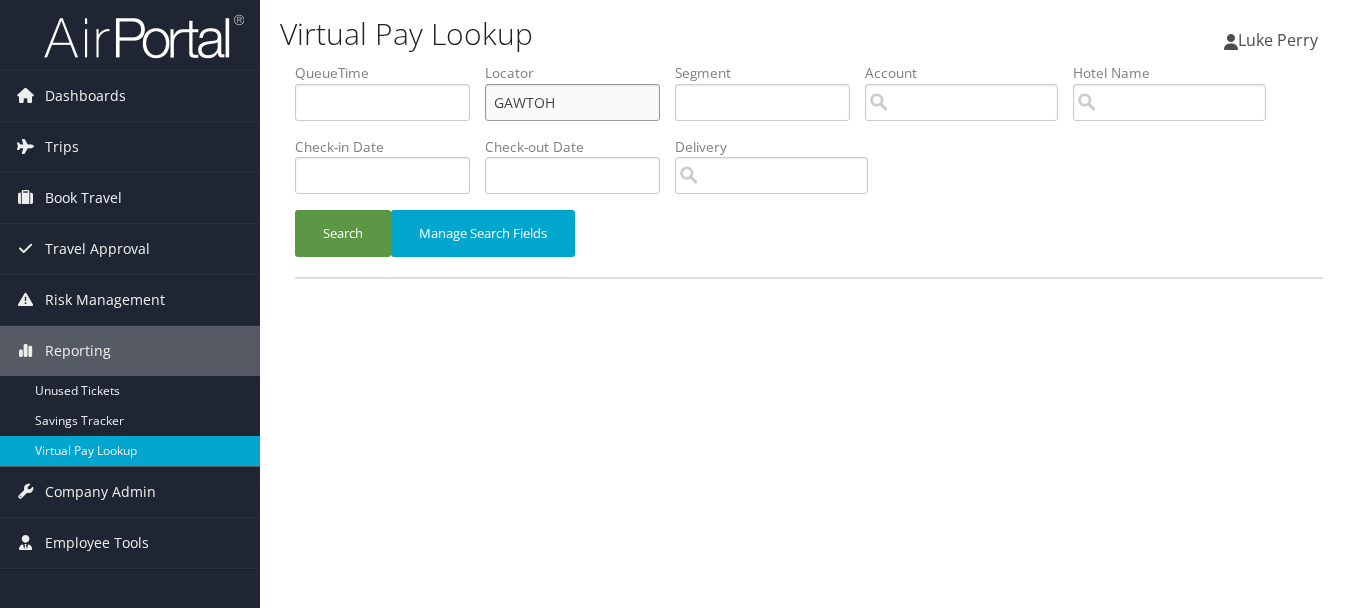 drag, startPoint x: 626, startPoint y: 94, endPoint x: 341, endPoint y: 94, distance: 285 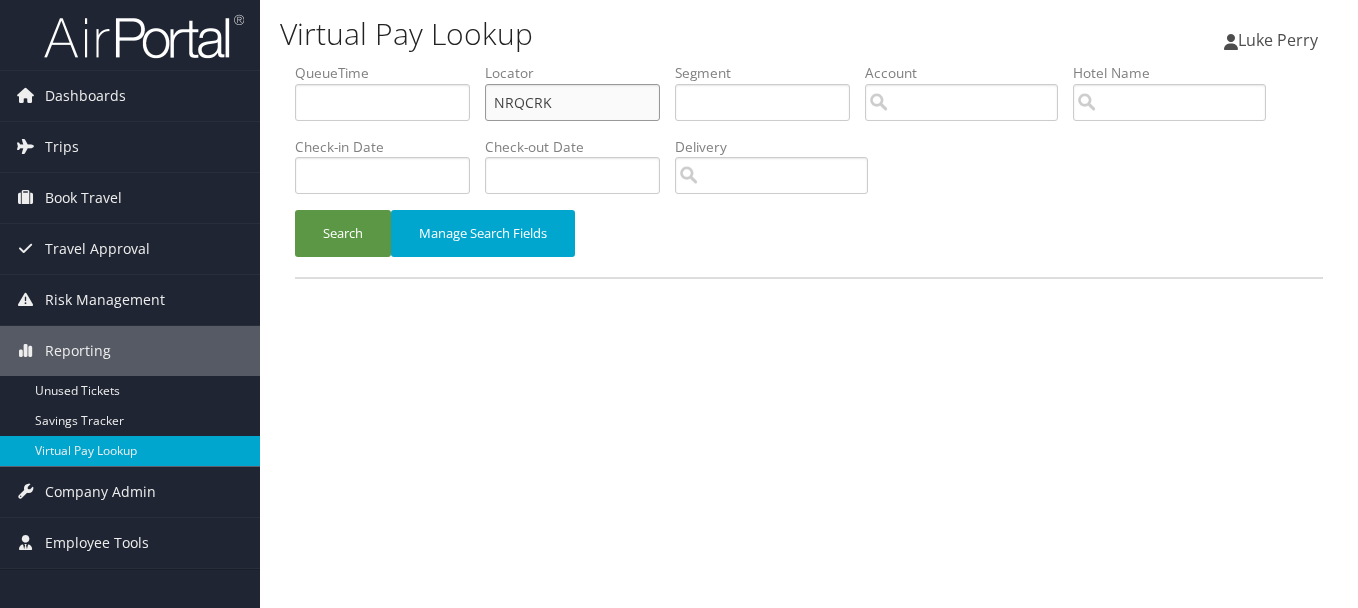 click on "Search" at bounding box center (343, 233) 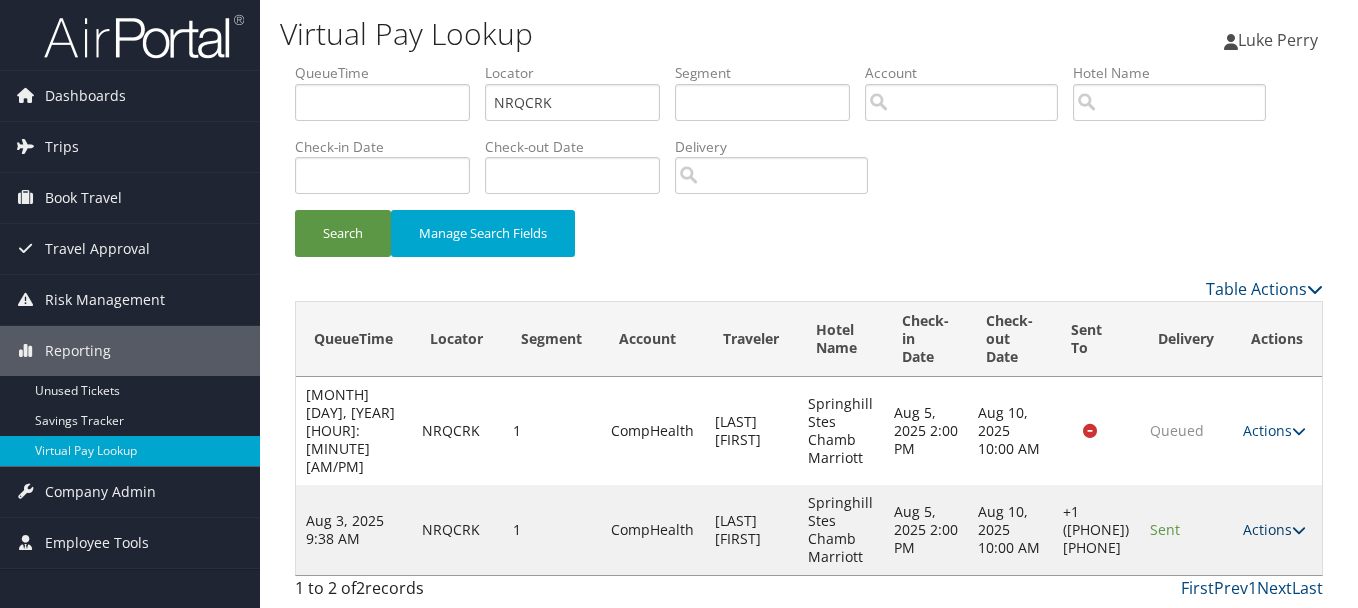 click on "Actions" at bounding box center [1274, 529] 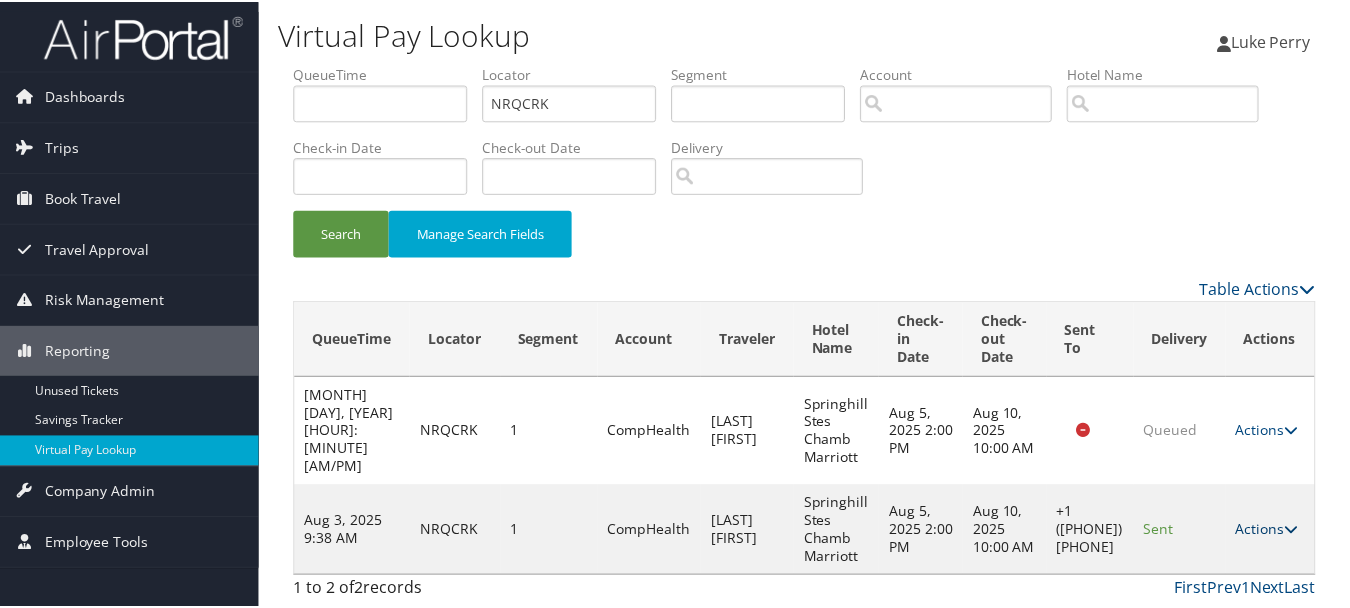 scroll, scrollTop: 53, scrollLeft: 0, axis: vertical 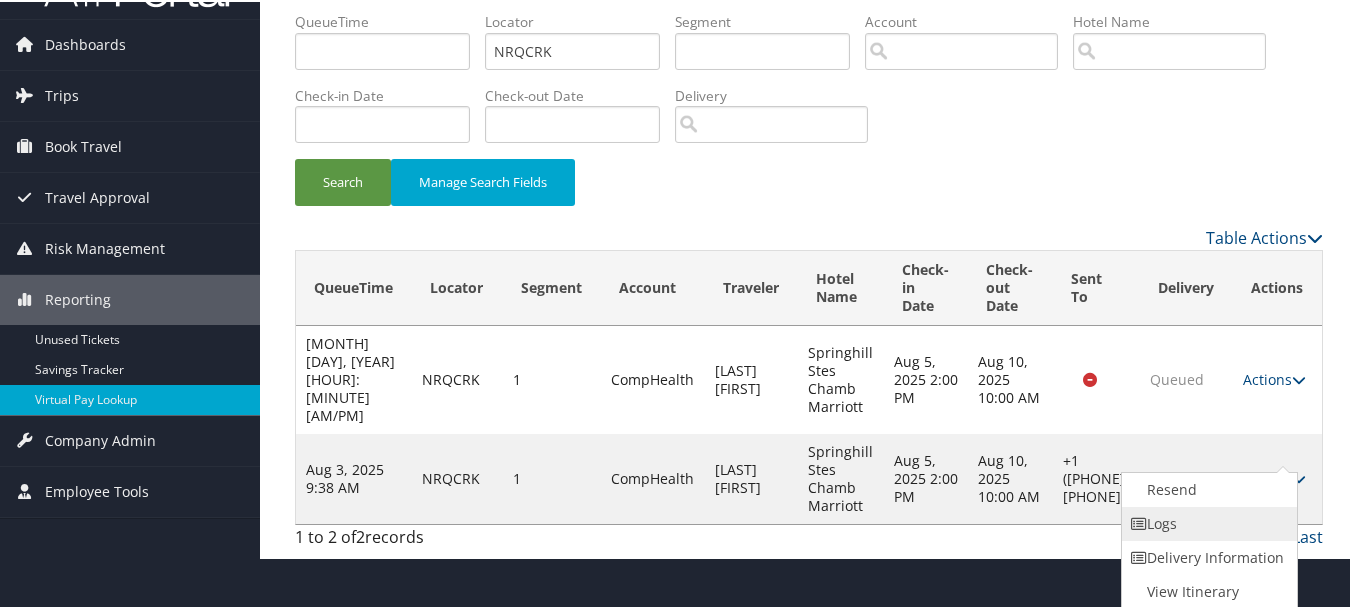 click on "Logs" at bounding box center (1207, 522) 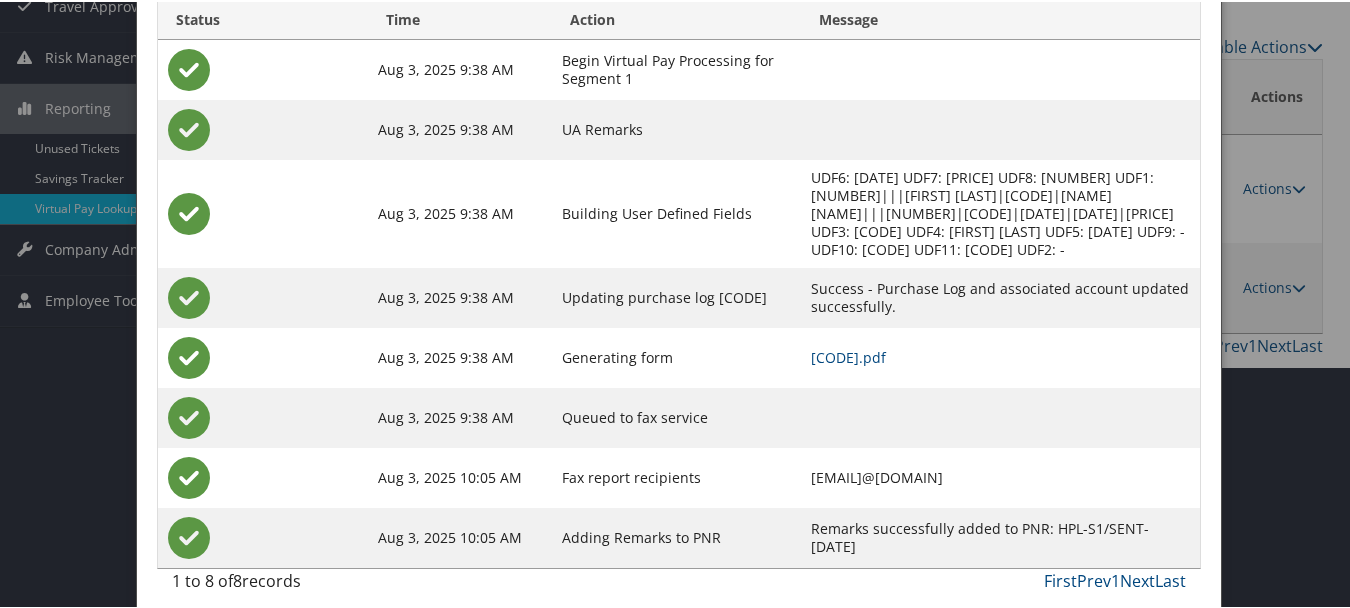 scroll, scrollTop: 258, scrollLeft: 0, axis: vertical 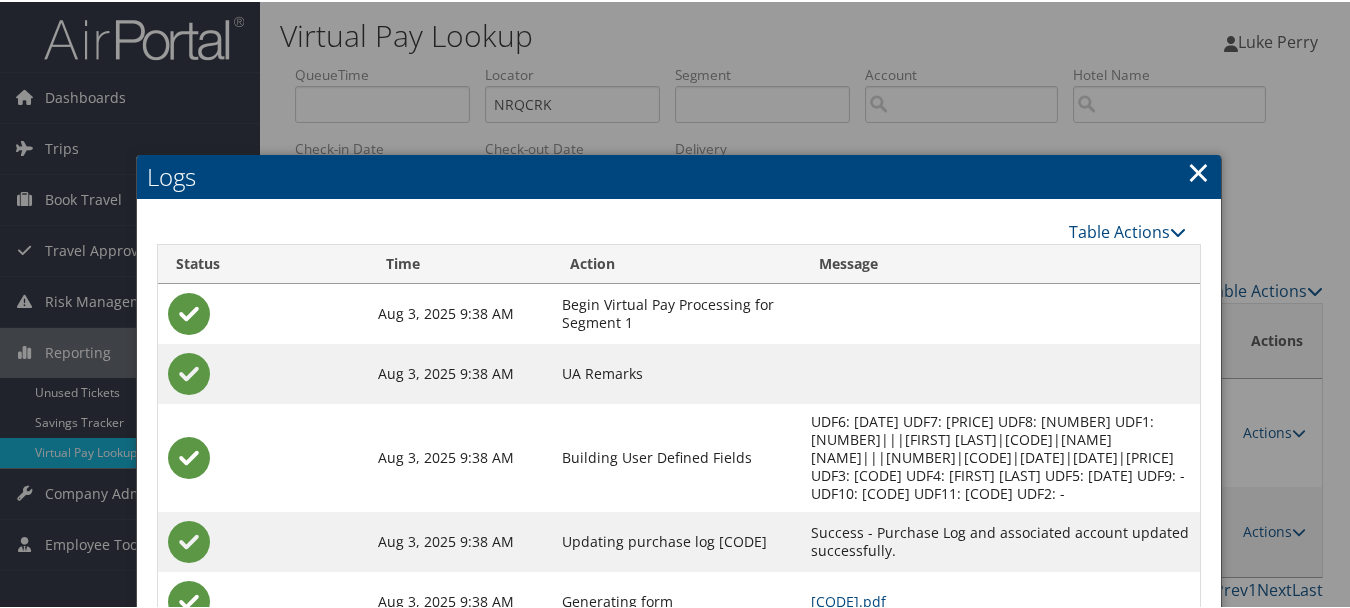 click on "×" at bounding box center (1198, 170) 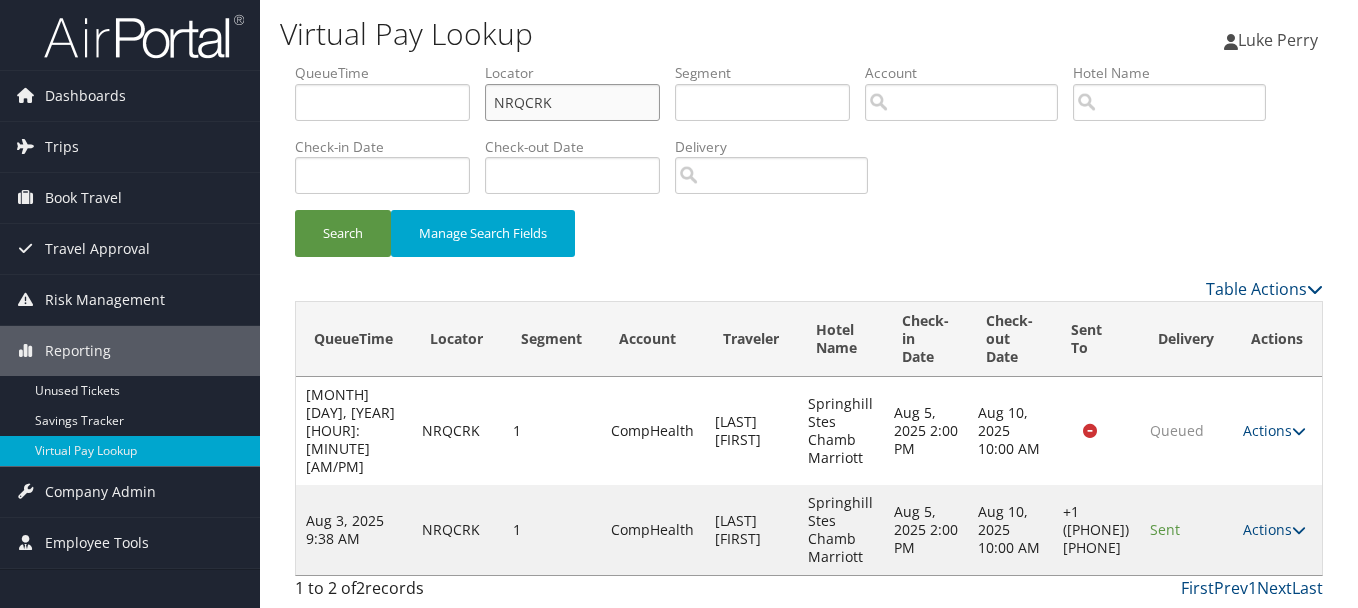 drag, startPoint x: 637, startPoint y: 104, endPoint x: -4, endPoint y: 73, distance: 641.74915 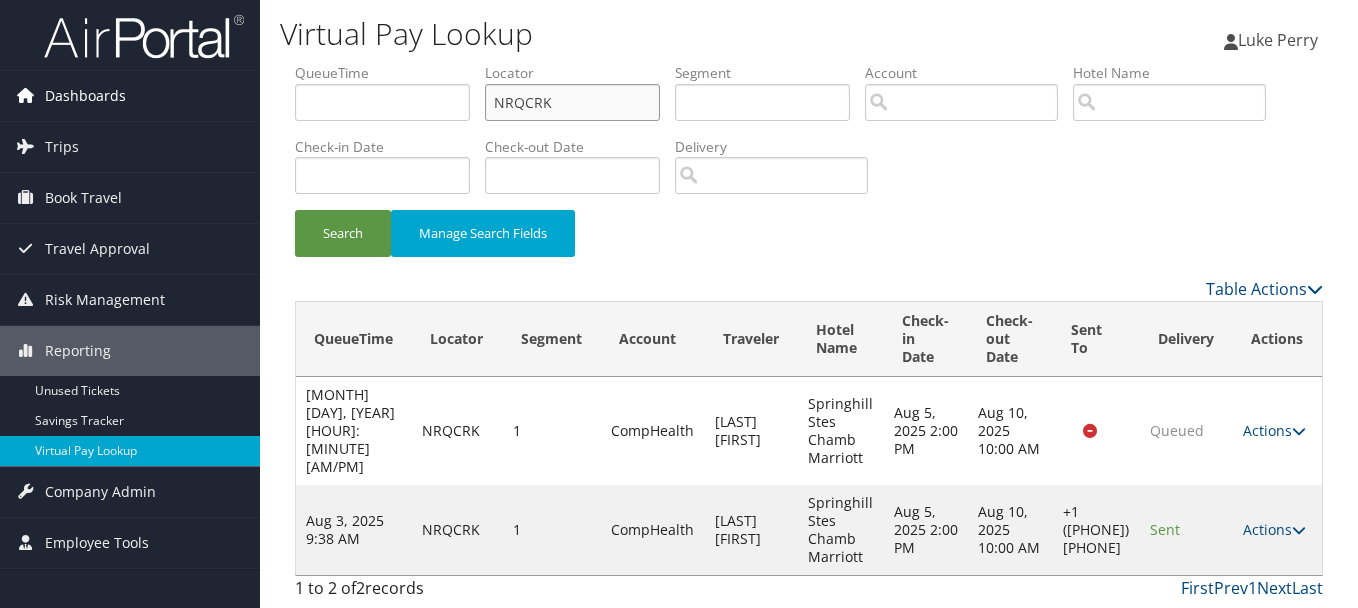 paste on "[CODE]" 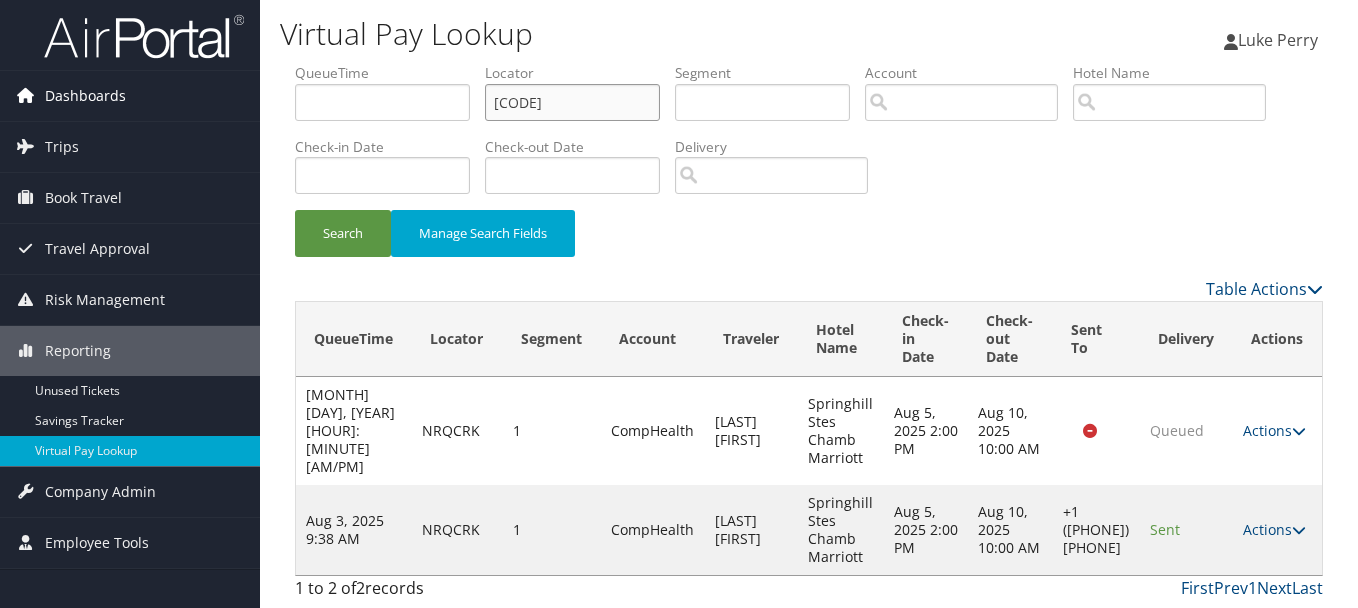 click on "Search" at bounding box center [343, 233] 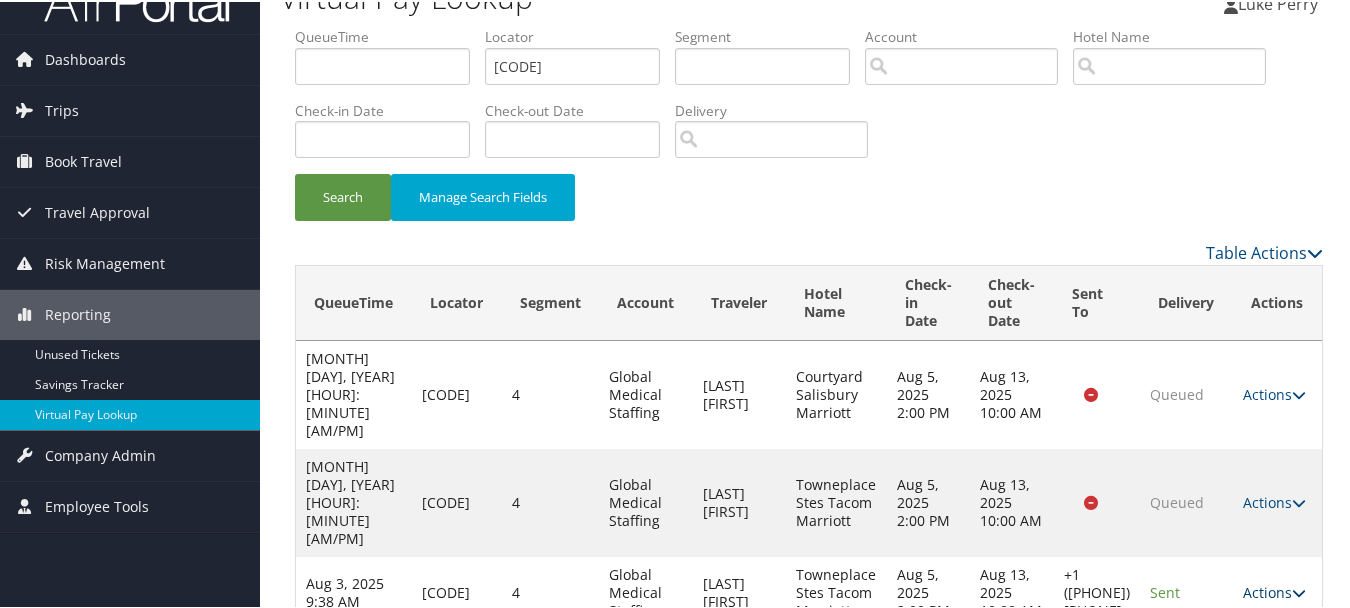 click on "Actions" at bounding box center (1274, 590) 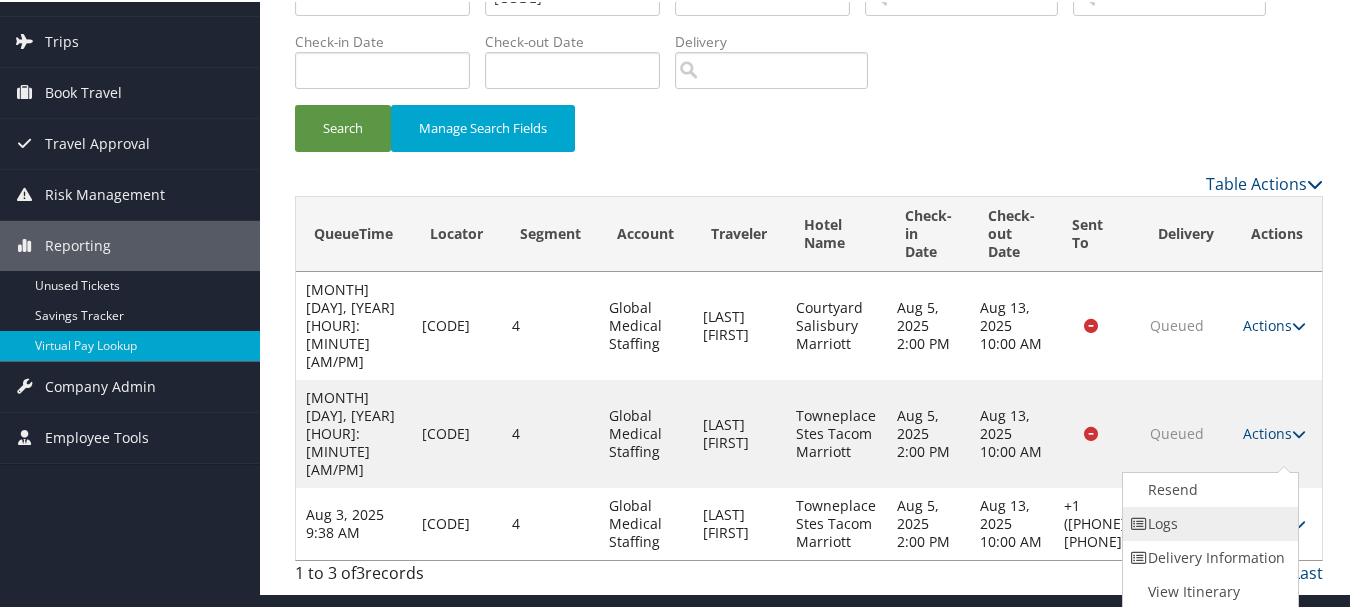 click on "Logs" at bounding box center (1208, 522) 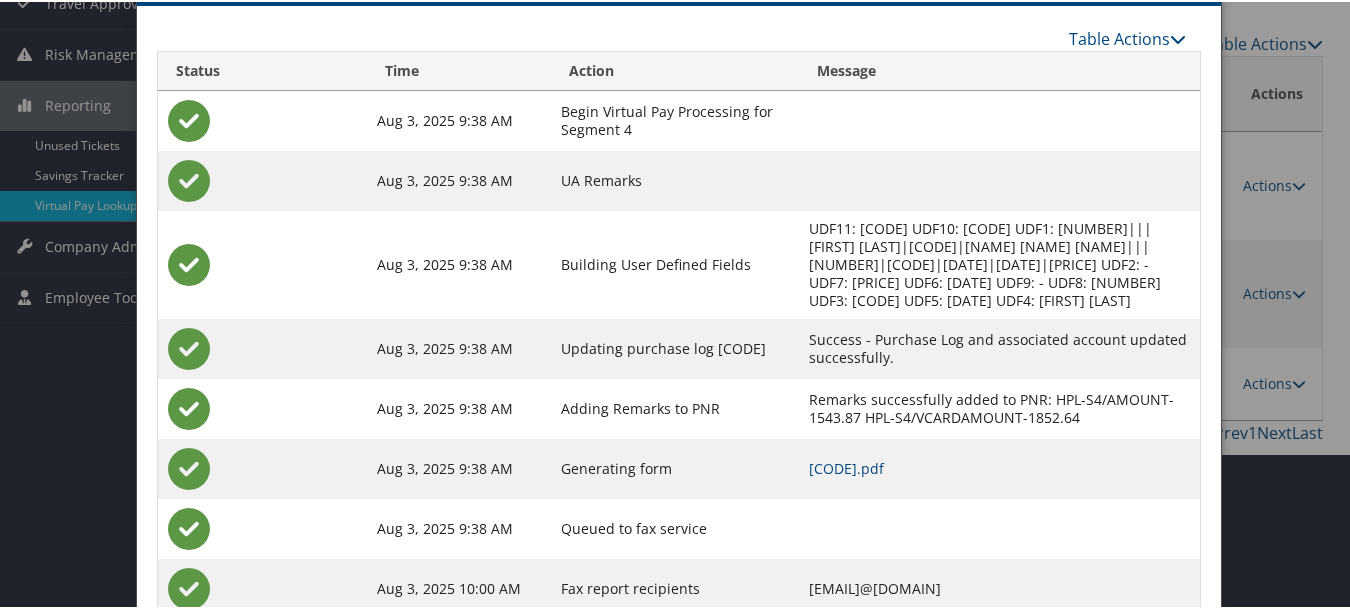 scroll, scrollTop: 372, scrollLeft: 0, axis: vertical 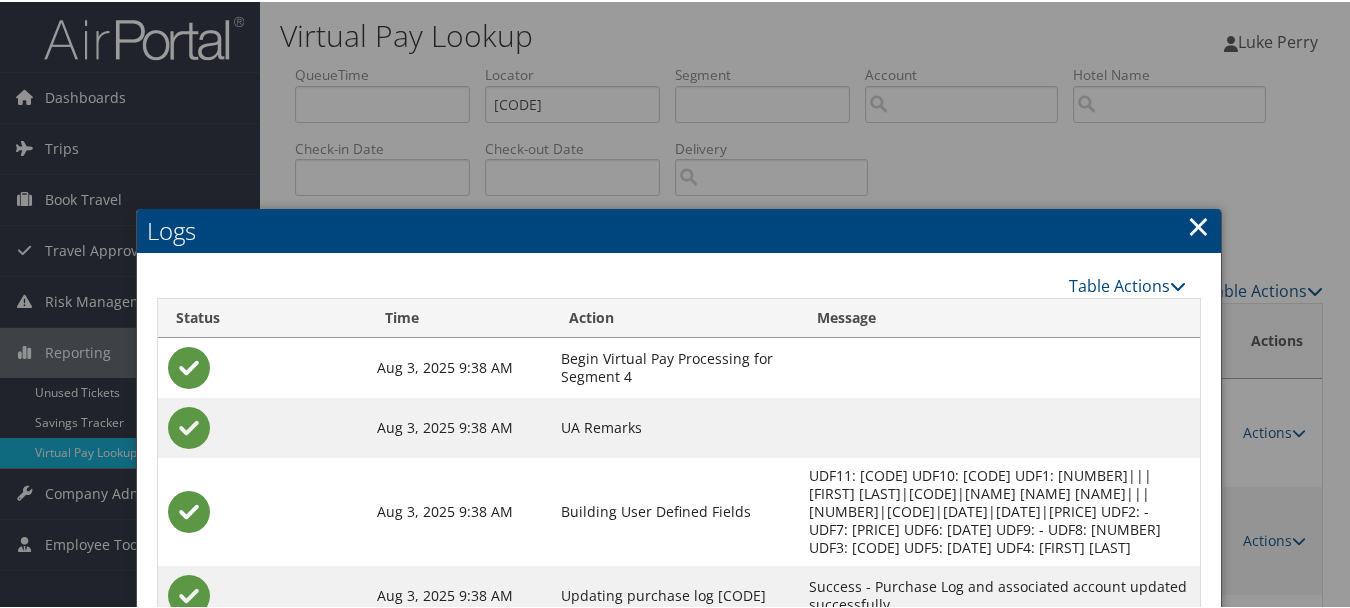 click on "×" at bounding box center [1198, 224] 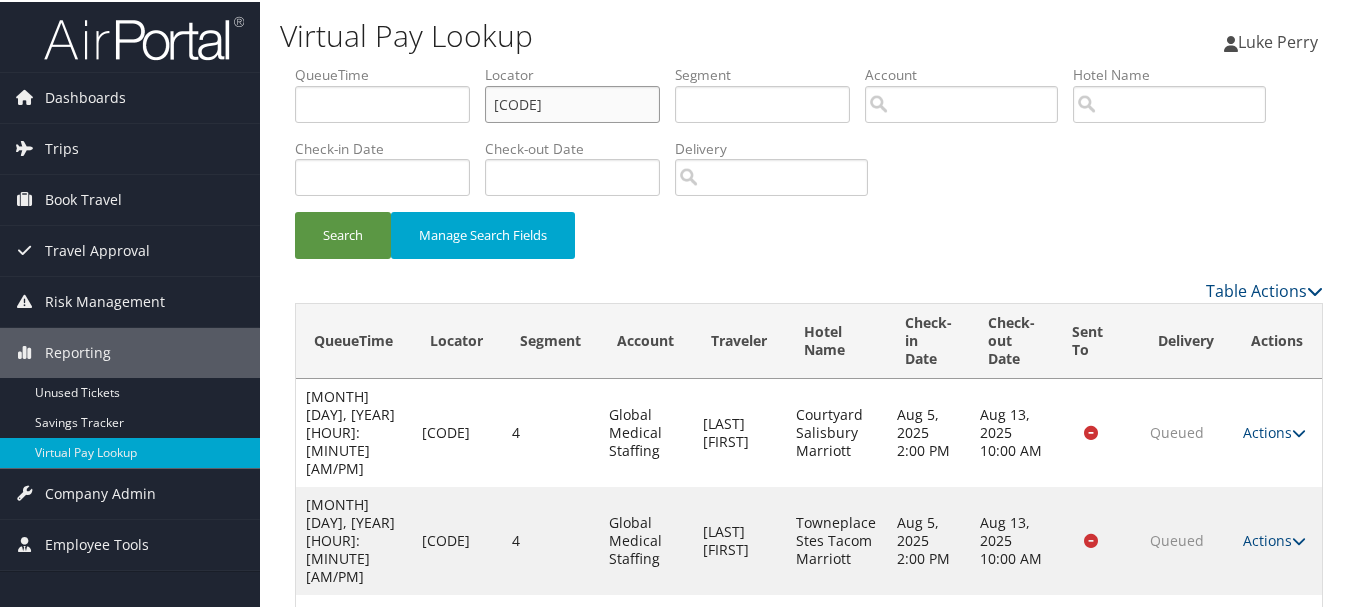 drag, startPoint x: 631, startPoint y: 103, endPoint x: 449, endPoint y: 103, distance: 182 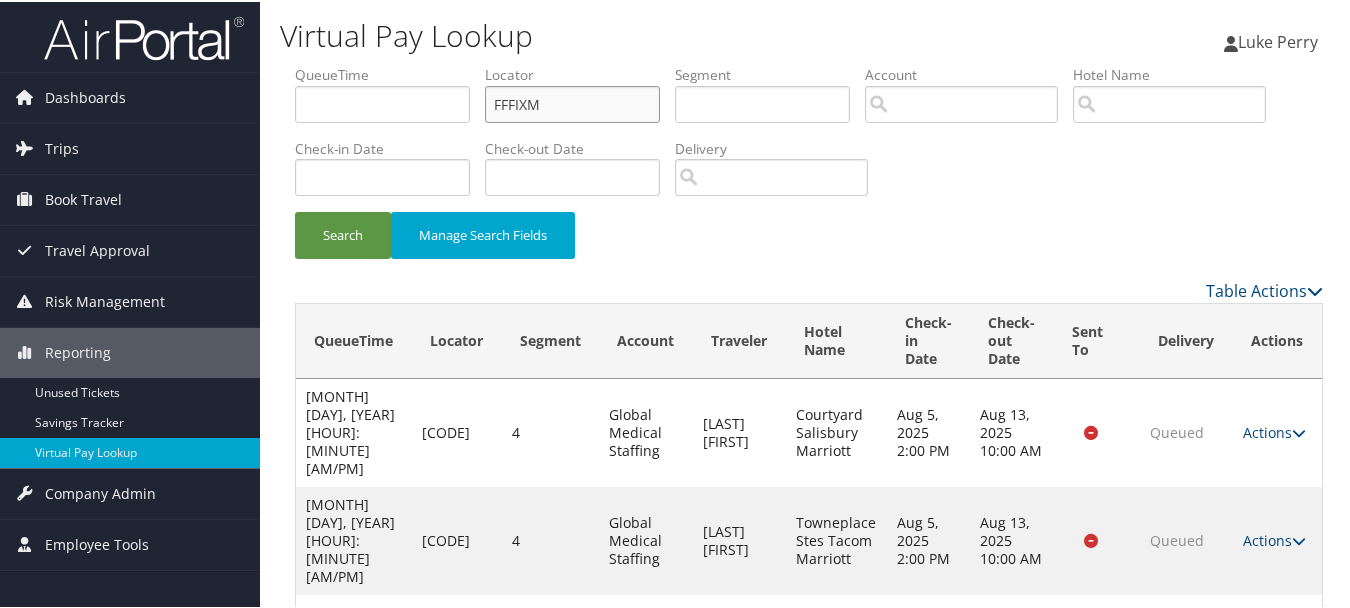 click on "Search" at bounding box center (343, 233) 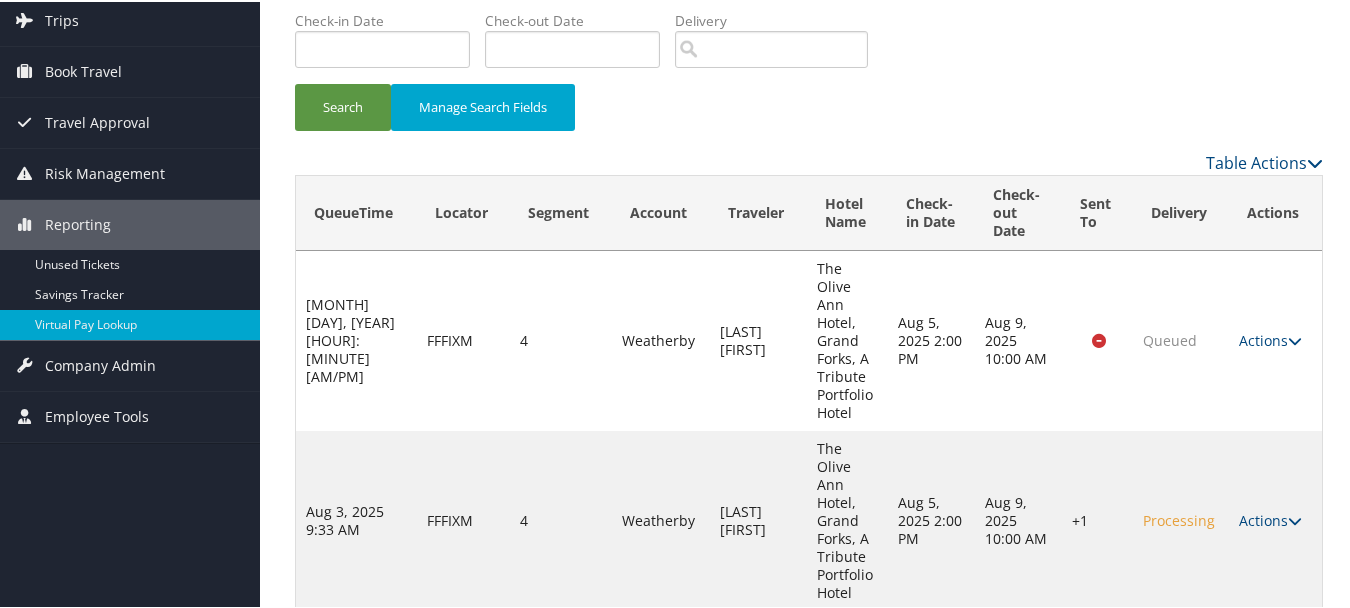 click on "Actions   Resend  Logs  Delivery Information  View Itinerary" at bounding box center (1275, 519) 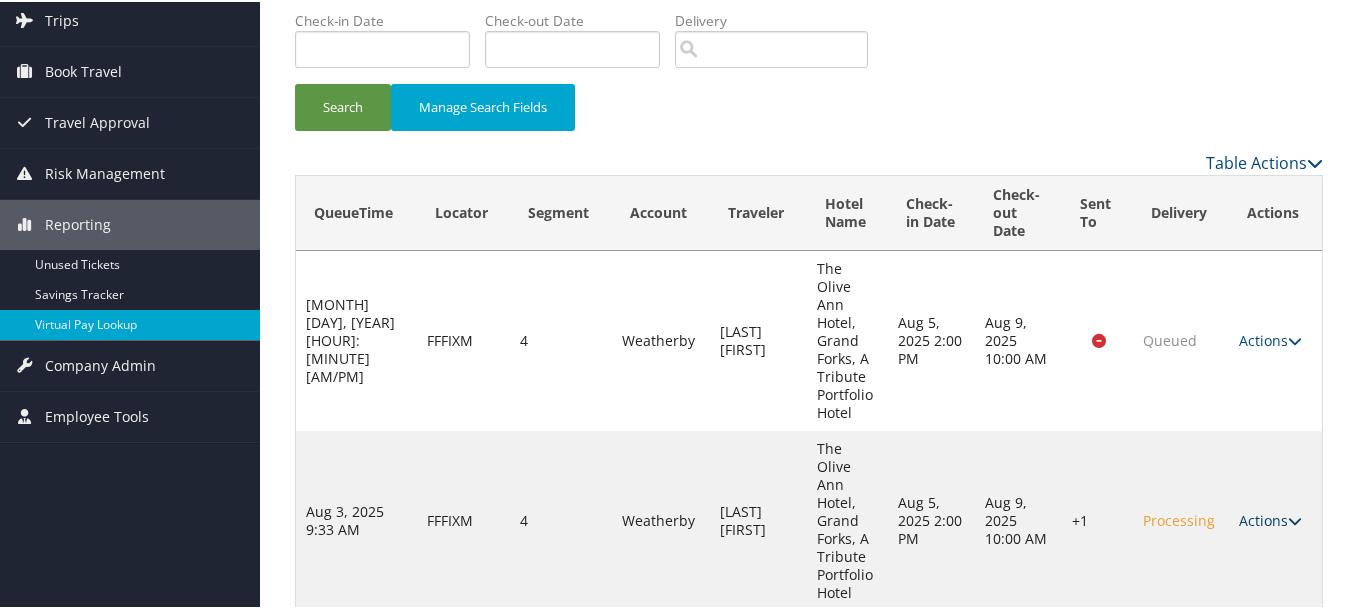 click on "Actions" at bounding box center (1270, 518) 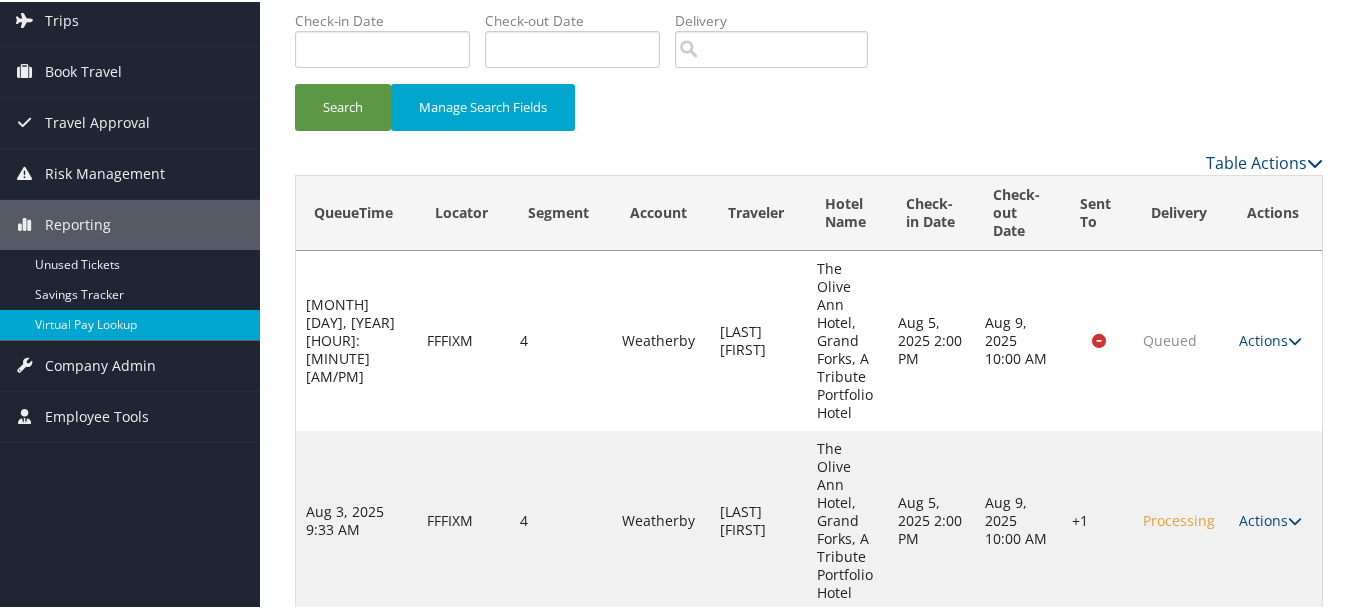 scroll, scrollTop: 161, scrollLeft: 0, axis: vertical 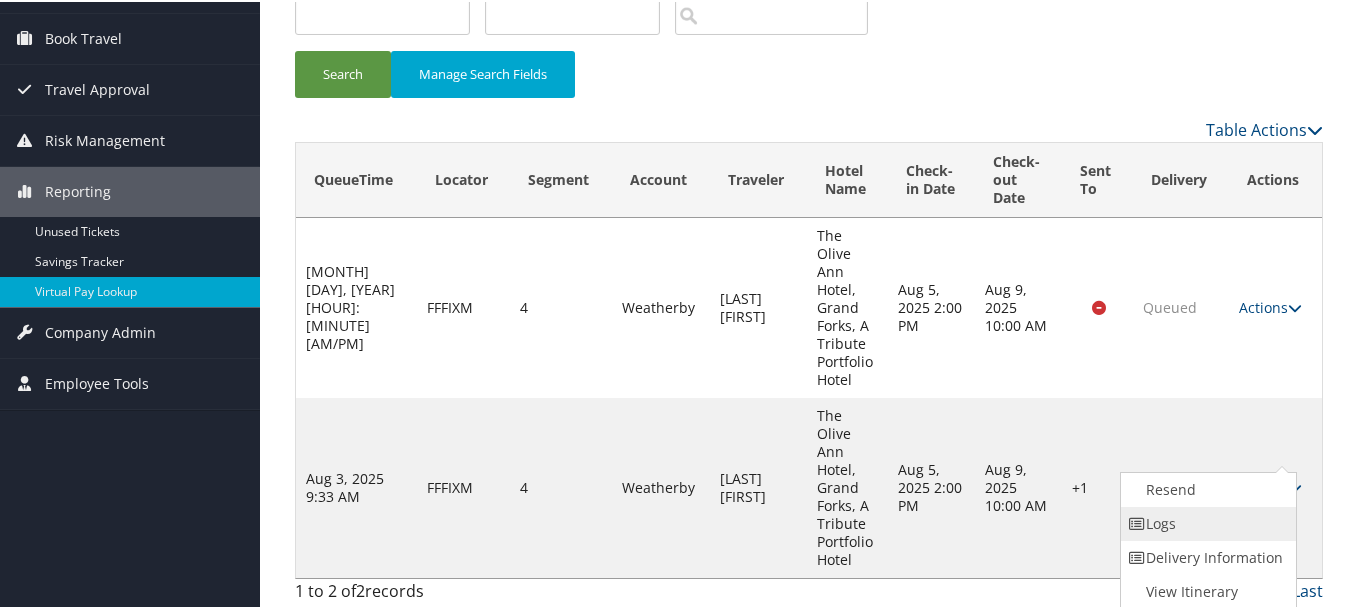 click on "Logs" at bounding box center (1206, 522) 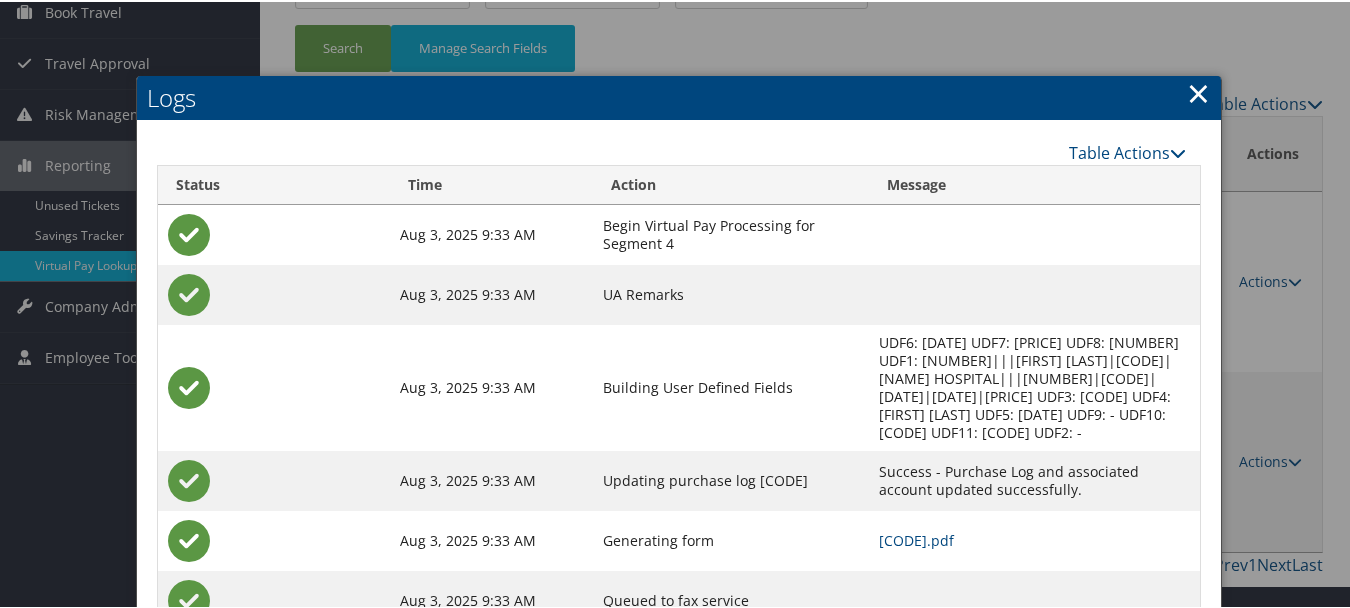 scroll, scrollTop: 246, scrollLeft: 0, axis: vertical 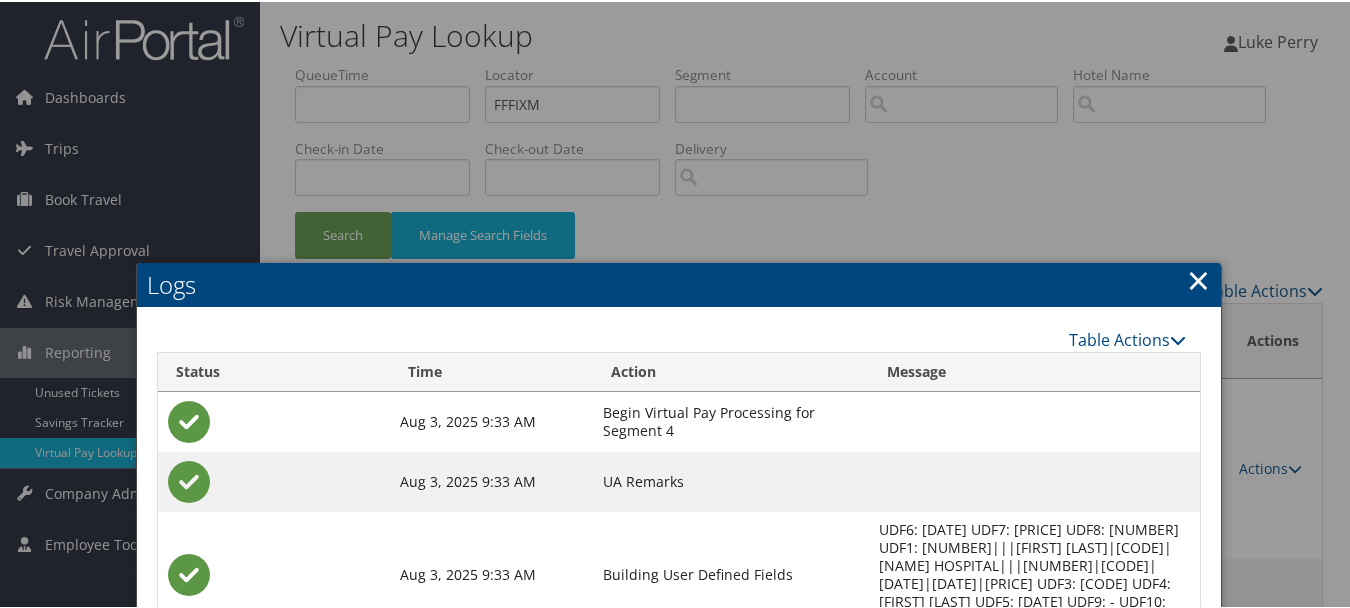 click on "×" at bounding box center [1198, 278] 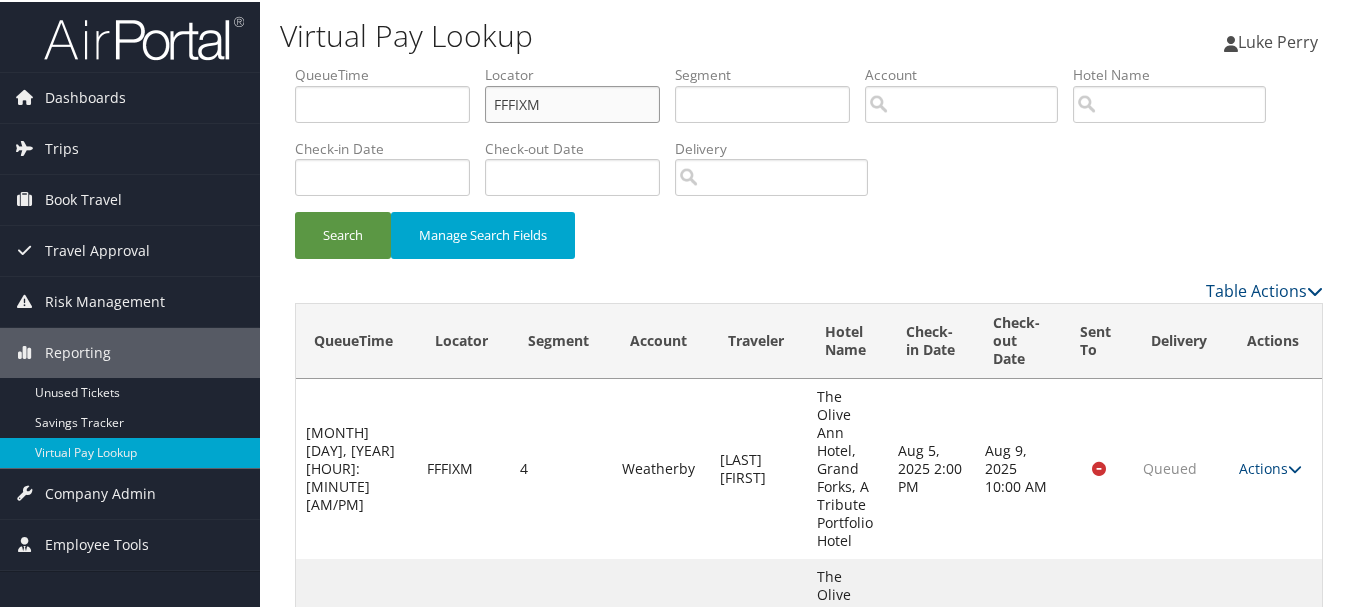 drag, startPoint x: 597, startPoint y: 102, endPoint x: 300, endPoint y: 97, distance: 297.04208 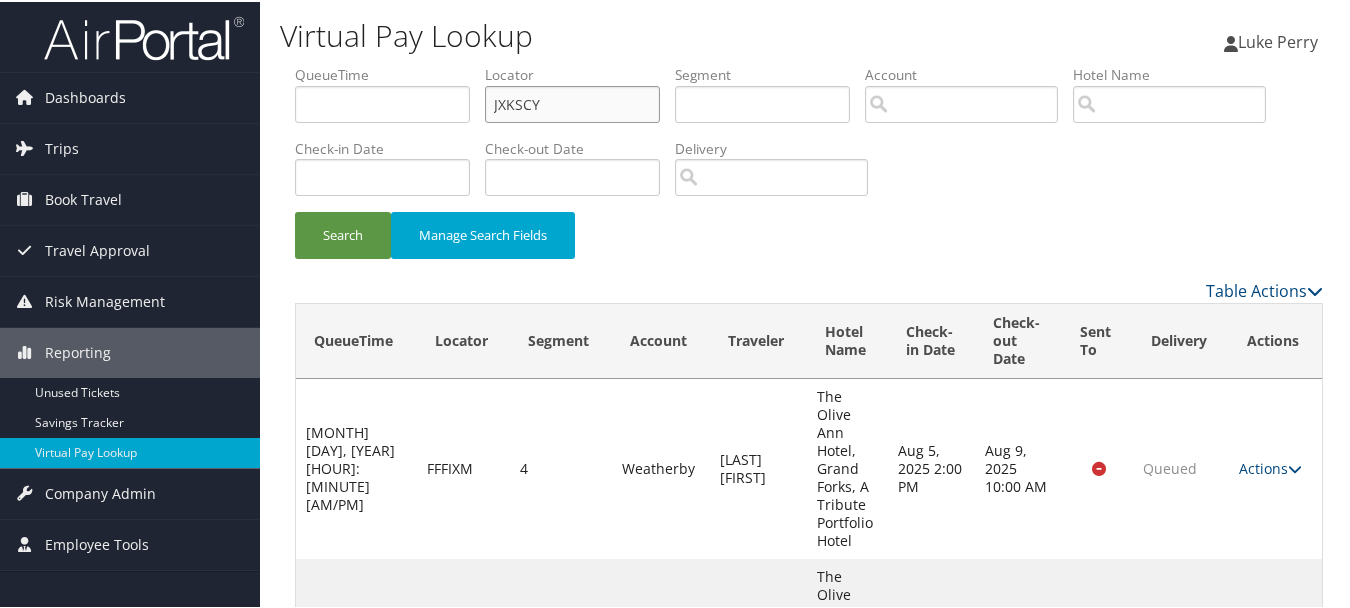 type on "JXKSCY" 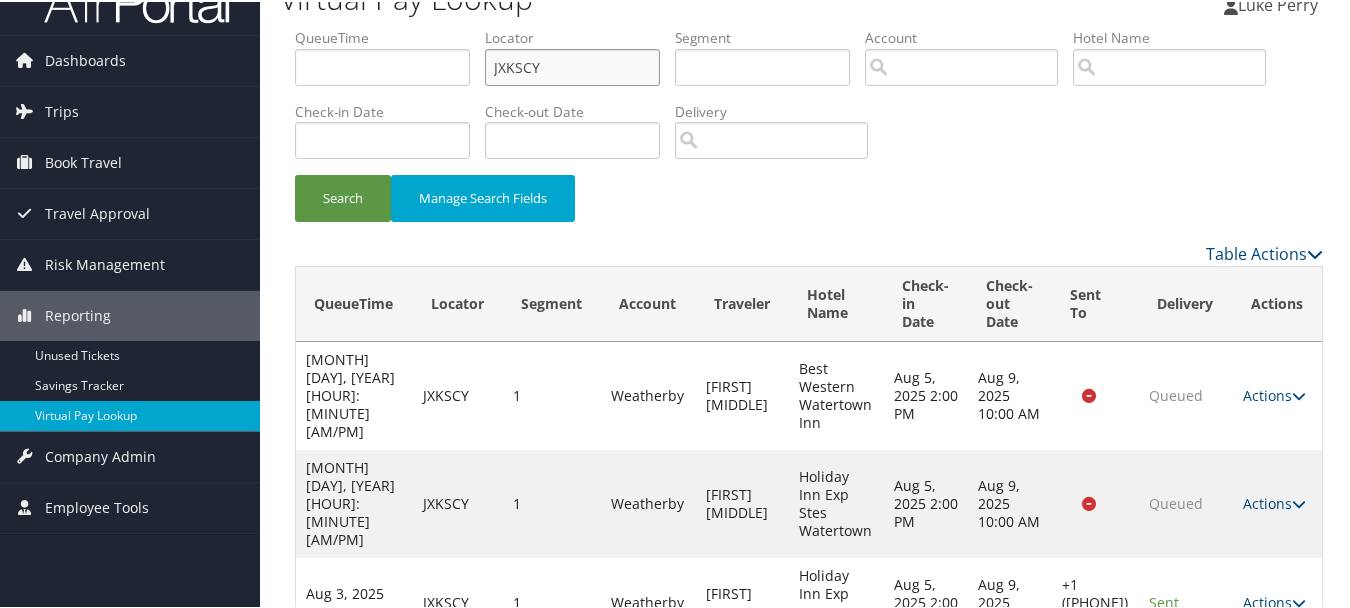 scroll, scrollTop: 56, scrollLeft: 0, axis: vertical 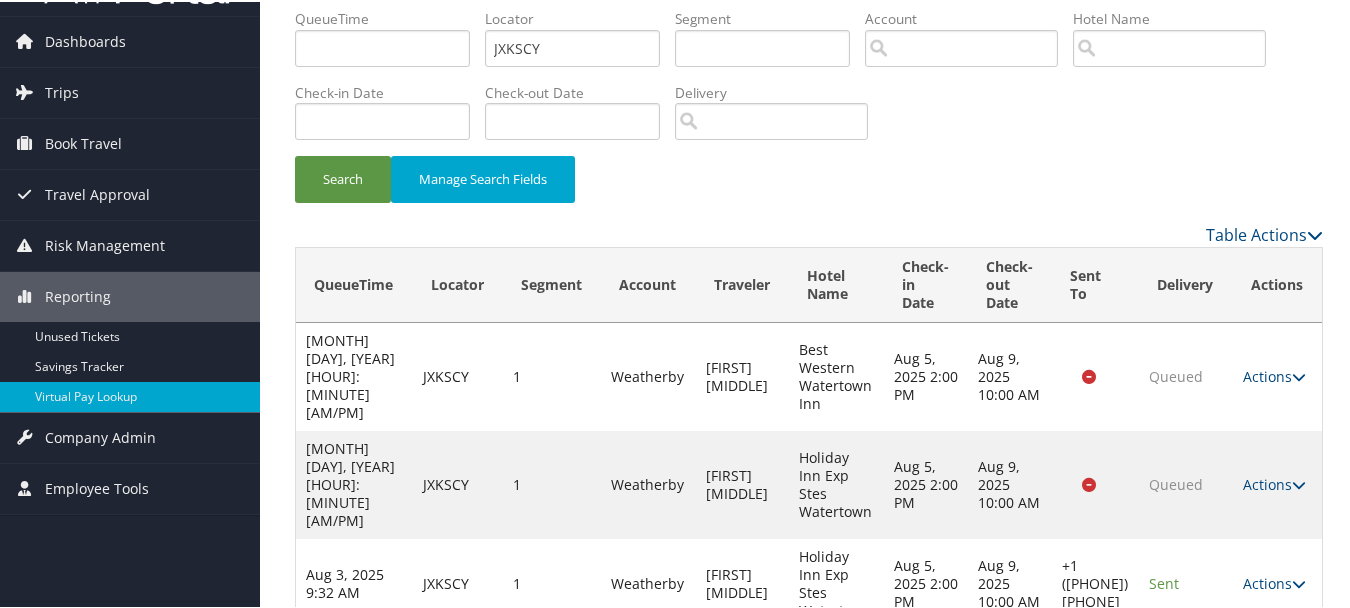 click on "Actions   Resend  Logs  Delivery Information  View Itinerary" at bounding box center (1277, 582) 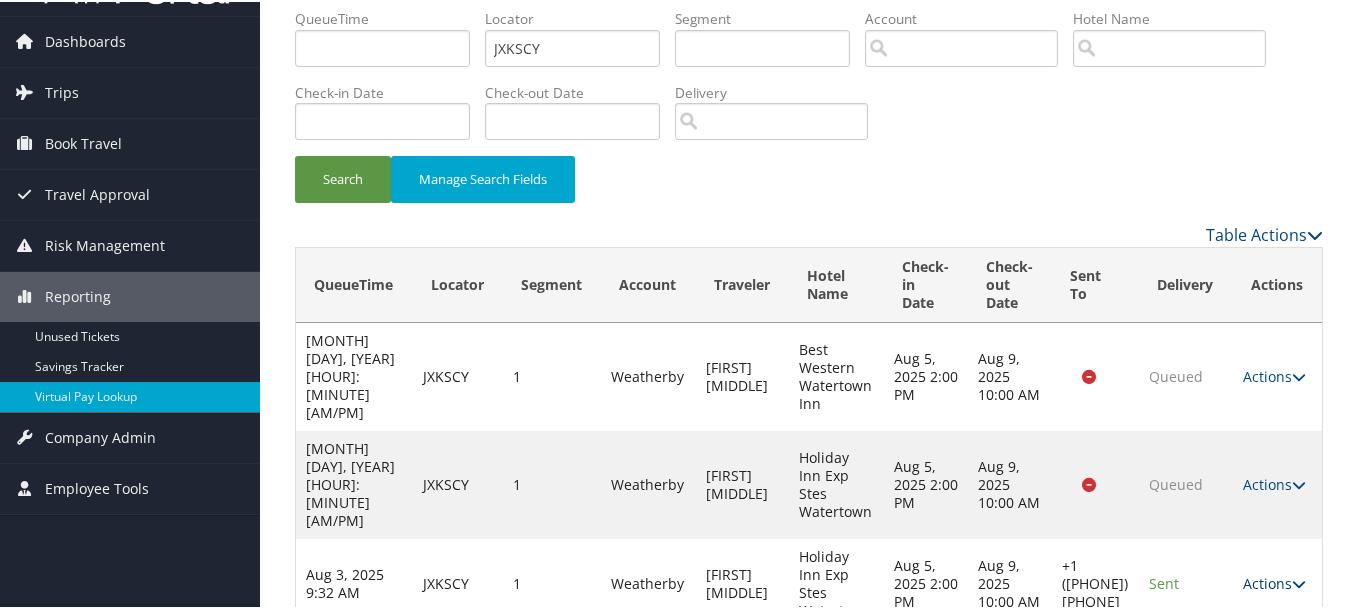 click on "Actions" at bounding box center [1274, 581] 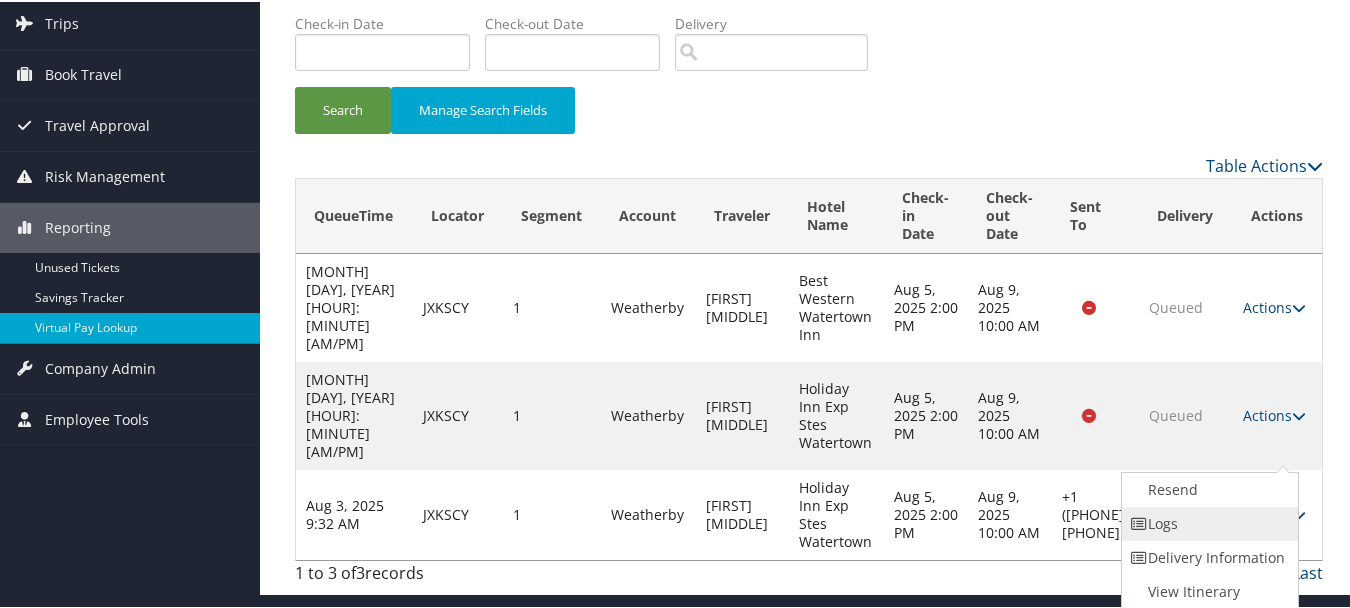 click at bounding box center (1139, 522) 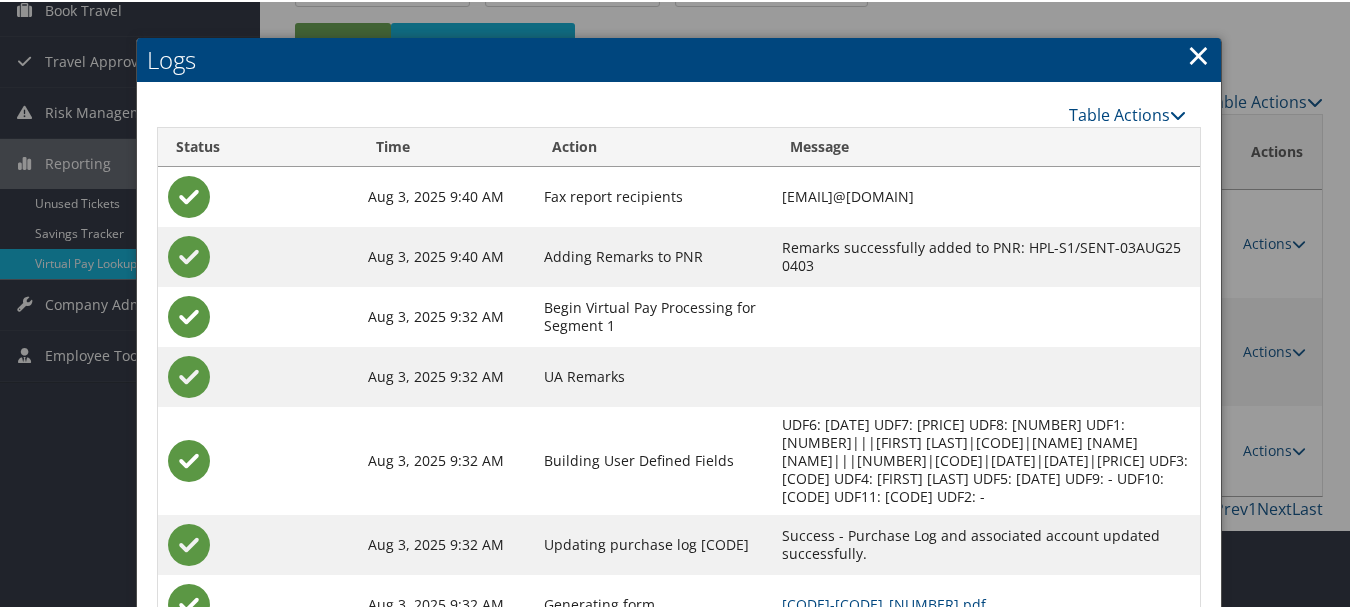scroll, scrollTop: 330, scrollLeft: 0, axis: vertical 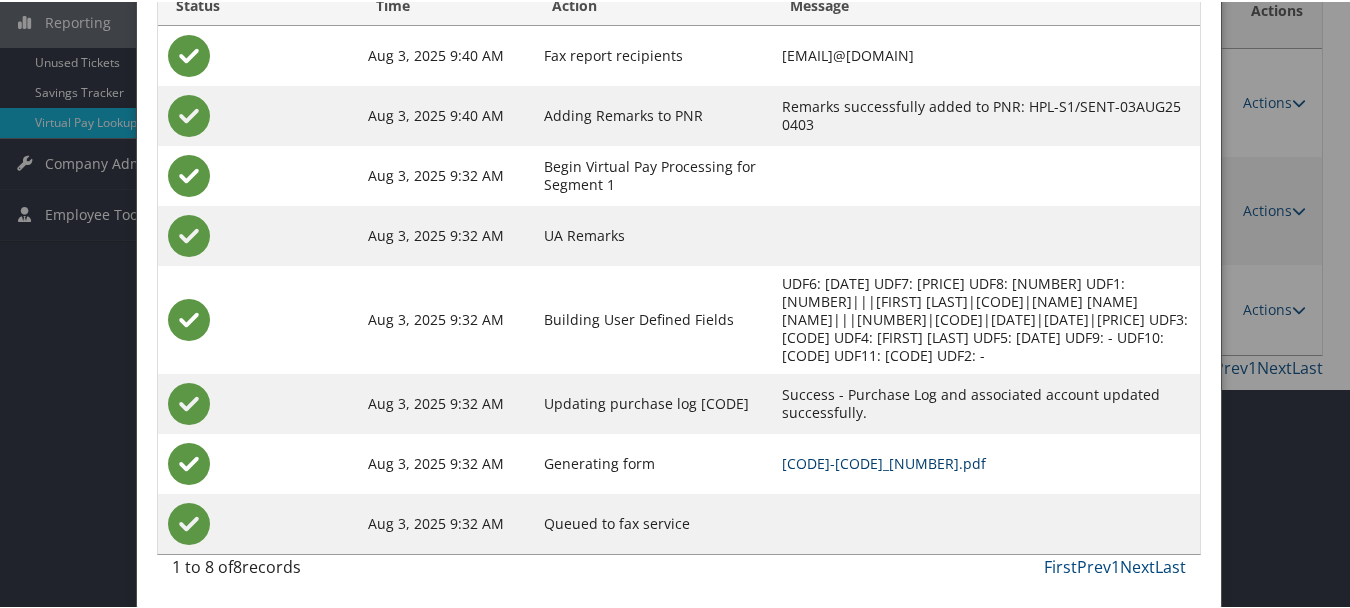 click on "JXKSCY-S1_1754193771208.pdf" at bounding box center (884, 461) 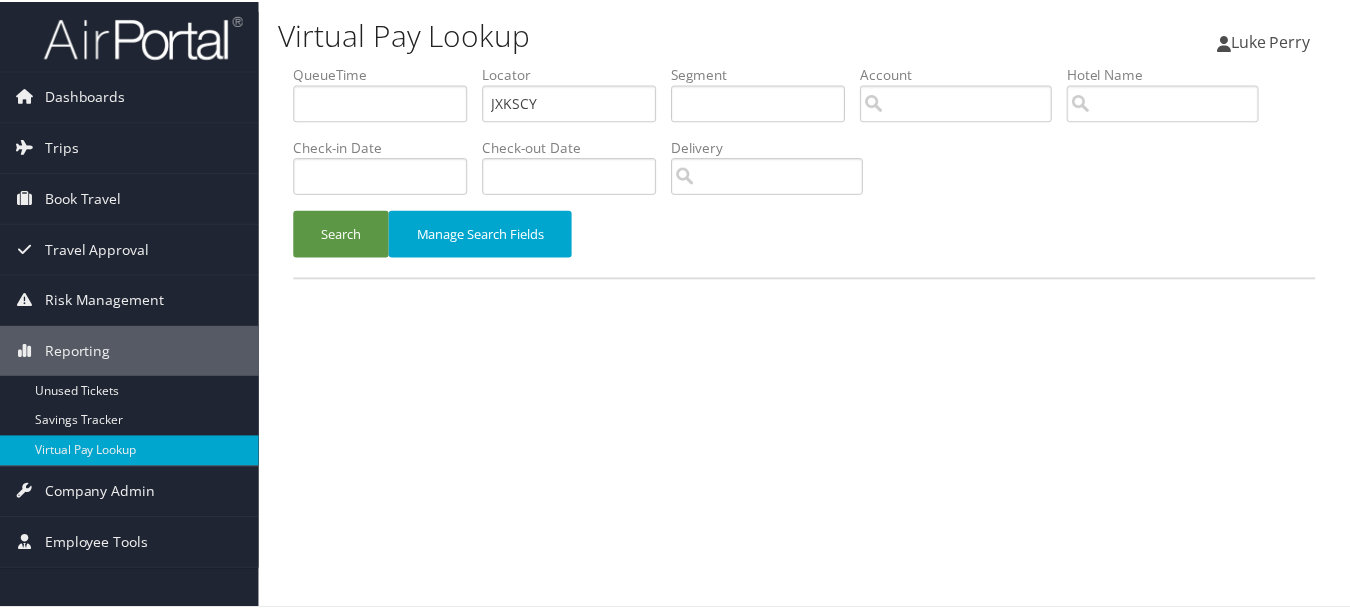 scroll, scrollTop: 0, scrollLeft: 0, axis: both 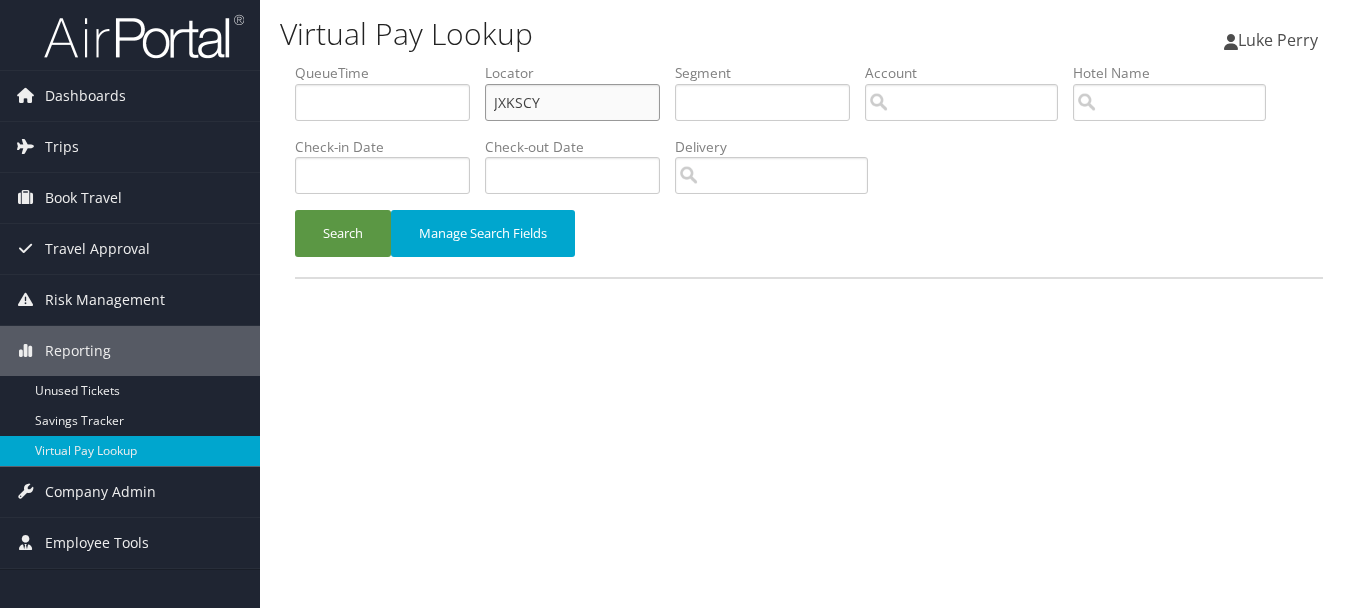 click on "JXKSCY" at bounding box center [572, 102] 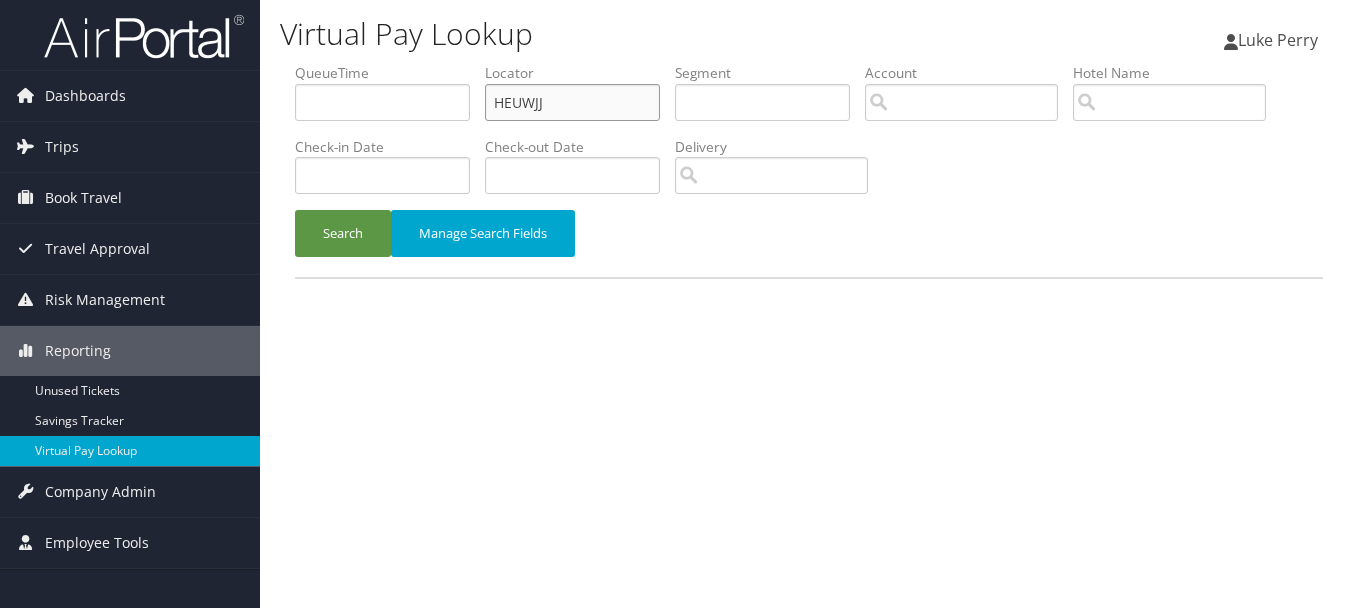 click on "Search" at bounding box center (343, 233) 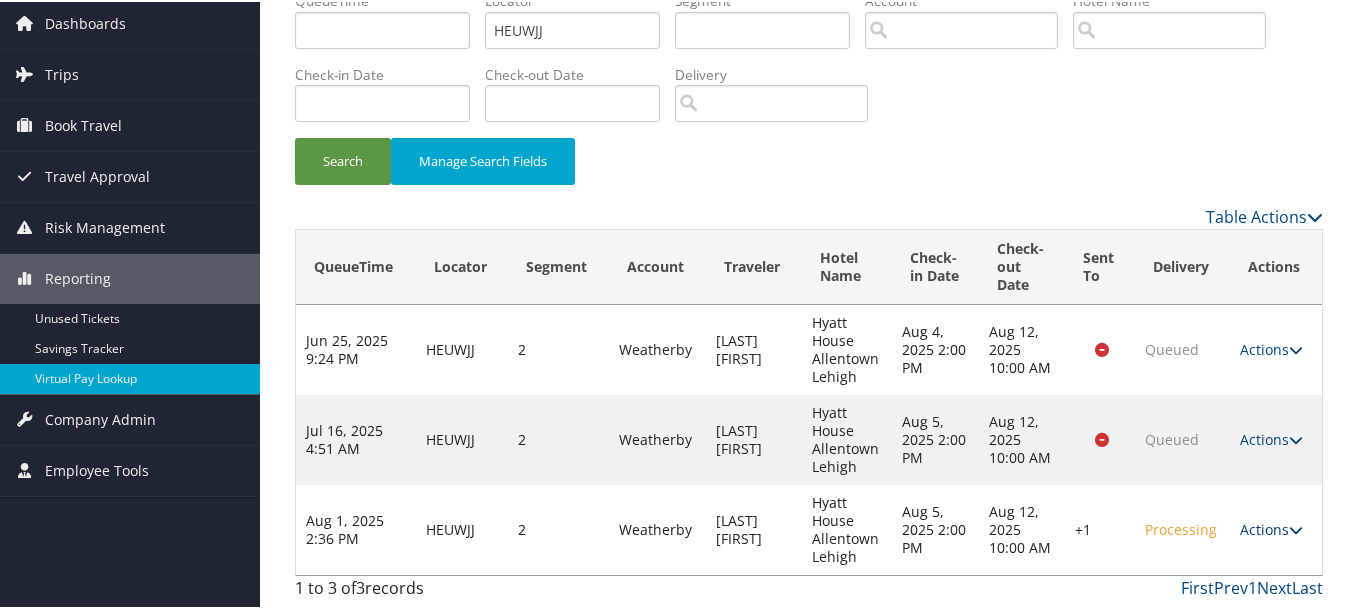 click on "Actions" at bounding box center (1271, 527) 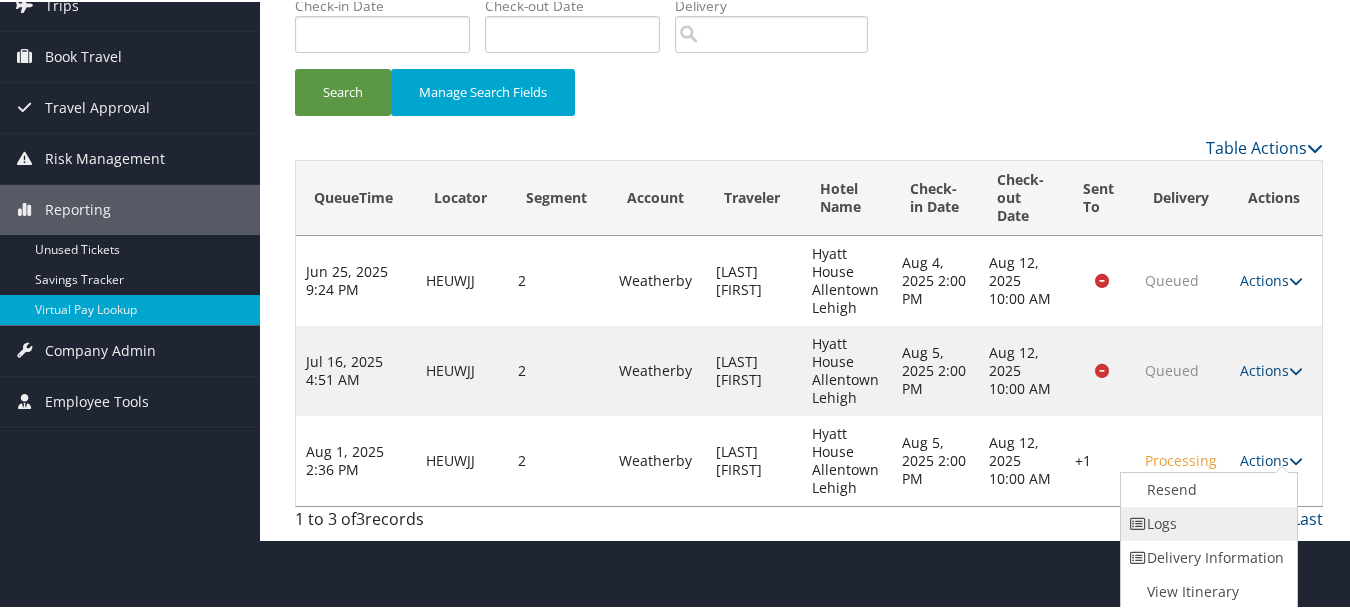 click on "Logs" at bounding box center (1206, 522) 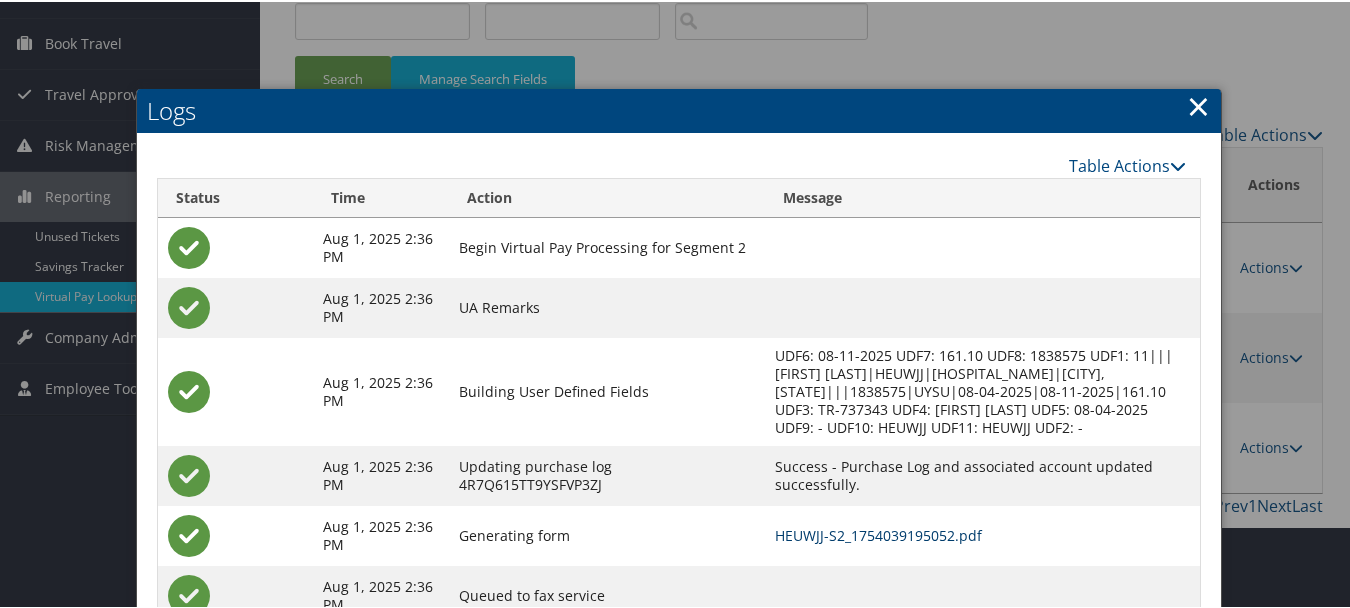scroll, scrollTop: 228, scrollLeft: 0, axis: vertical 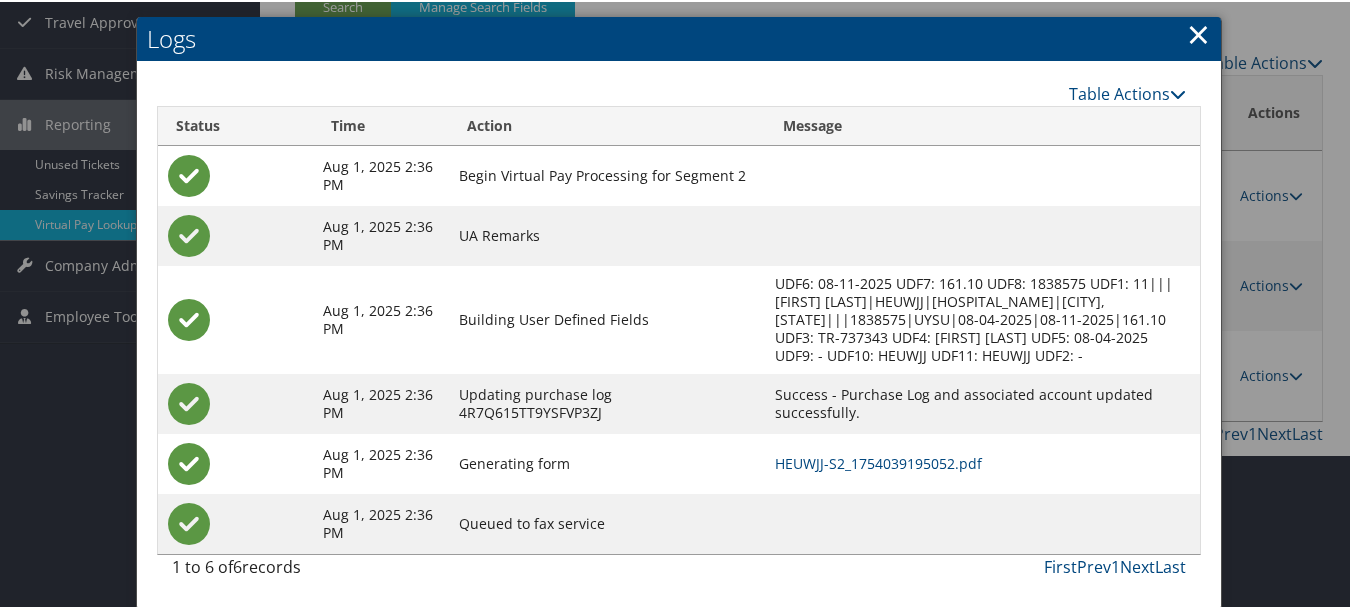 click on "×" at bounding box center [1198, 32] 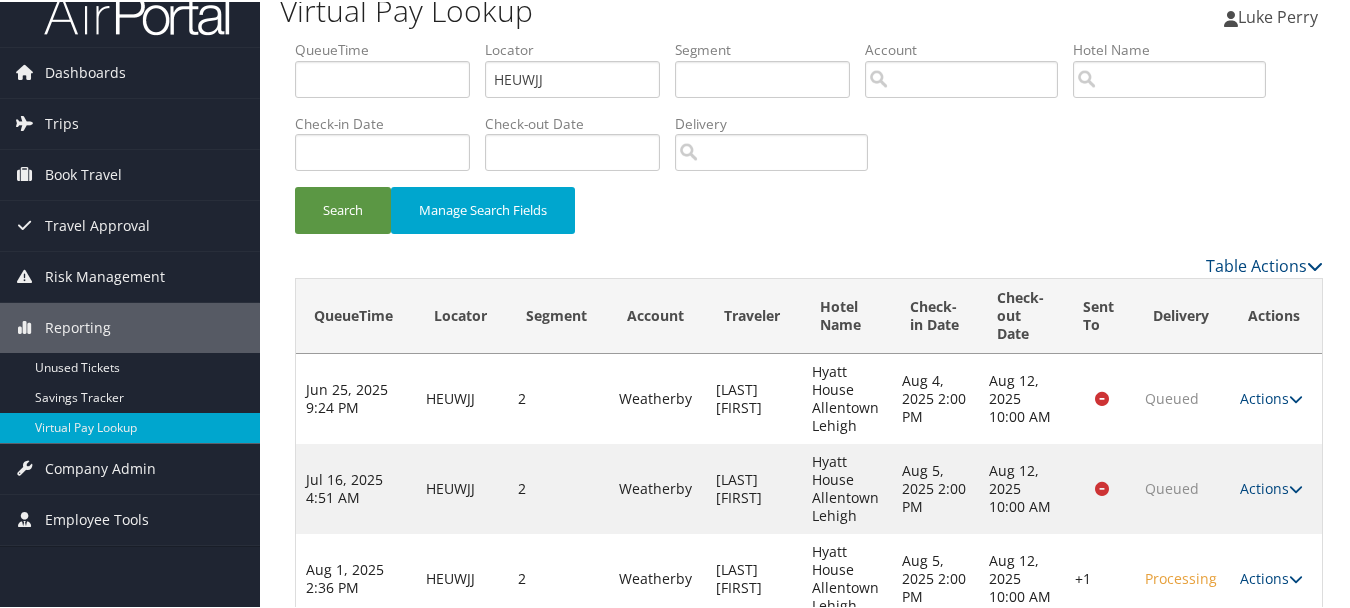 scroll, scrollTop: 0, scrollLeft: 0, axis: both 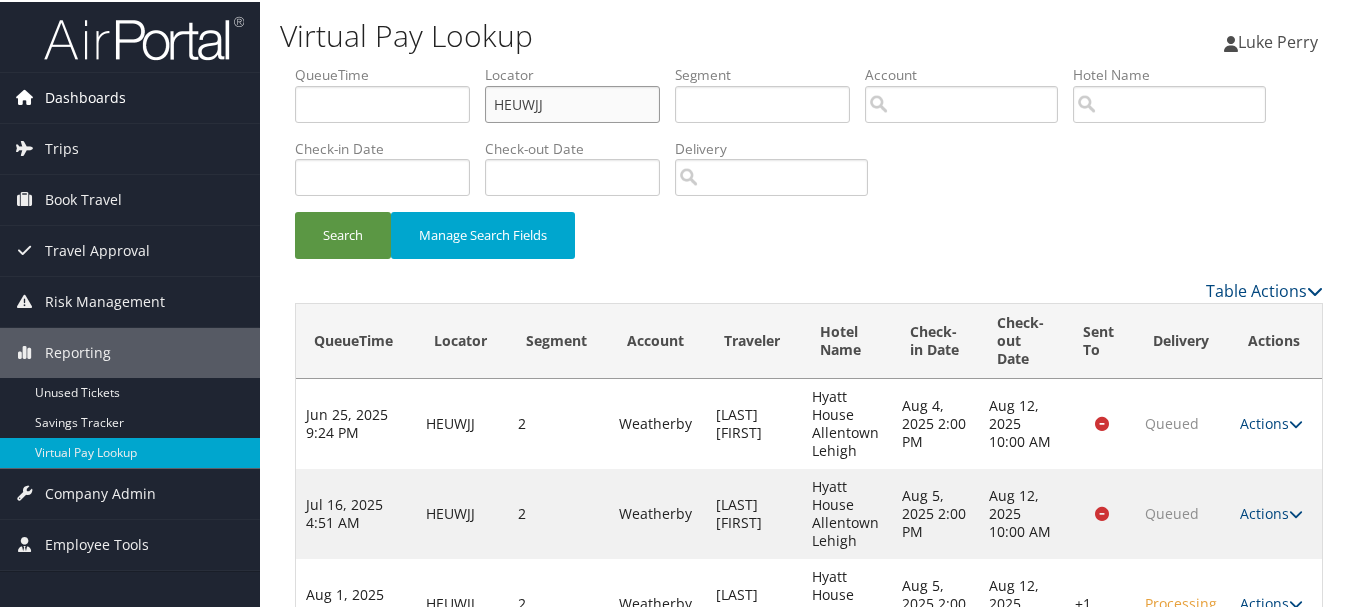 drag, startPoint x: 594, startPoint y: 91, endPoint x: 227, endPoint y: 92, distance: 367.00137 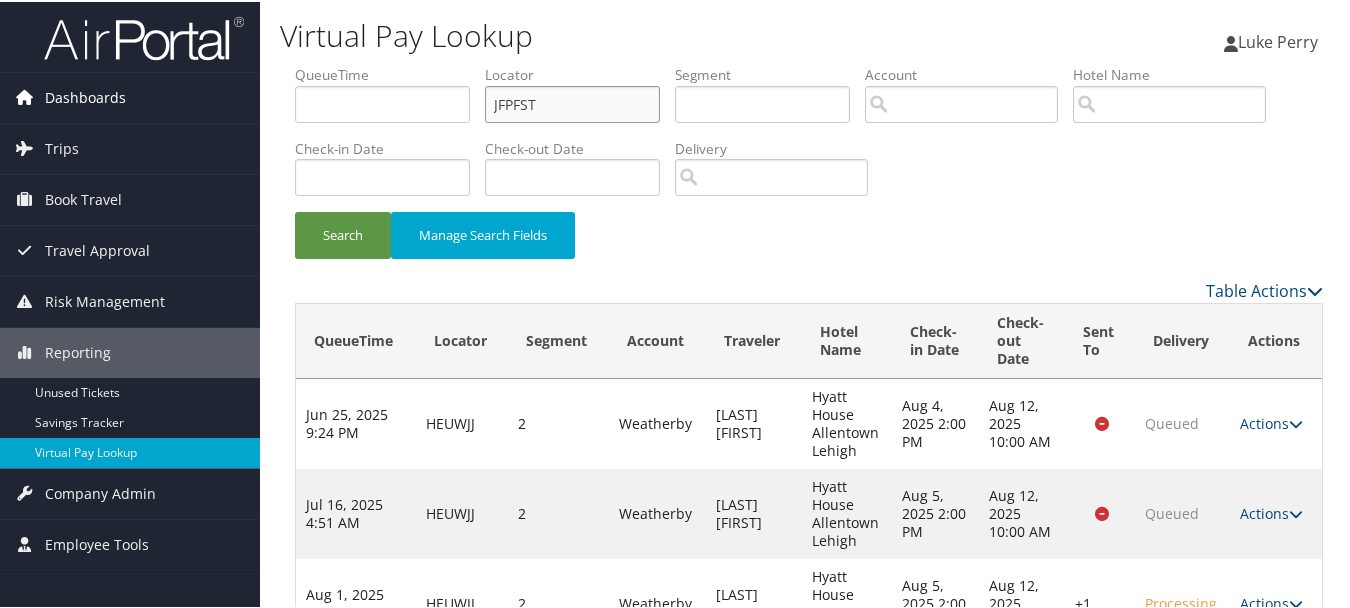 click on "Search" at bounding box center (343, 233) 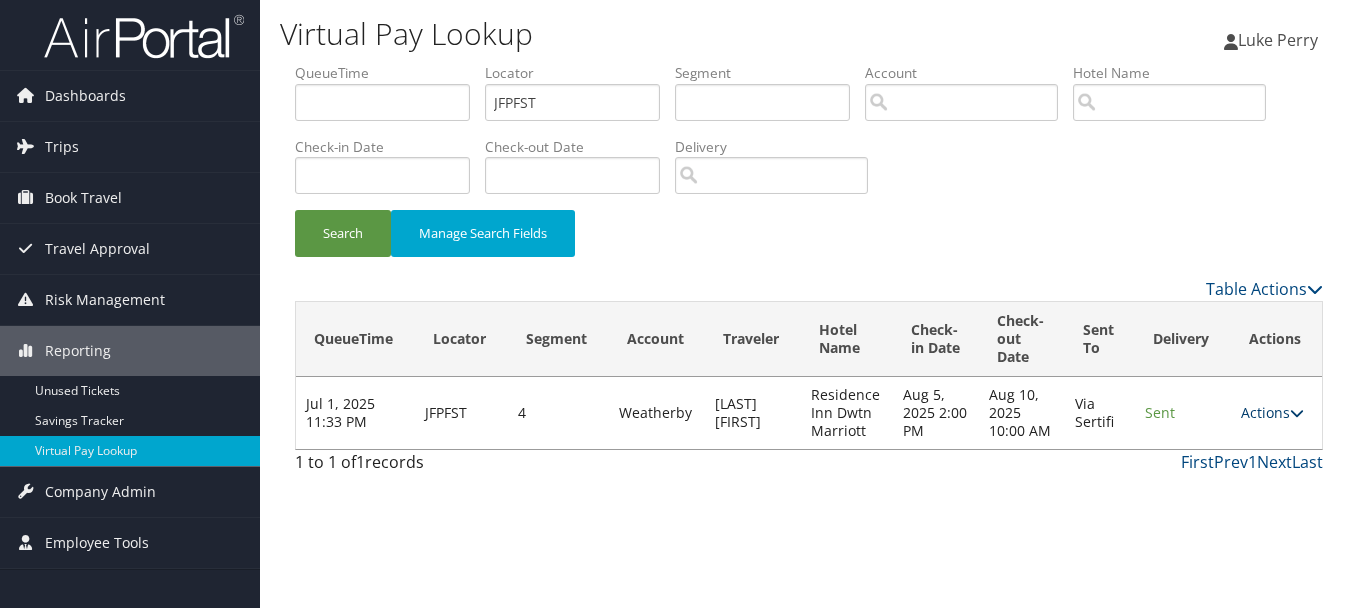 click on "Actions" at bounding box center (1272, 412) 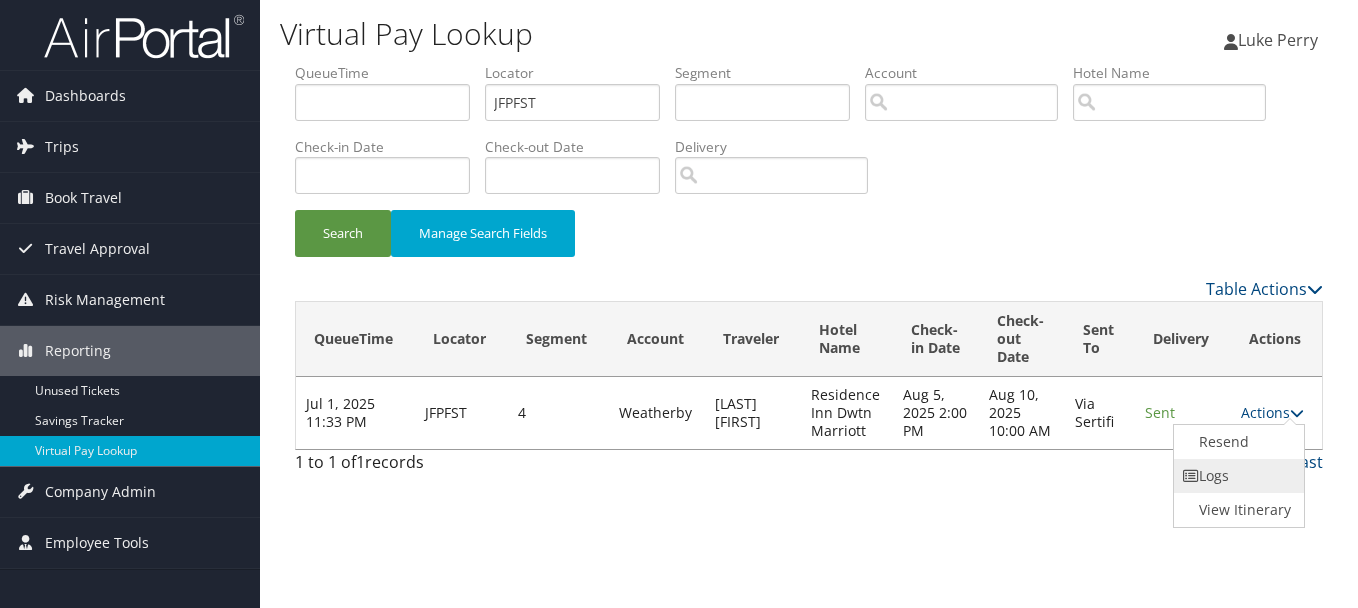 click on "Logs" at bounding box center (1237, 476) 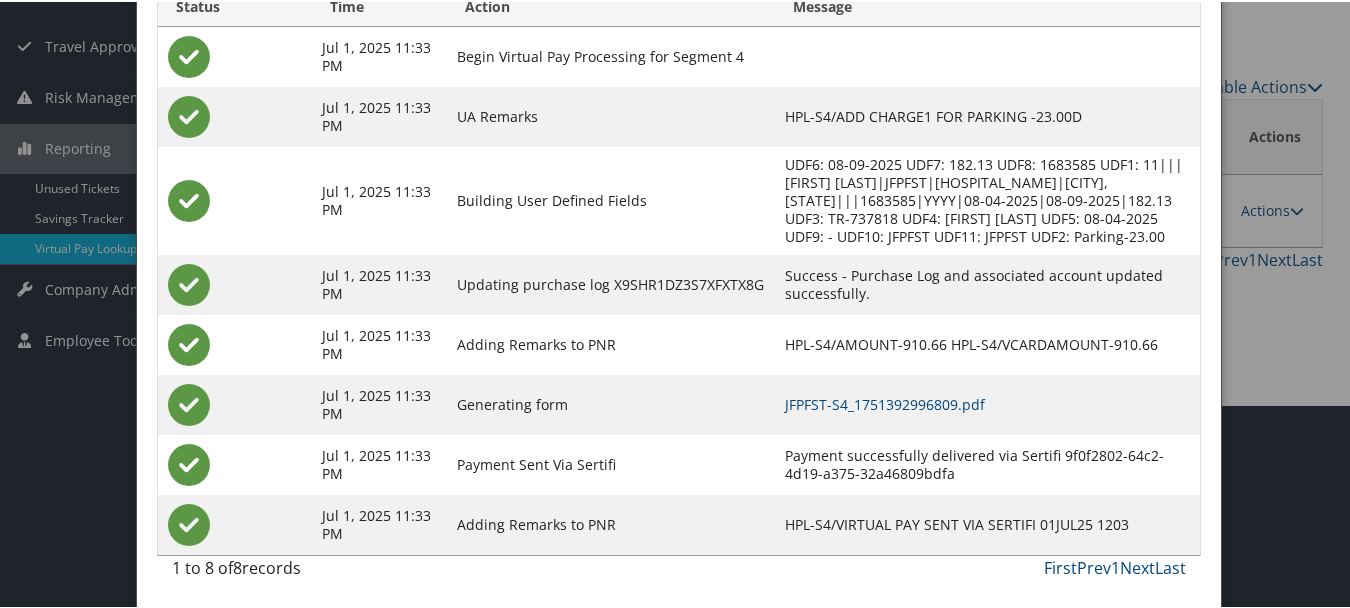 scroll, scrollTop: 205, scrollLeft: 0, axis: vertical 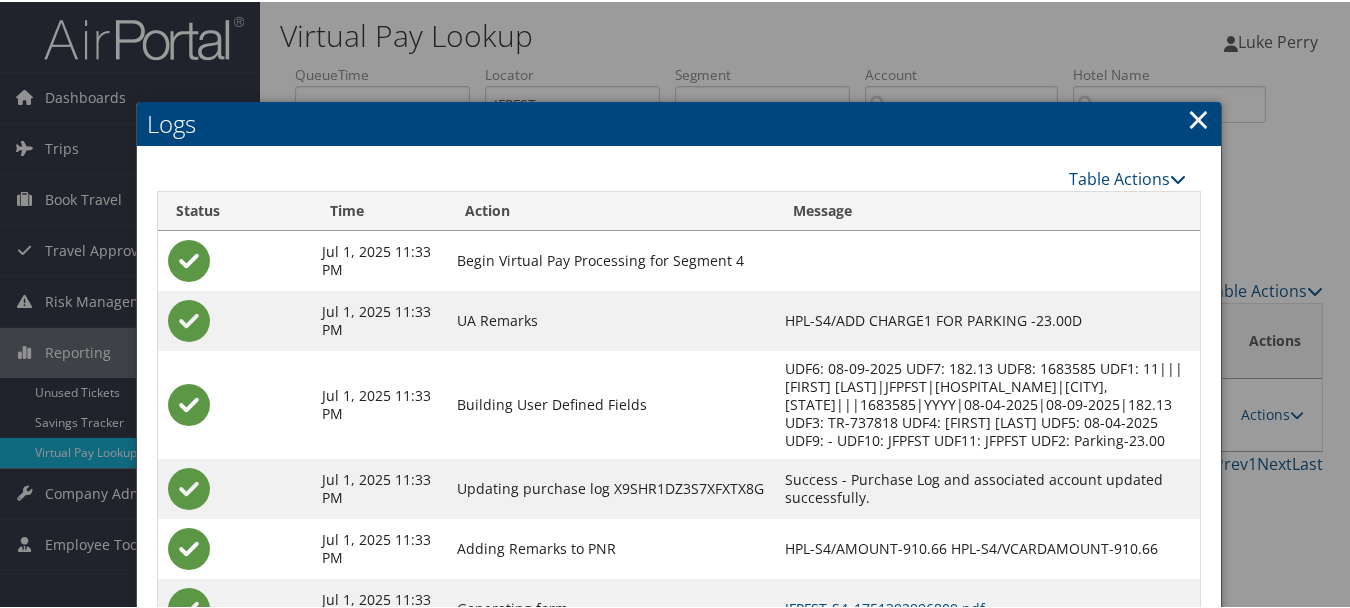 click on "×" at bounding box center (1198, 117) 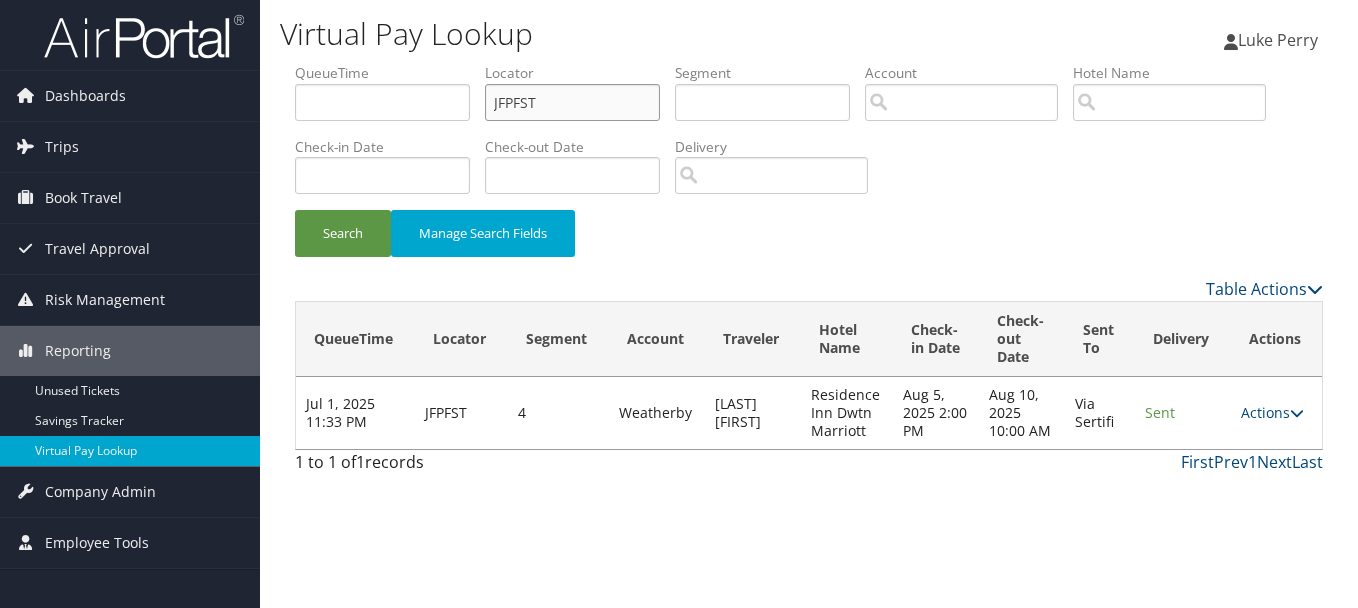 drag, startPoint x: 480, startPoint y: 110, endPoint x: 362, endPoint y: 100, distance: 118.42297 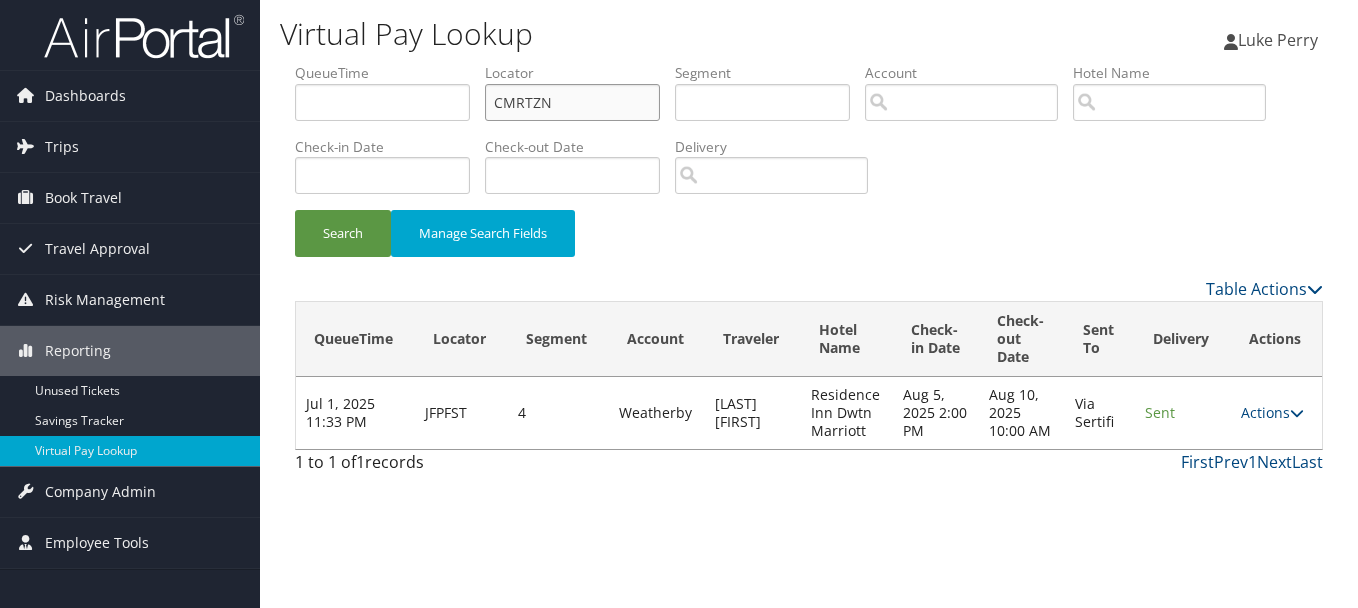 click on "Search" at bounding box center (343, 233) 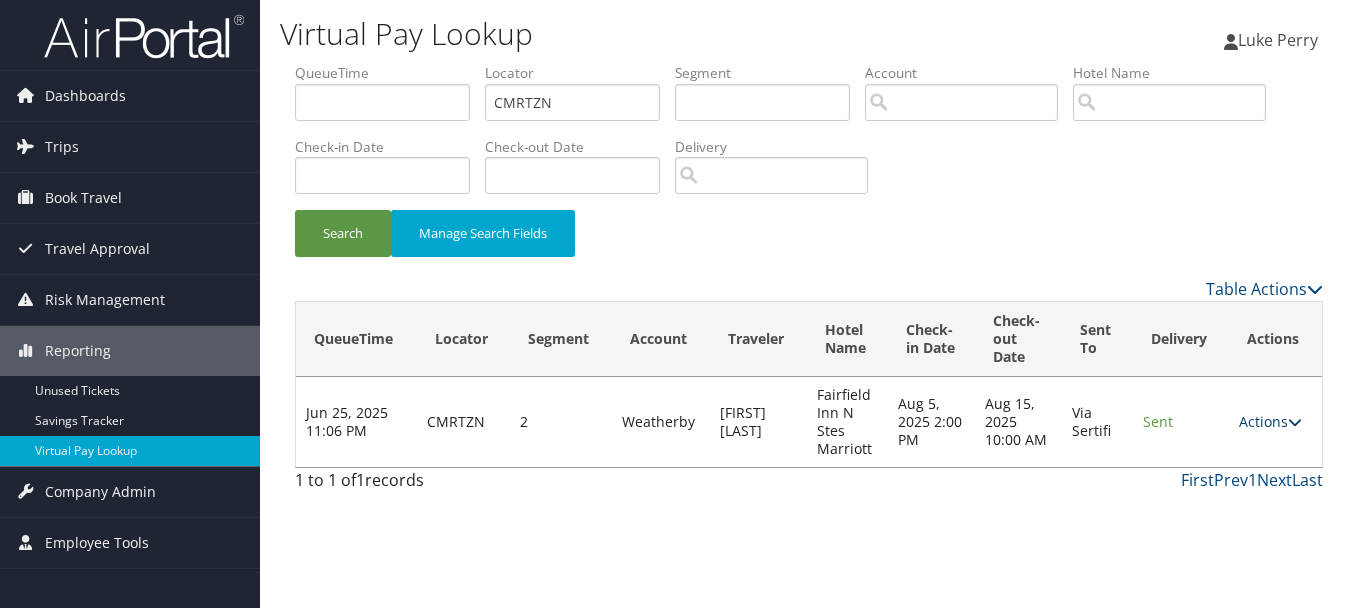 click on "Actions" at bounding box center [1270, 421] 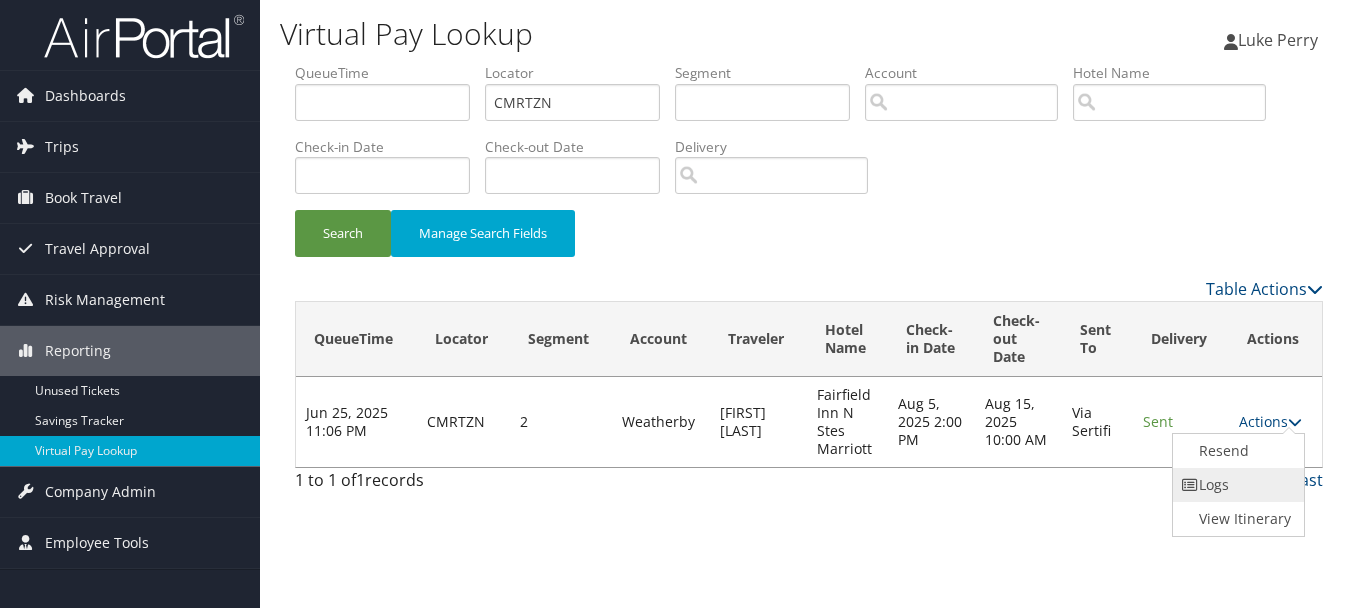 click on "Logs" at bounding box center (1236, 485) 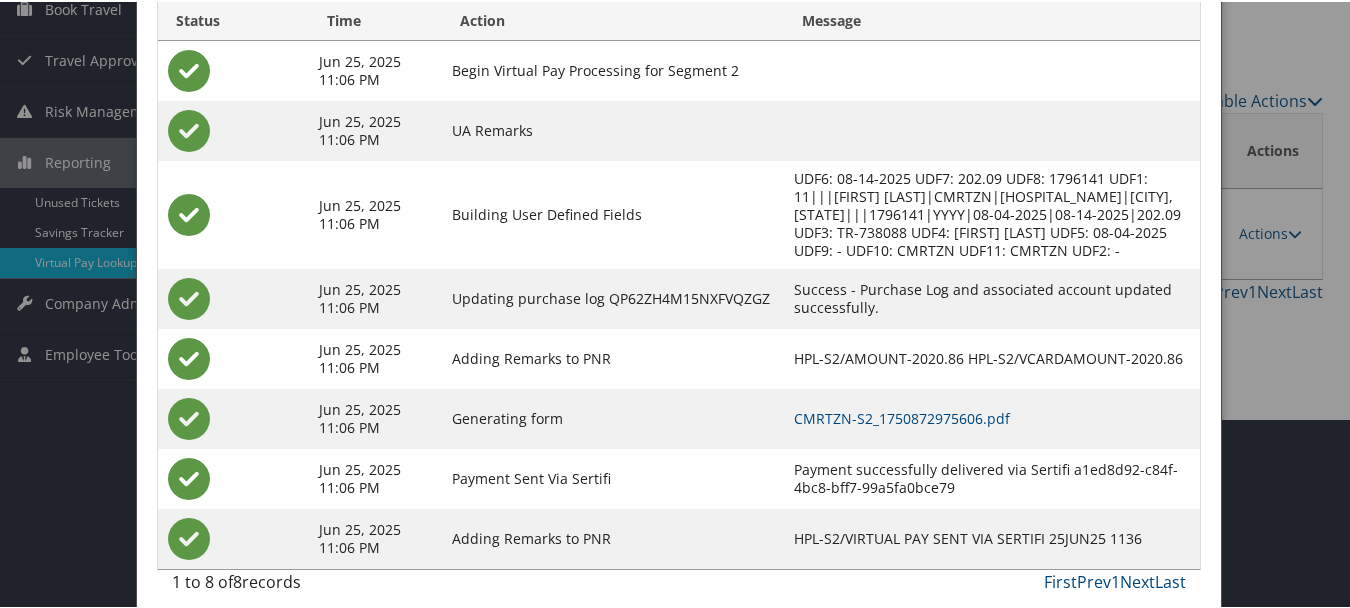 scroll, scrollTop: 205, scrollLeft: 0, axis: vertical 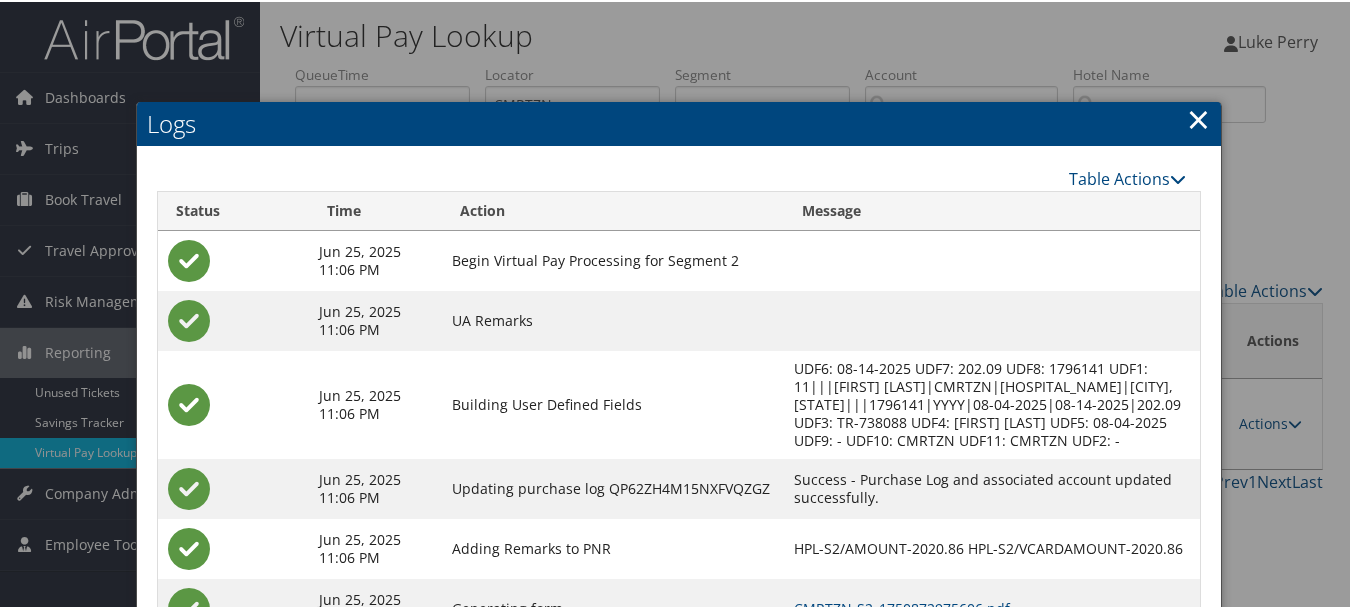 click on "×" at bounding box center [1198, 117] 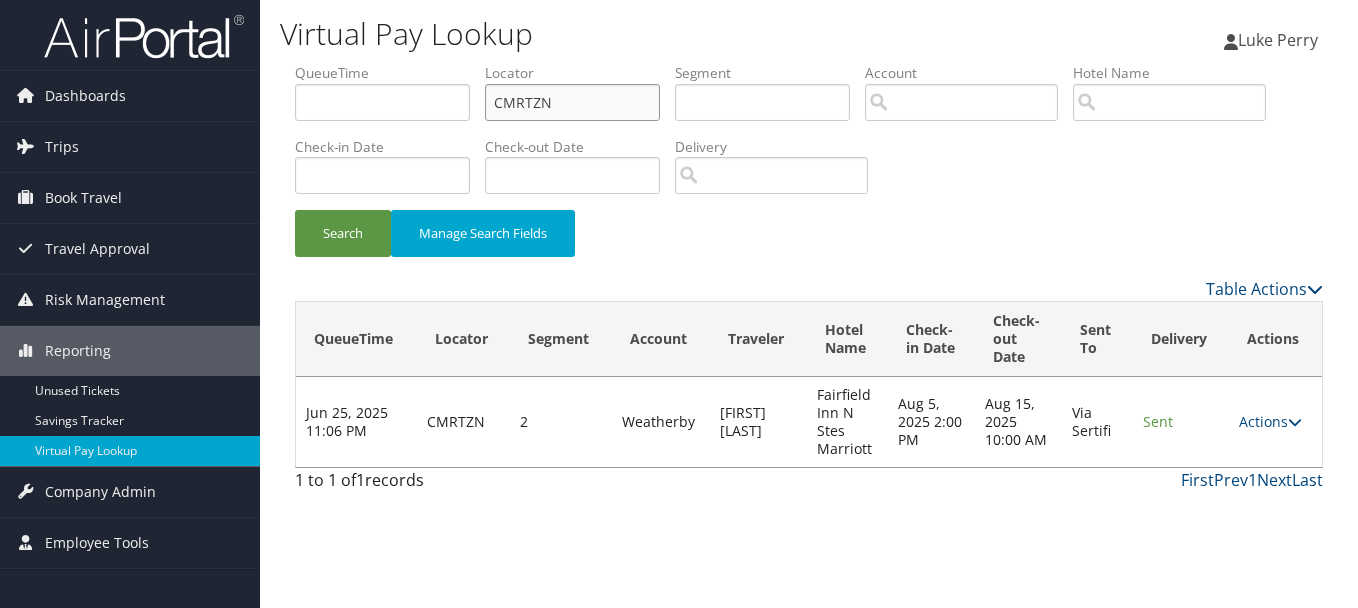 drag, startPoint x: 586, startPoint y: 112, endPoint x: 499, endPoint y: 113, distance: 87.005745 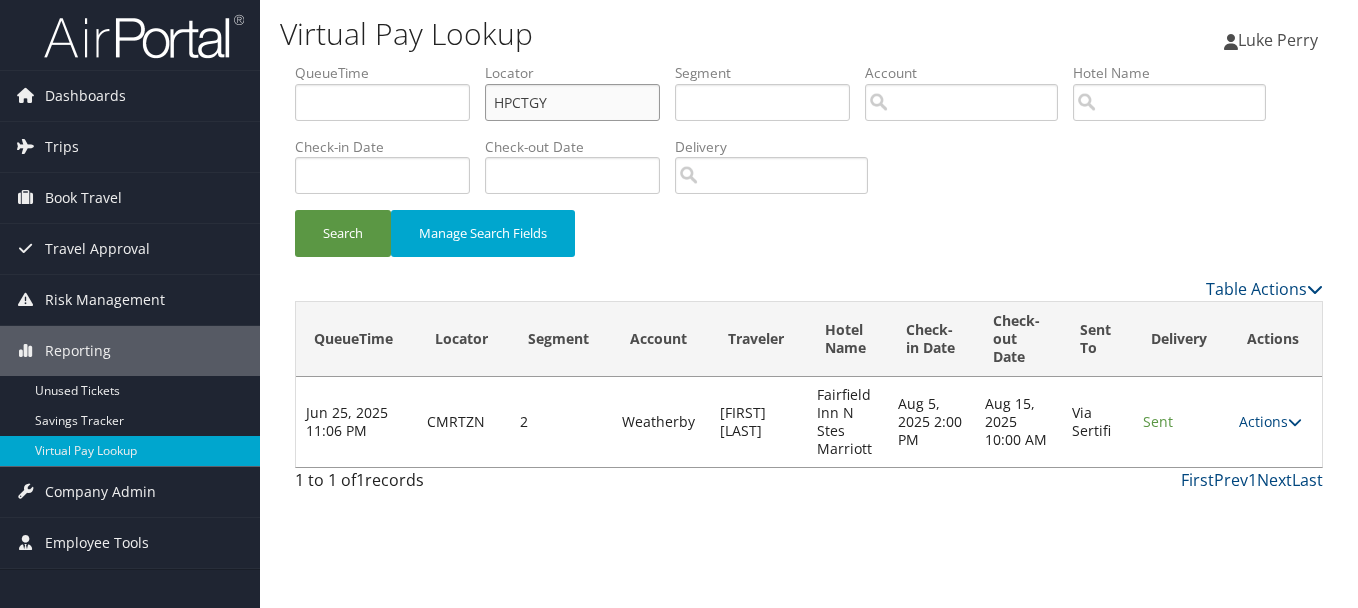 type on "HPCTGY" 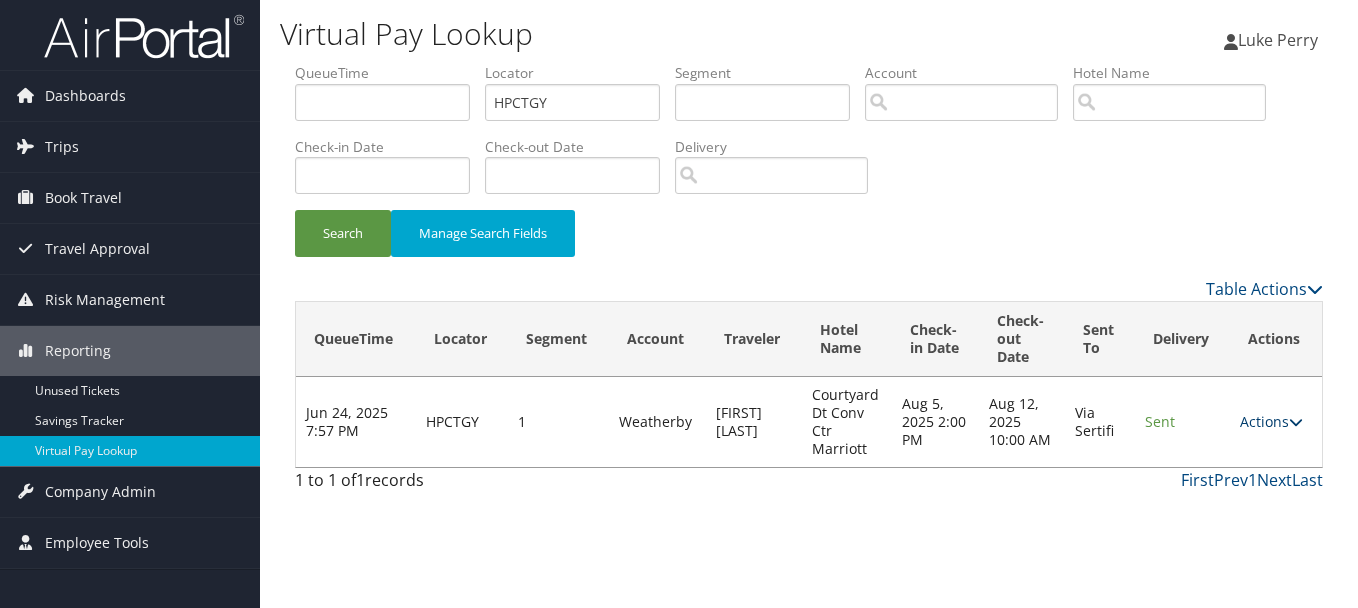 click on "Actions" at bounding box center (1271, 421) 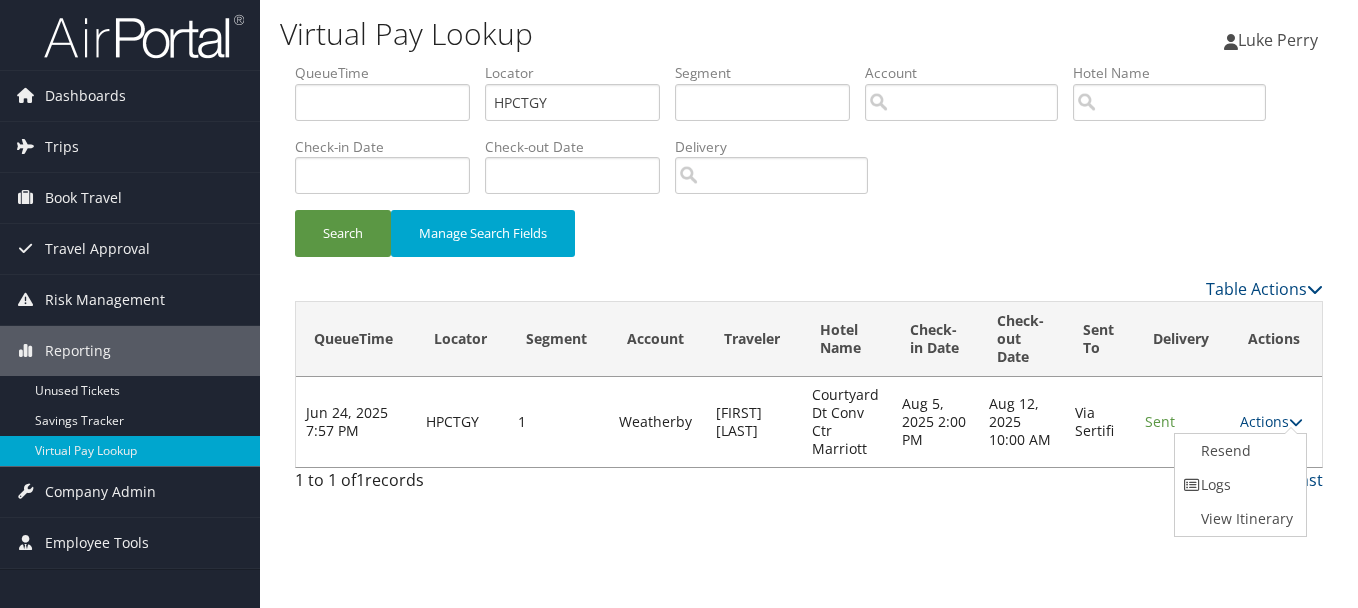 click on "Logs" at bounding box center (1238, 485) 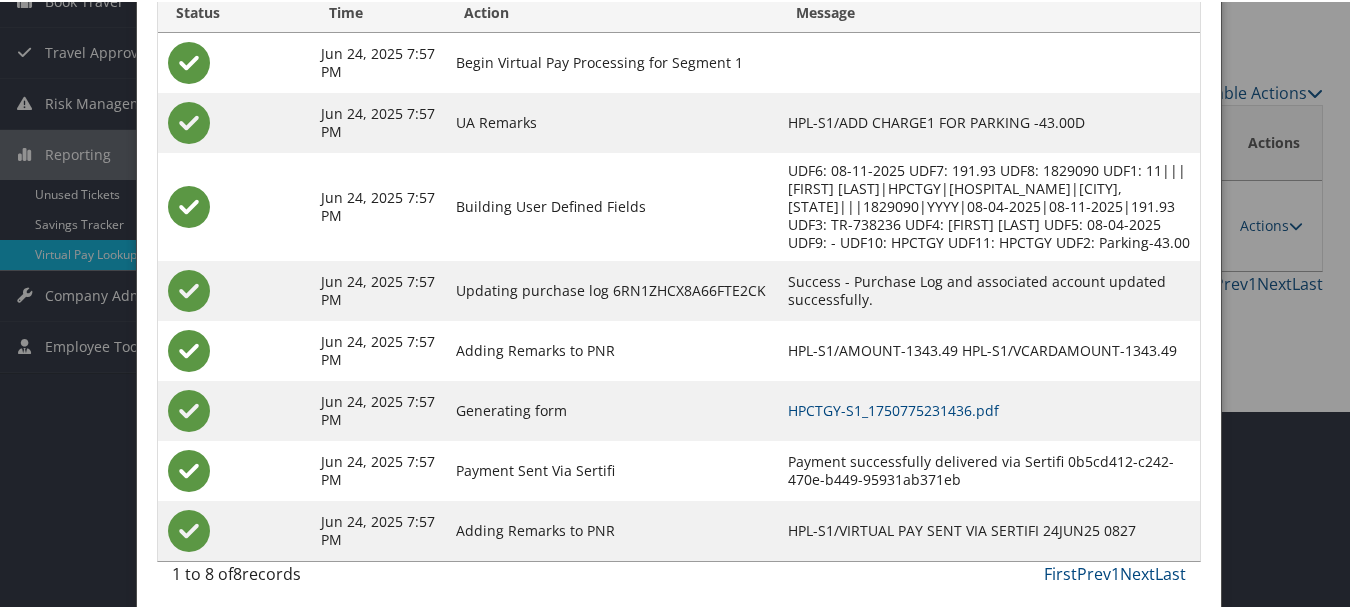 scroll, scrollTop: 205, scrollLeft: 0, axis: vertical 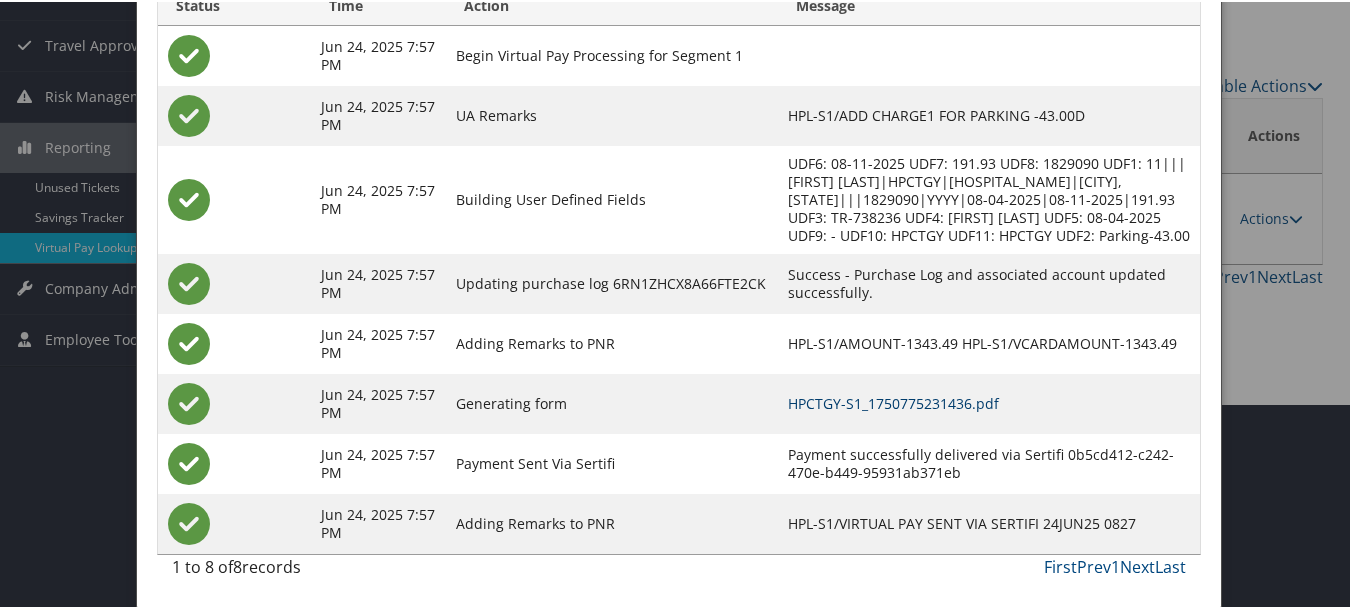 click on "HPCTGY-S1_1750775231436.pdf" at bounding box center [893, 401] 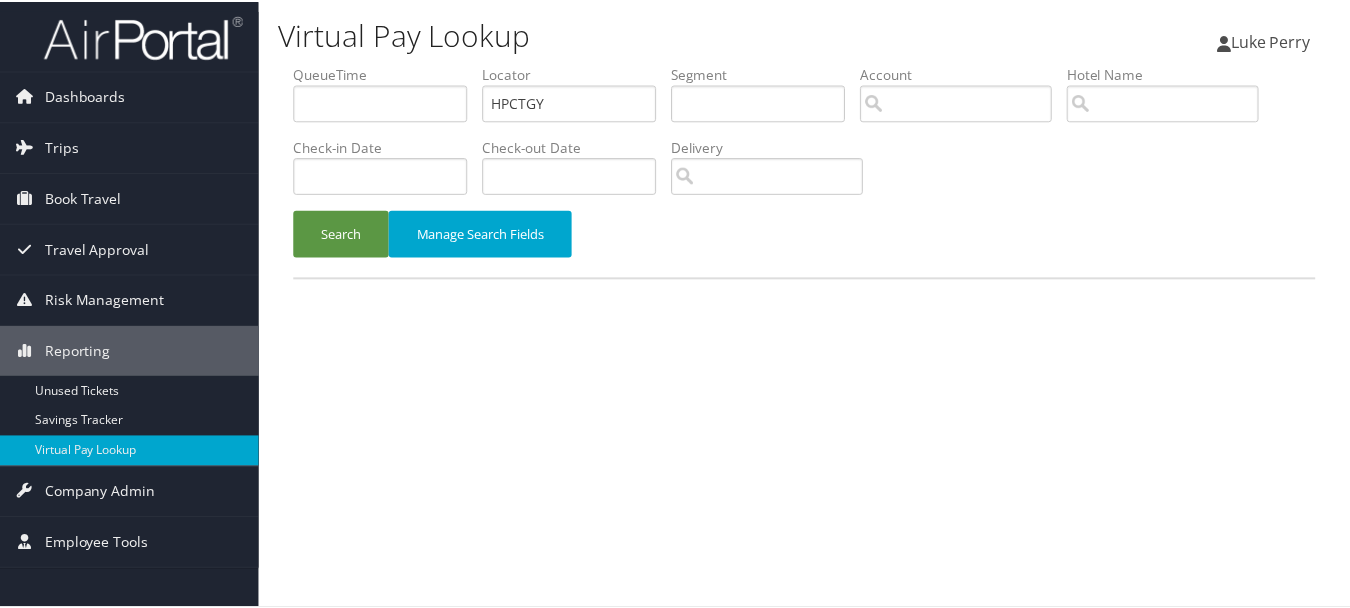 scroll, scrollTop: 0, scrollLeft: 0, axis: both 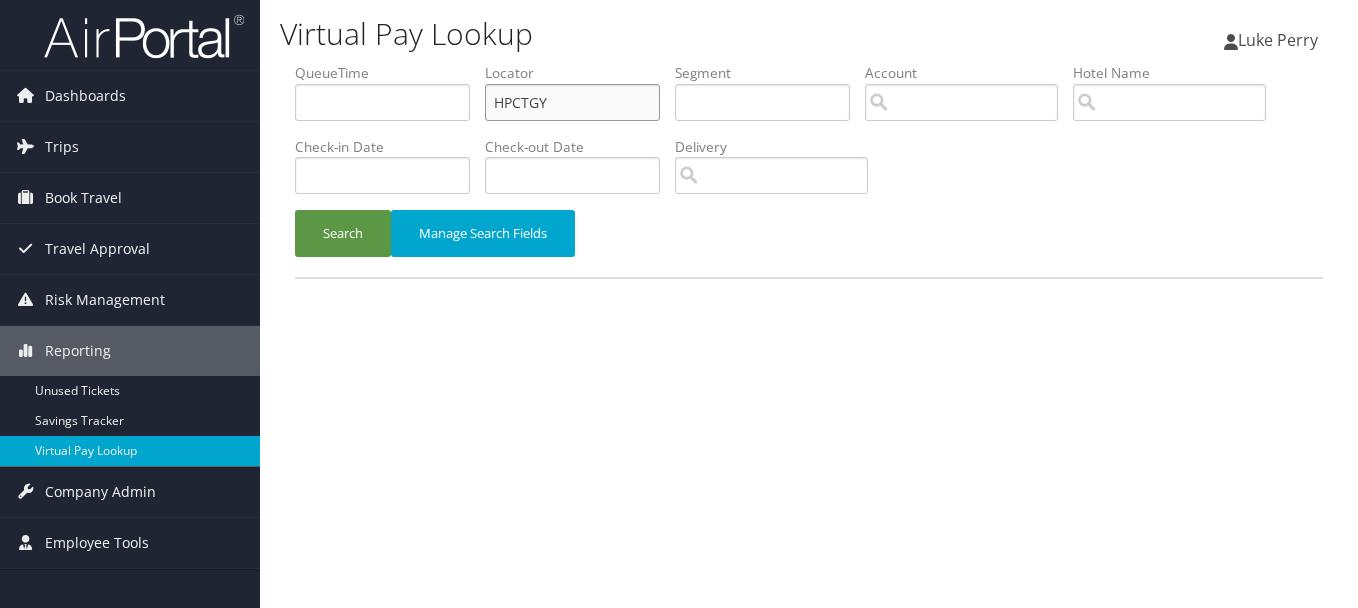 click on "QueueTime Locator HPCTGY Segment Account Traveler Hotel Name Check-in Date Check-out Date Delivery" at bounding box center (809, 63) 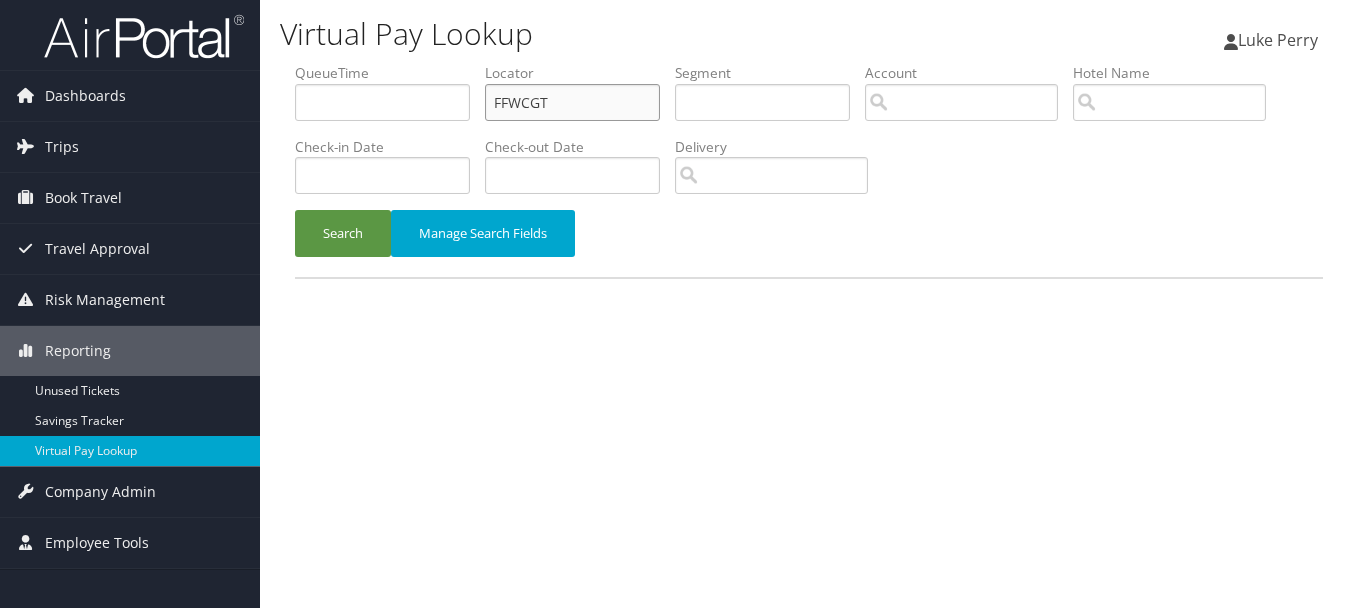 click on "Search" at bounding box center (343, 233) 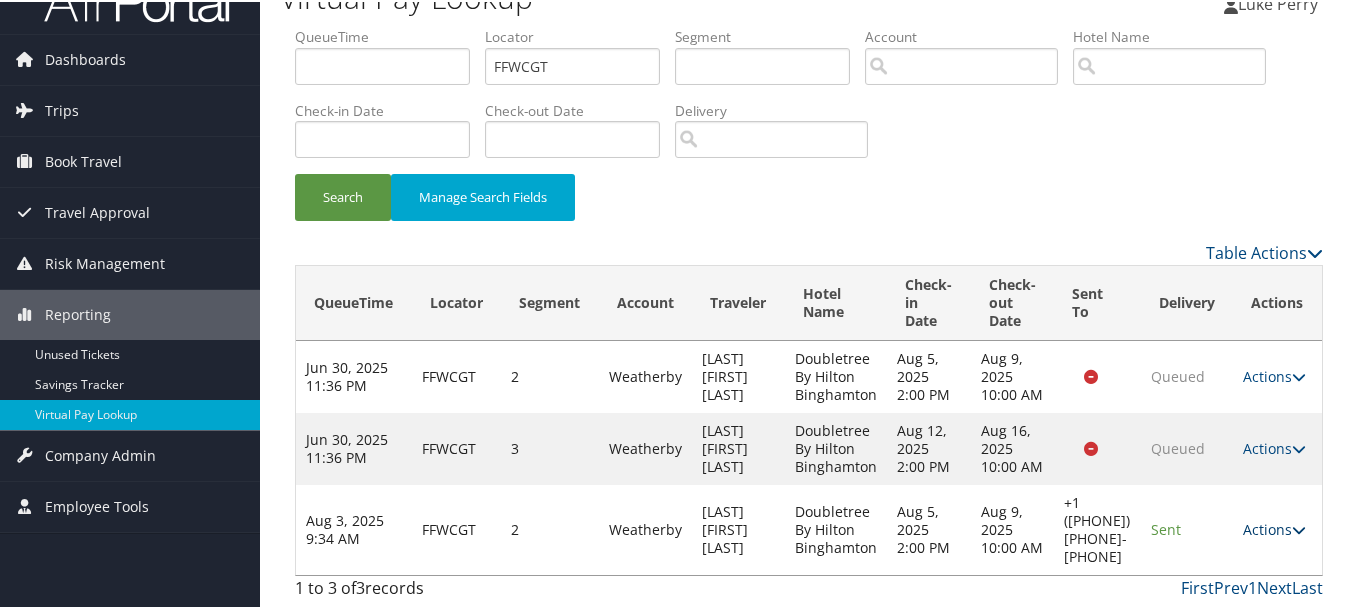 click on "Actions" at bounding box center [1274, 527] 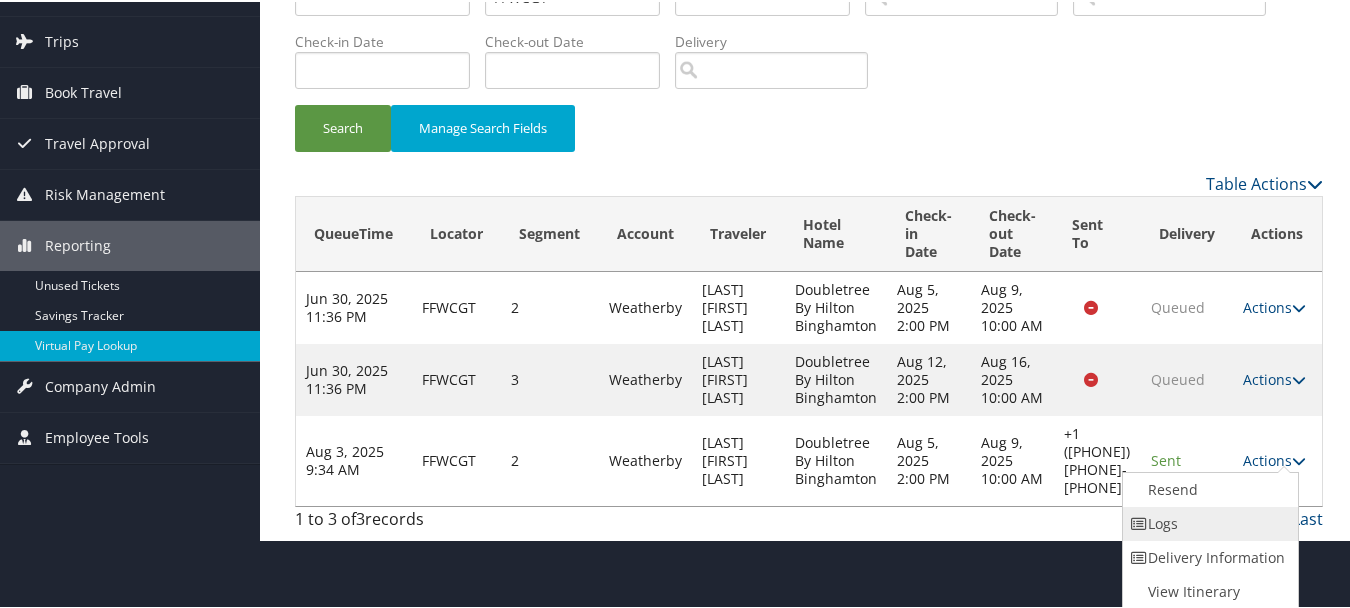 click on "Logs" at bounding box center (1208, 522) 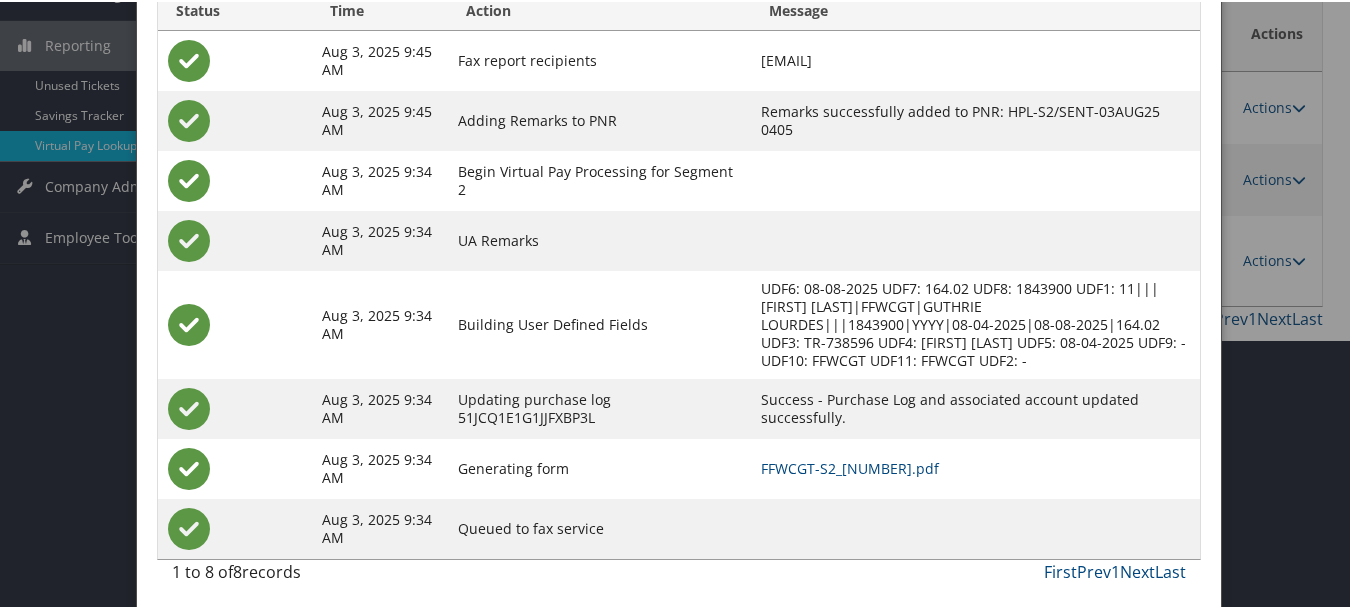scroll, scrollTop: 312, scrollLeft: 0, axis: vertical 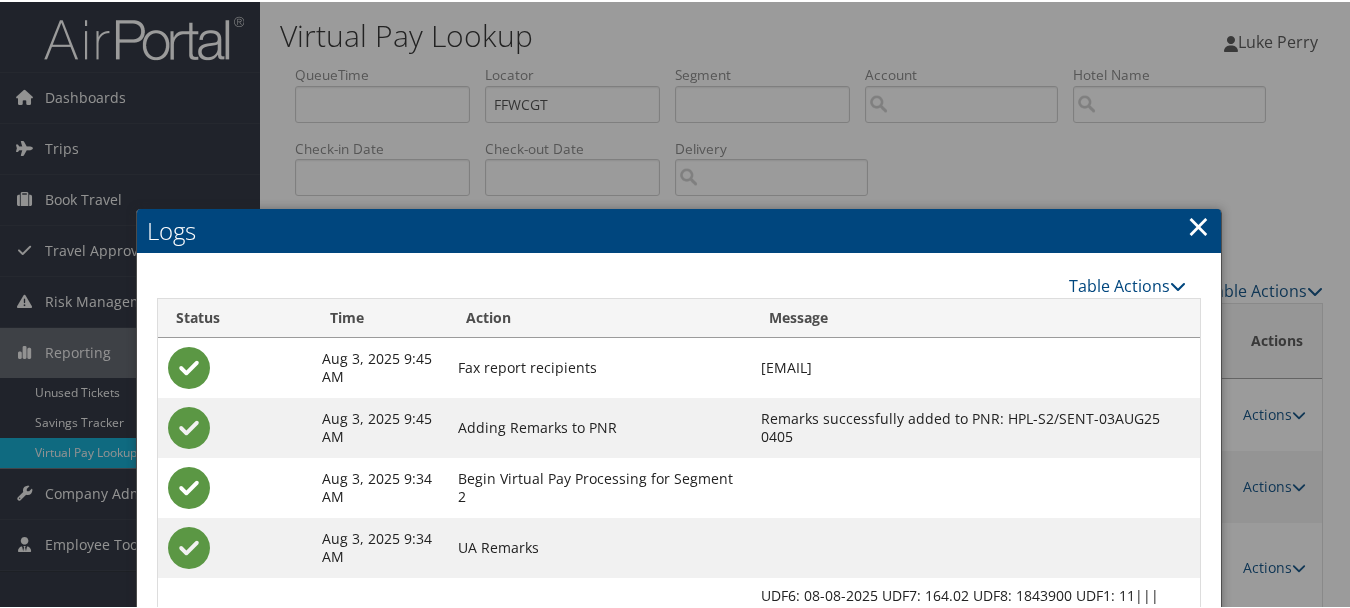 drag, startPoint x: 1188, startPoint y: 225, endPoint x: 1232, endPoint y: 241, distance: 46.818798 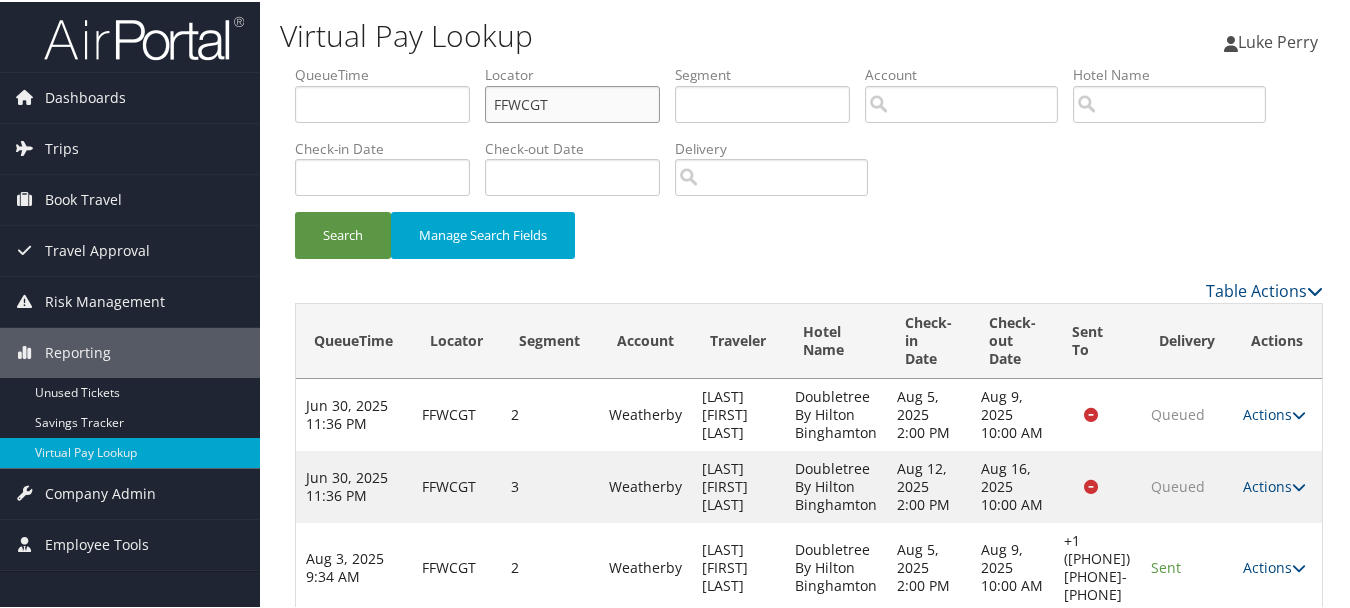 drag, startPoint x: 410, startPoint y: 110, endPoint x: 336, endPoint y: 108, distance: 74.02702 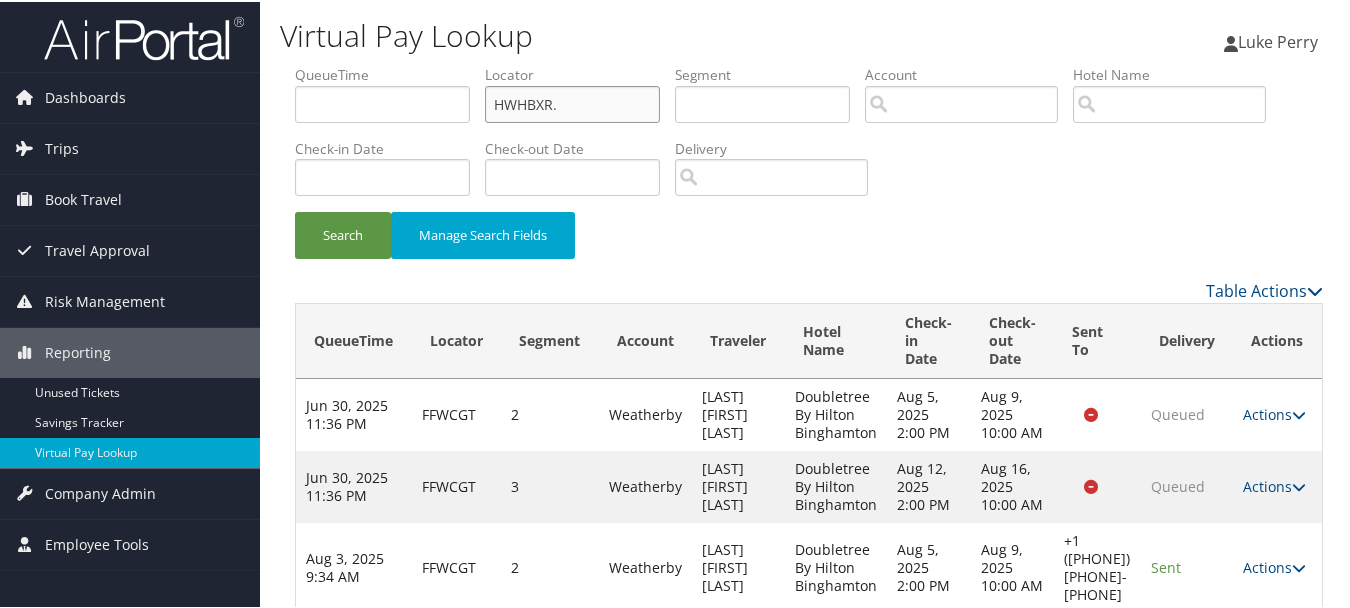 click on "Search" at bounding box center [343, 233] 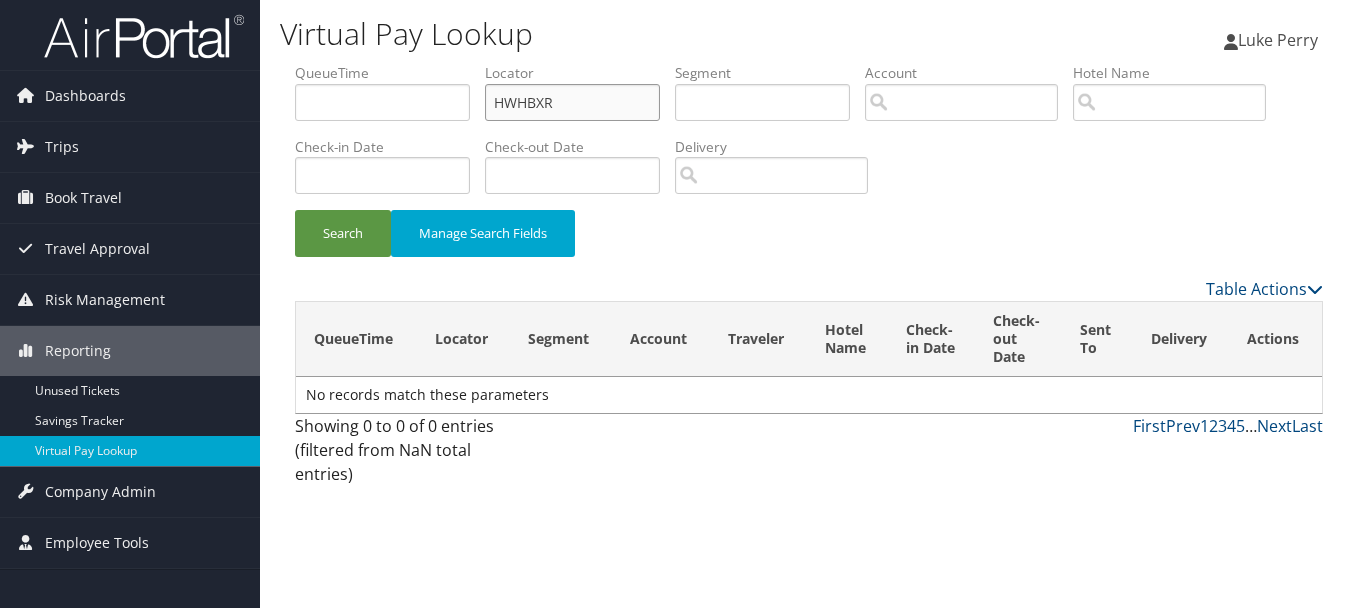 click on "Search" at bounding box center (343, 233) 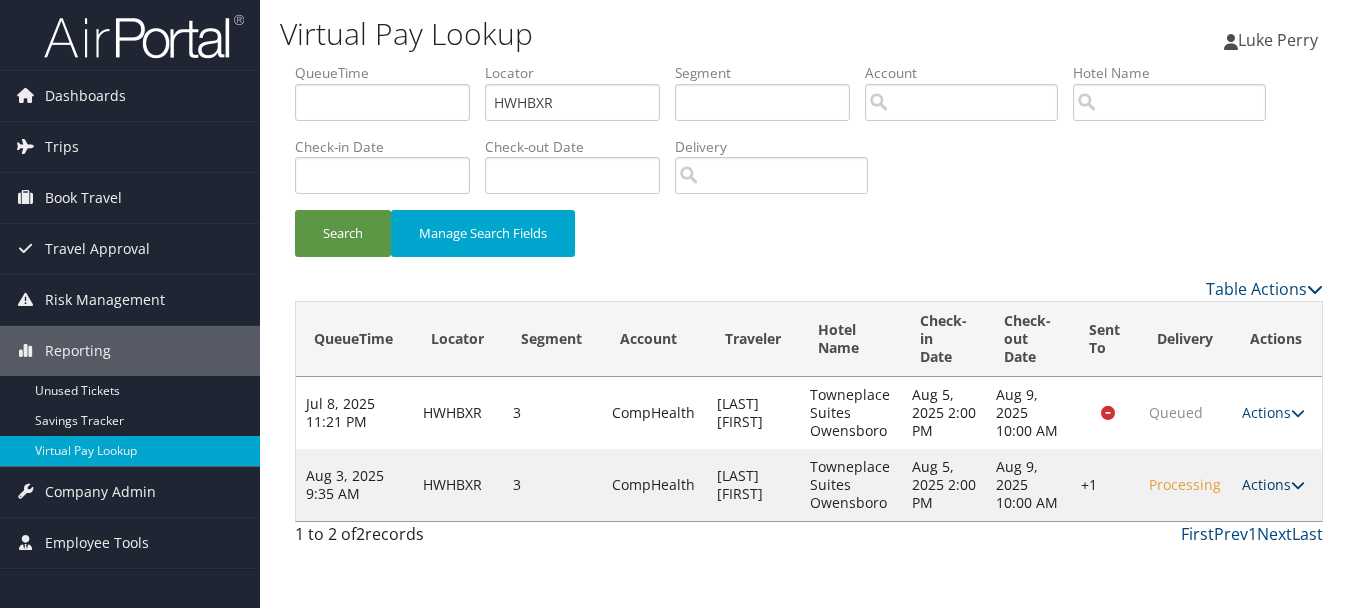 click on "Actions" at bounding box center (1273, 484) 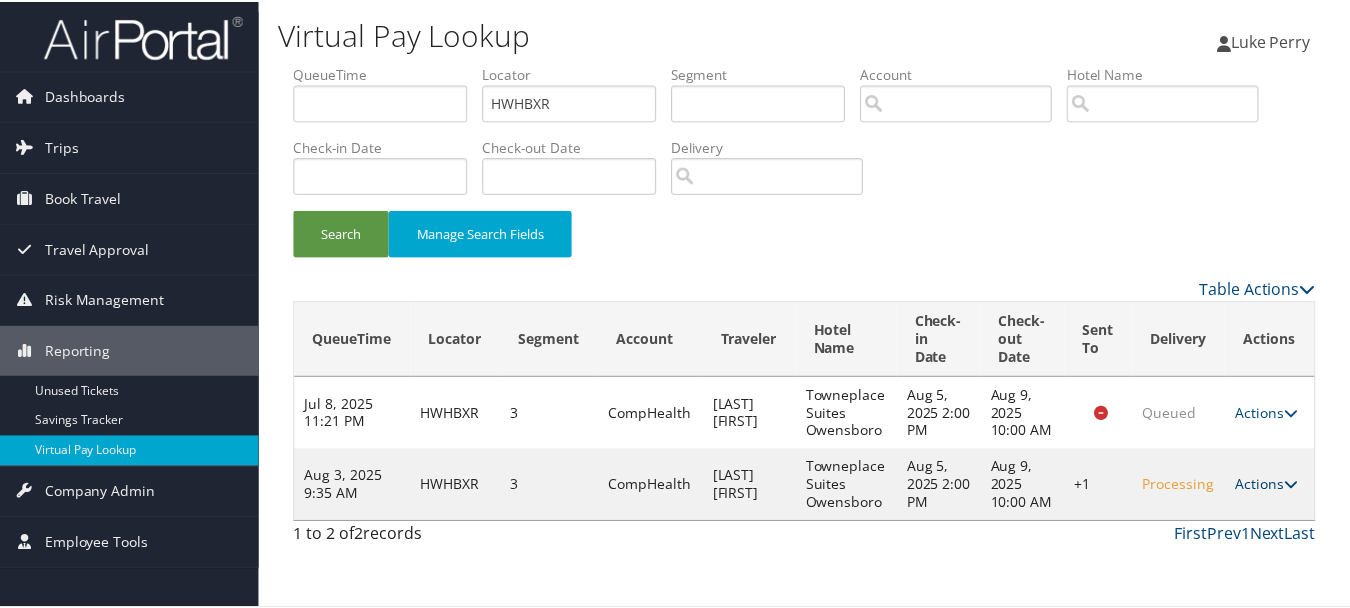 scroll, scrollTop: 26, scrollLeft: 0, axis: vertical 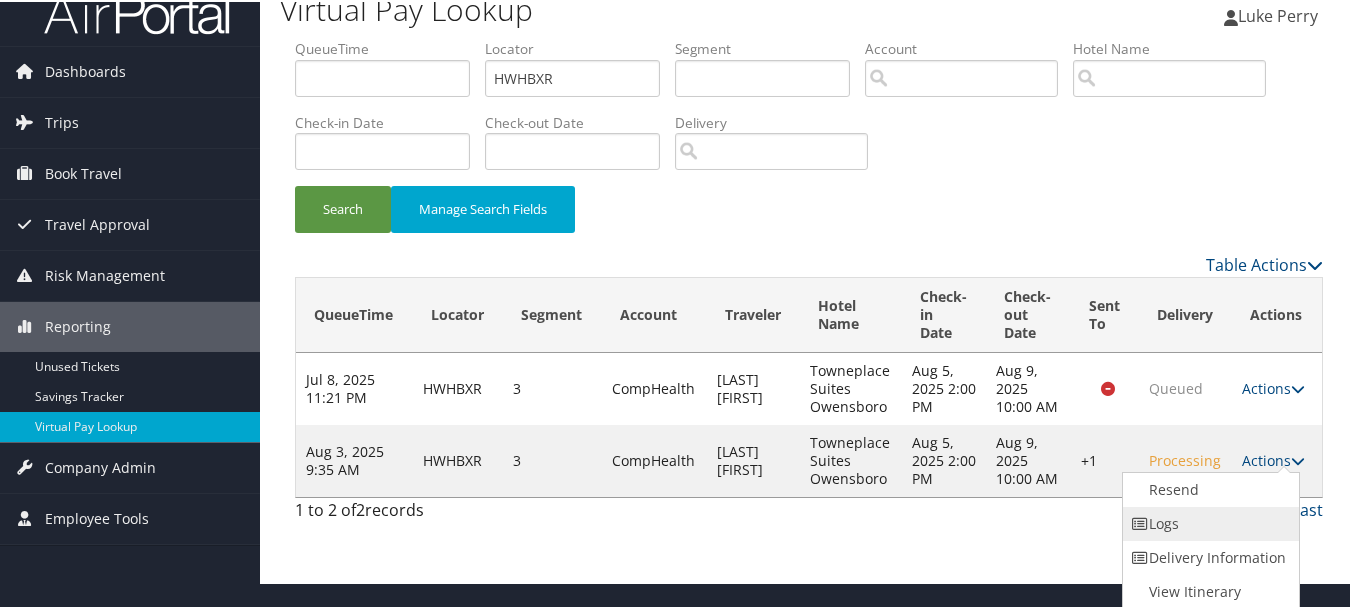 click on "Logs" at bounding box center (1208, 522) 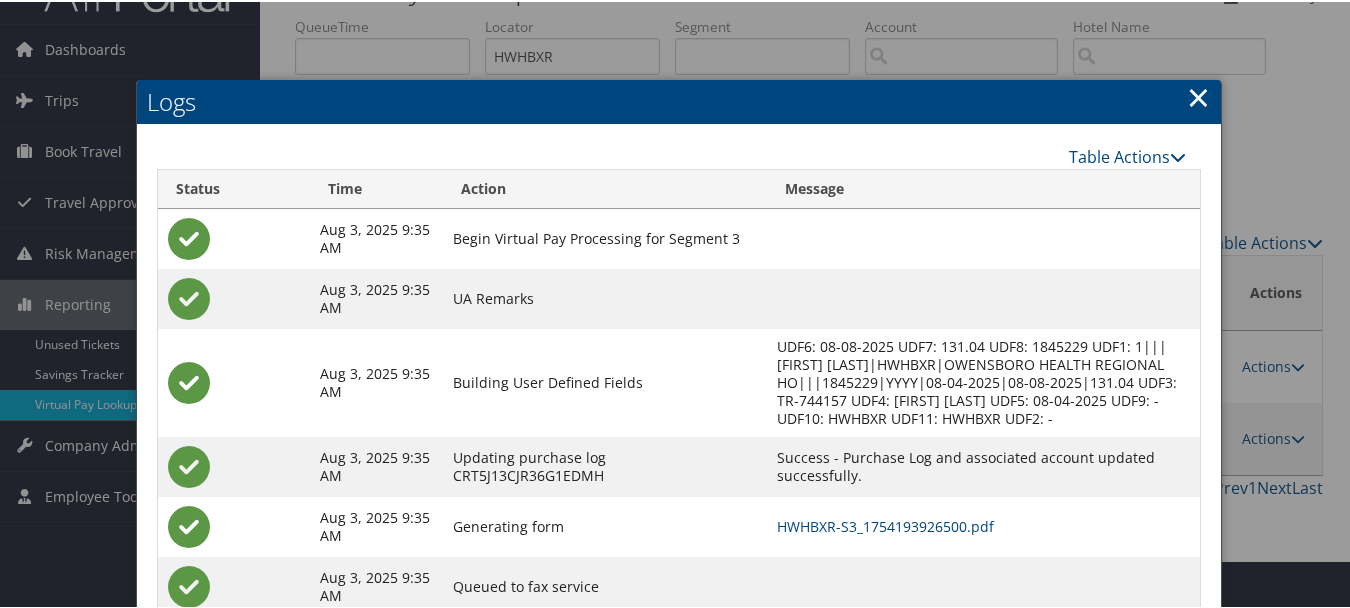 scroll, scrollTop: 111, scrollLeft: 0, axis: vertical 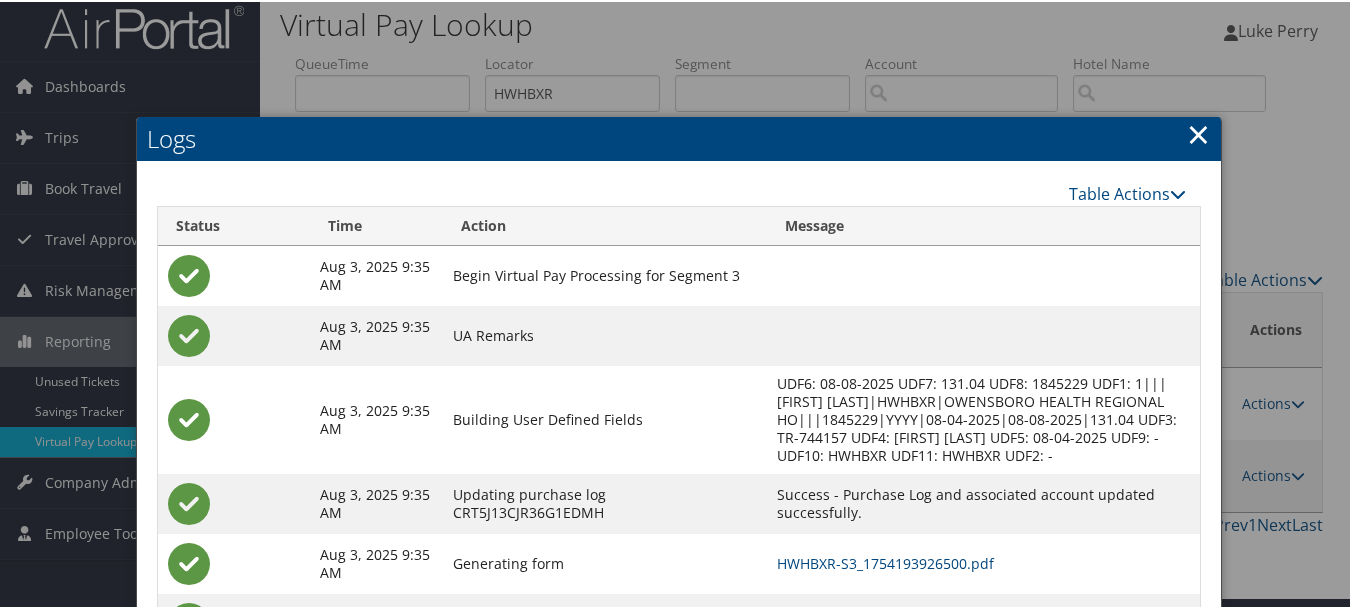 click on "×" at bounding box center [1198, 132] 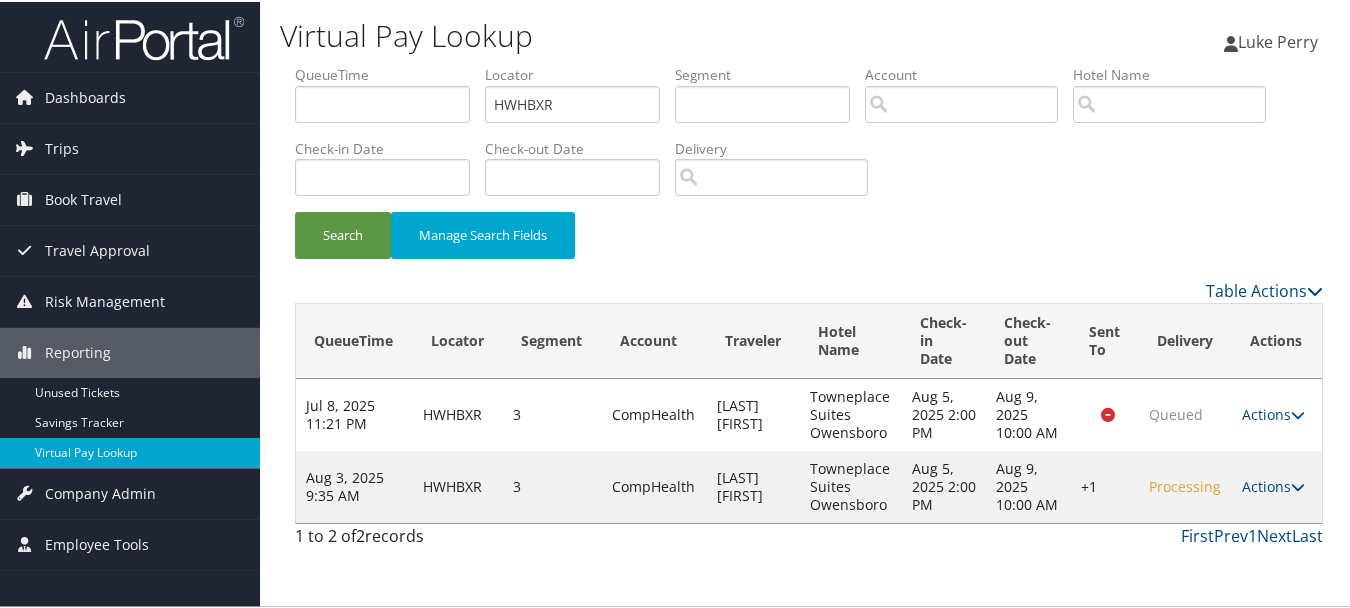 scroll, scrollTop: 0, scrollLeft: 0, axis: both 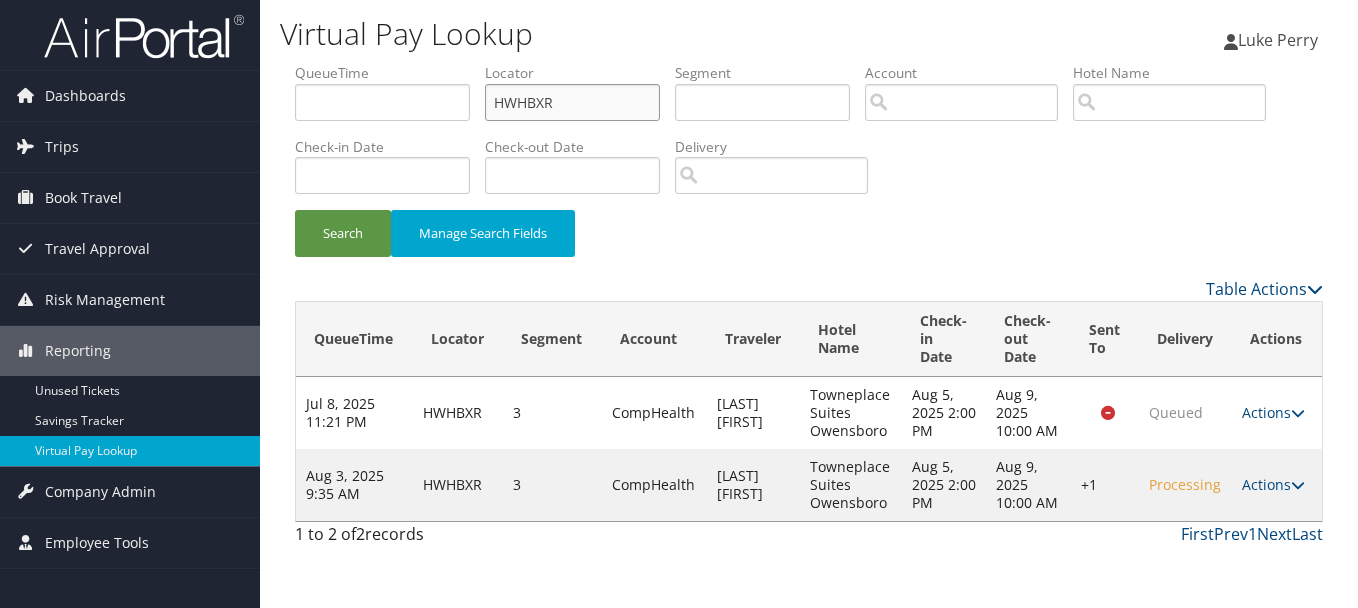 drag, startPoint x: 592, startPoint y: 93, endPoint x: 447, endPoint y: 95, distance: 145.0138 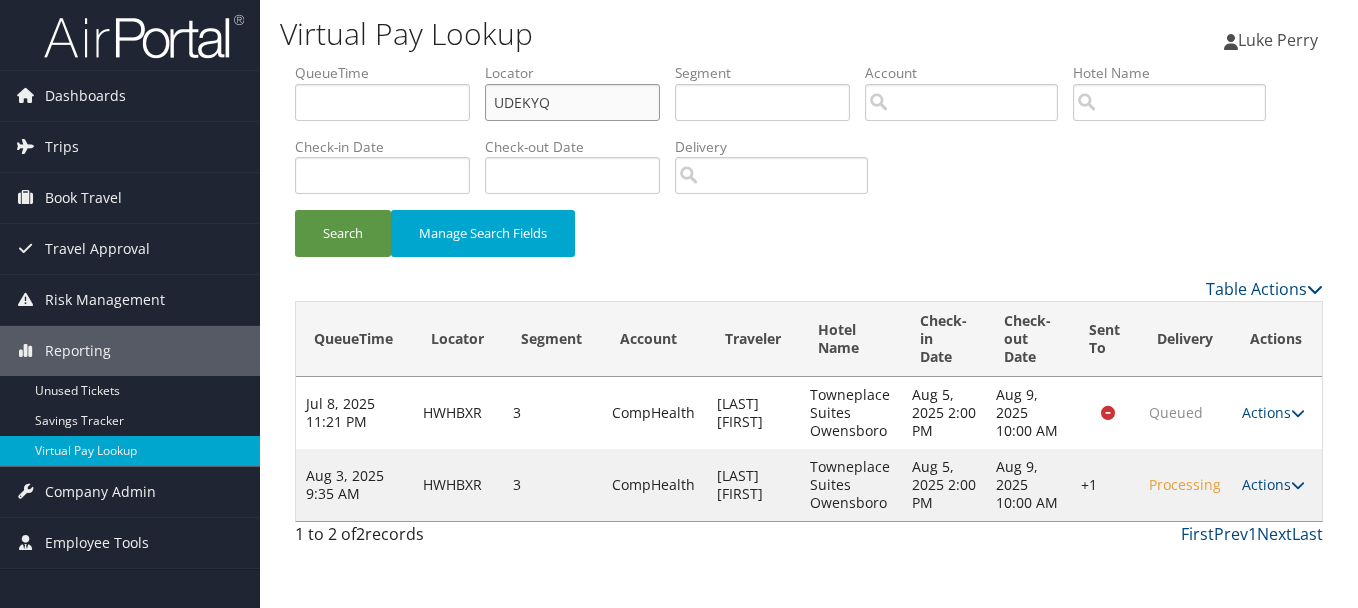 click on "Search" at bounding box center [343, 233] 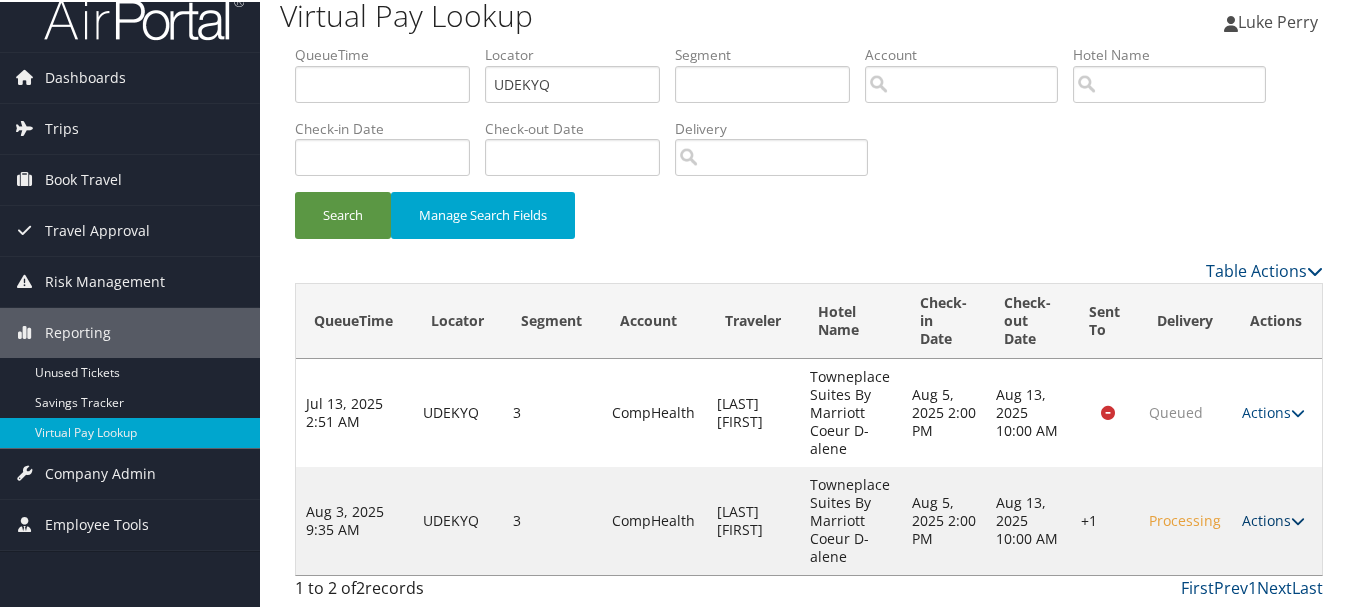 click on "Actions" at bounding box center (1273, 518) 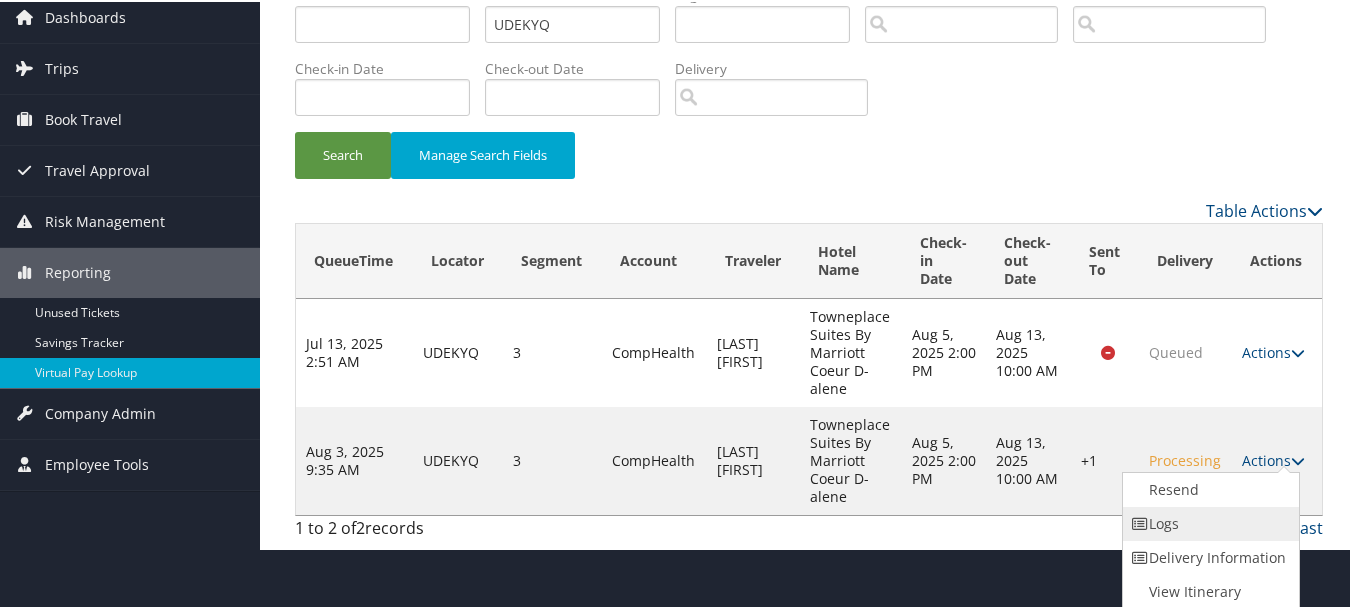 click on "Logs" at bounding box center (1208, 522) 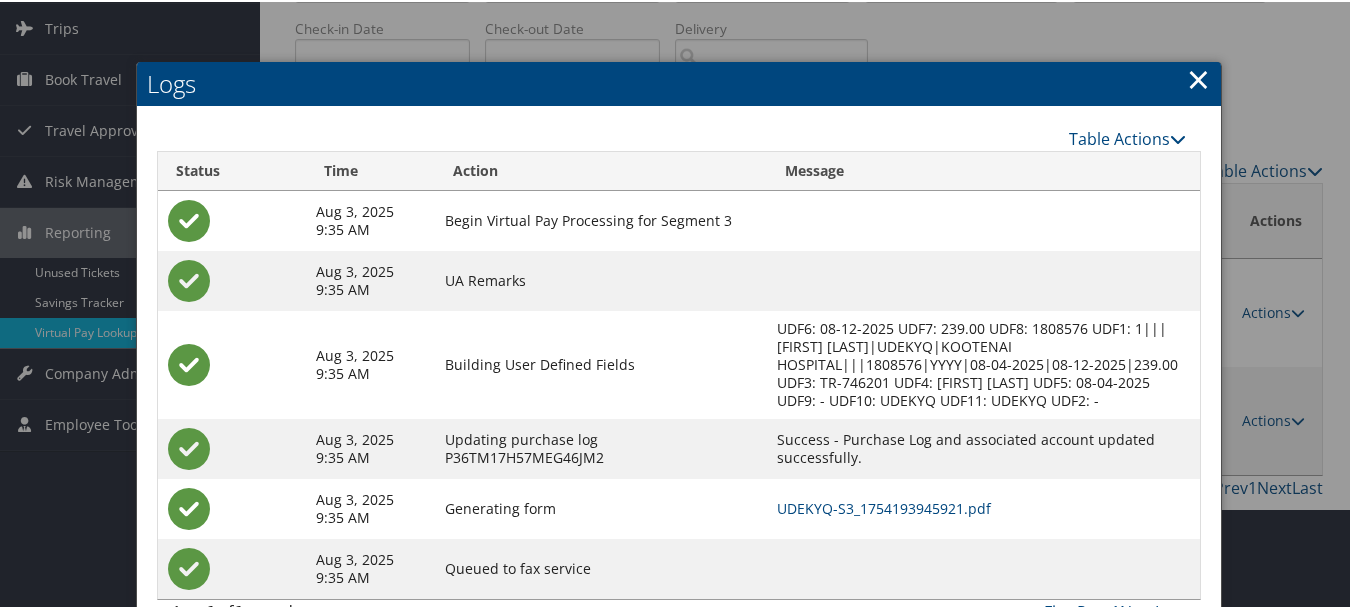 scroll, scrollTop: 165, scrollLeft: 0, axis: vertical 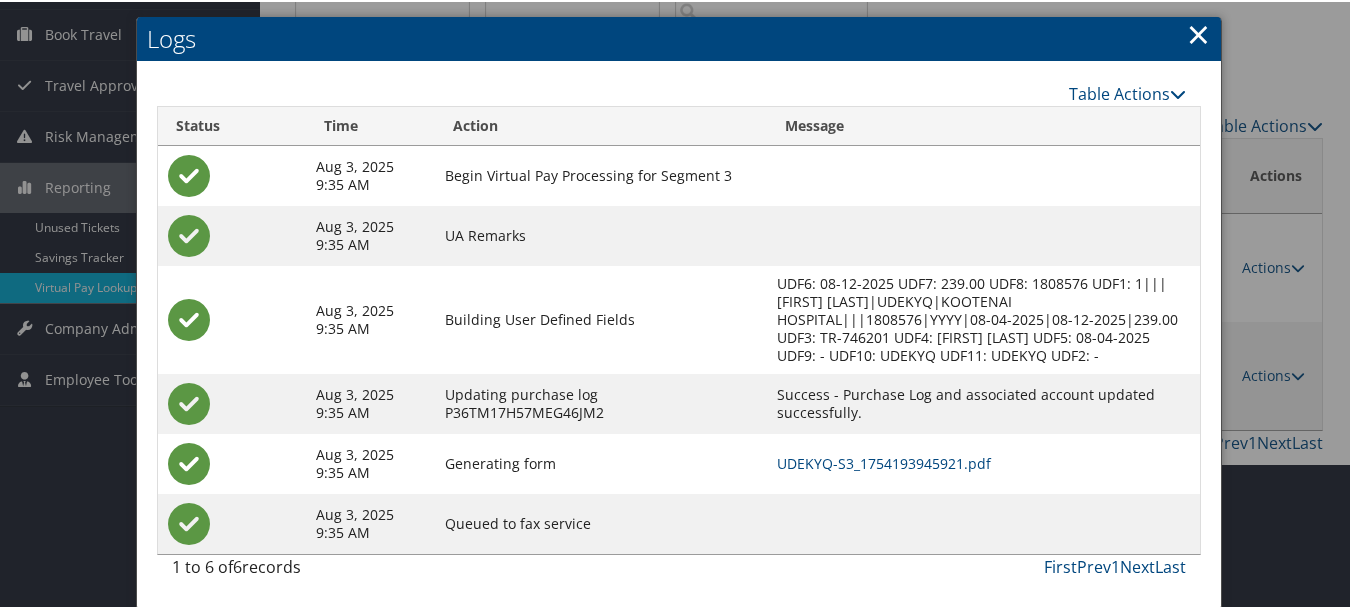 click on "Logs" at bounding box center (679, 37) 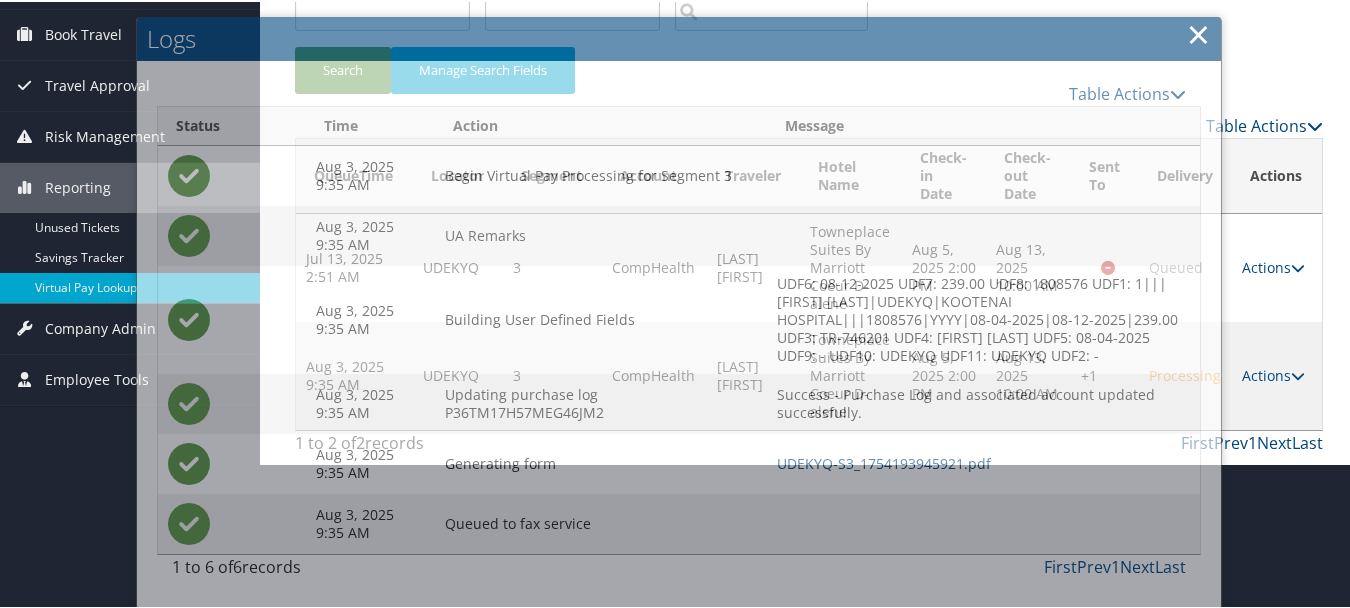 scroll, scrollTop: 20, scrollLeft: 0, axis: vertical 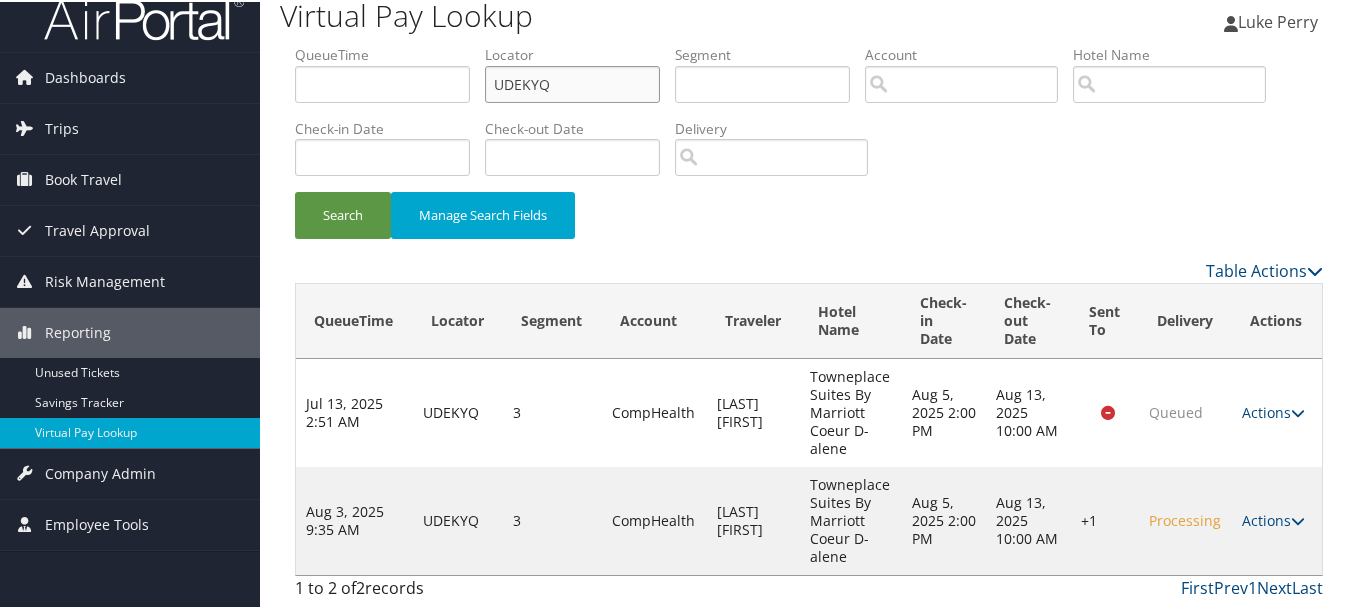 drag, startPoint x: 609, startPoint y: 84, endPoint x: 372, endPoint y: 82, distance: 237.00844 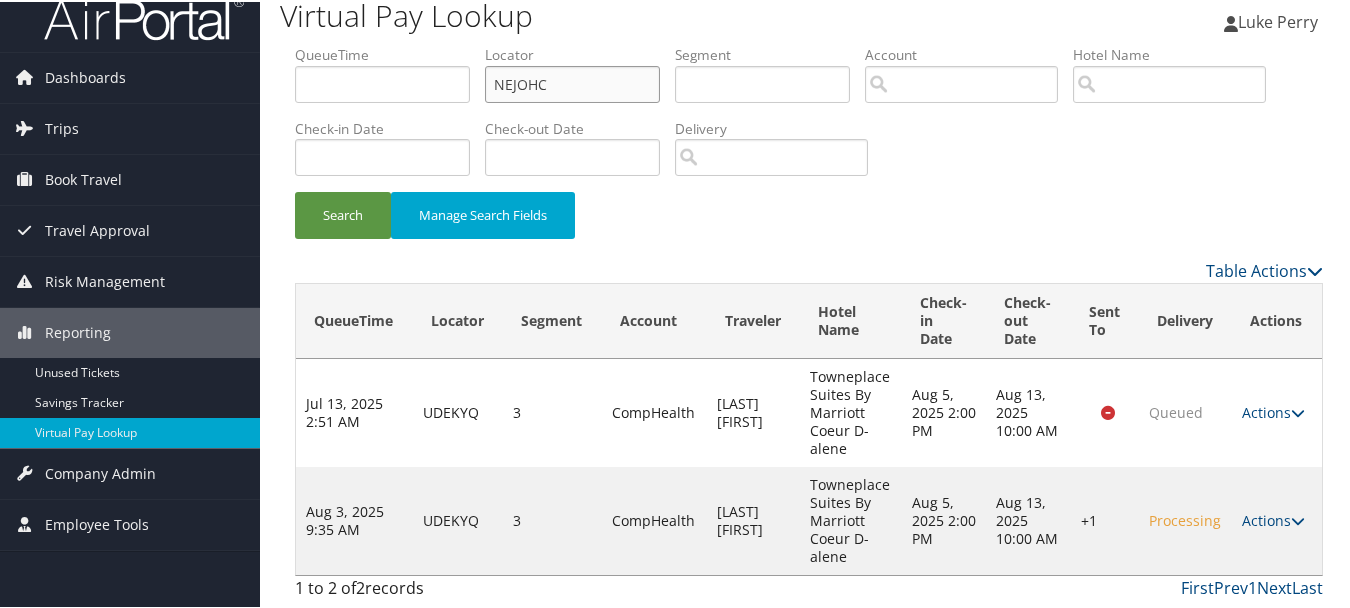 click on "Search" at bounding box center (343, 213) 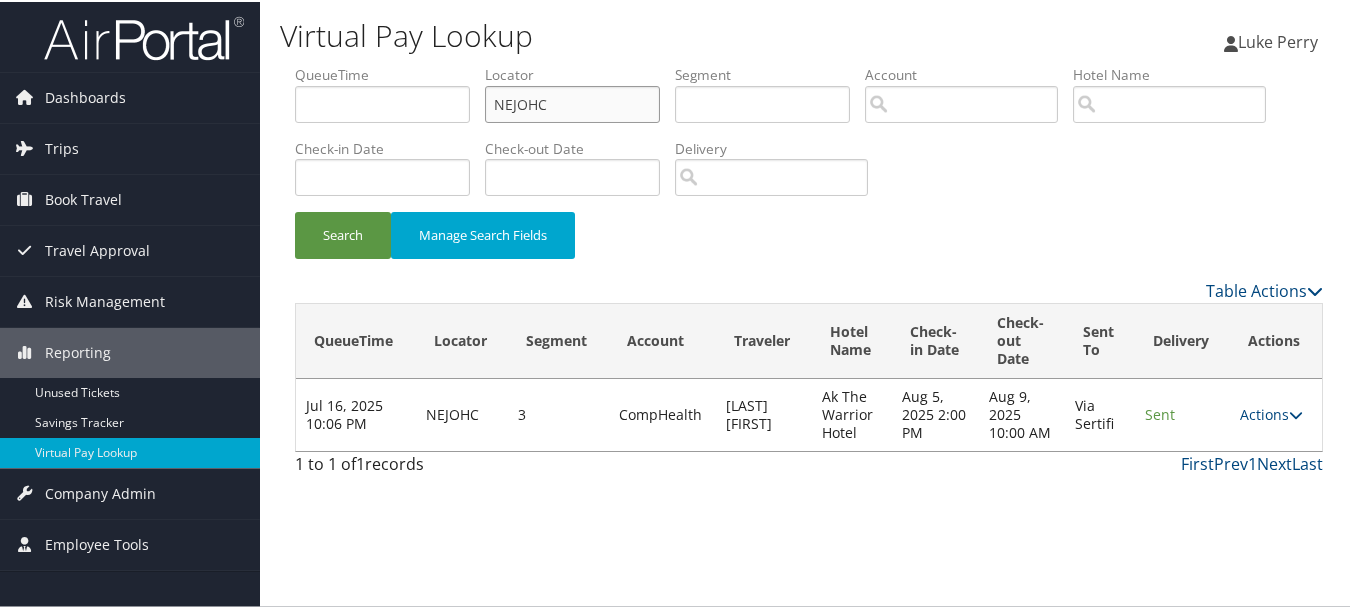 scroll, scrollTop: 0, scrollLeft: 0, axis: both 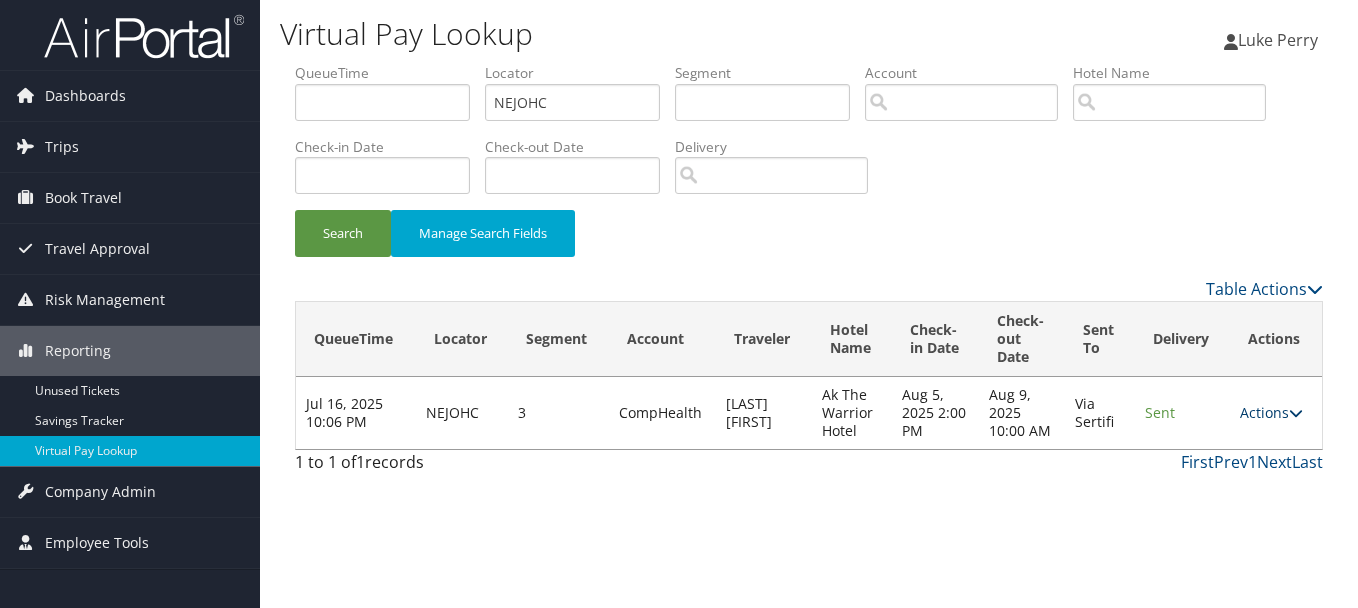 click on "Actions" at bounding box center (1271, 412) 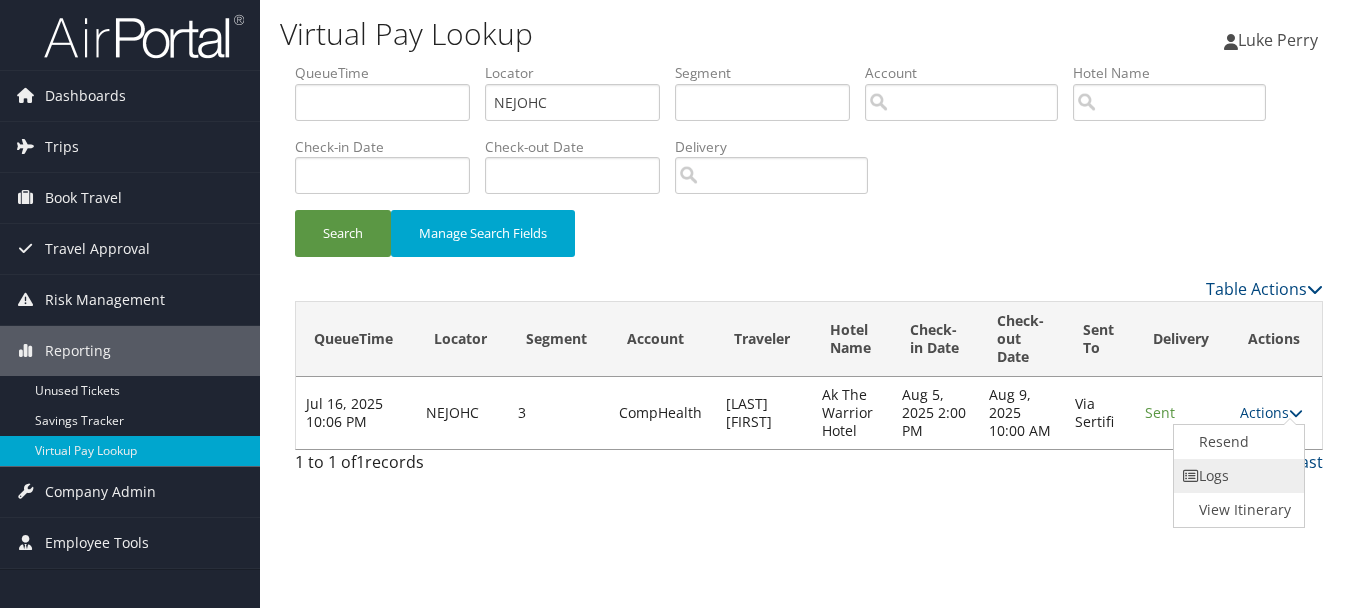click on "Logs" at bounding box center [1237, 476] 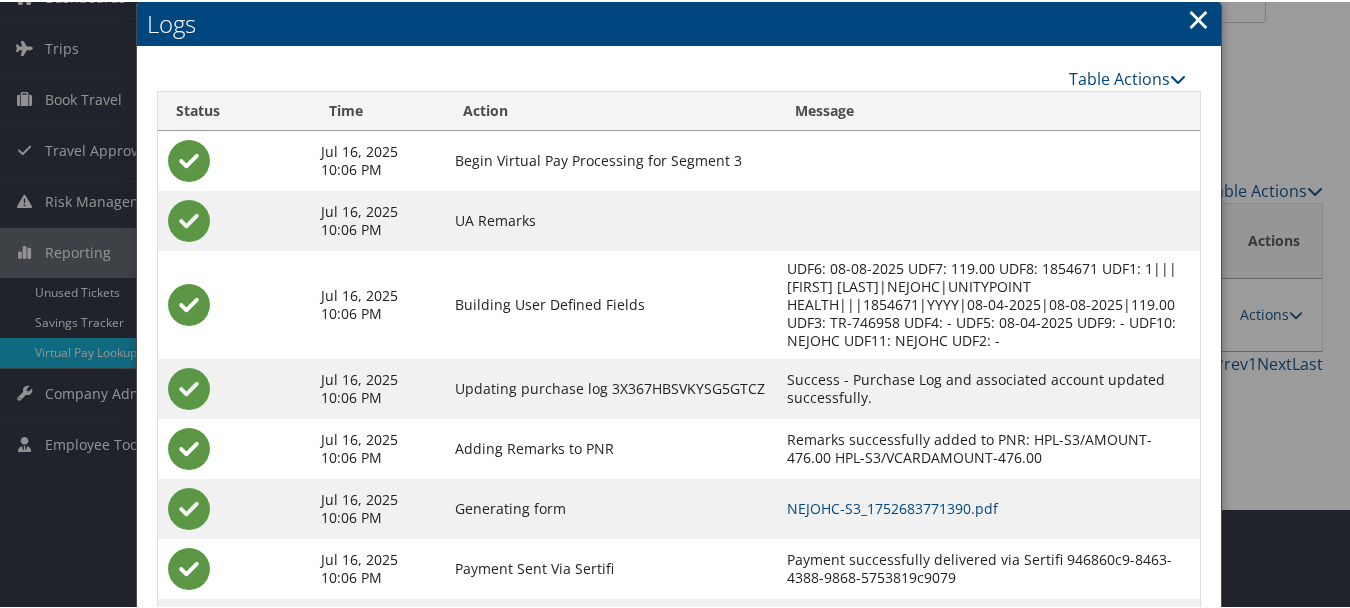 scroll, scrollTop: 187, scrollLeft: 0, axis: vertical 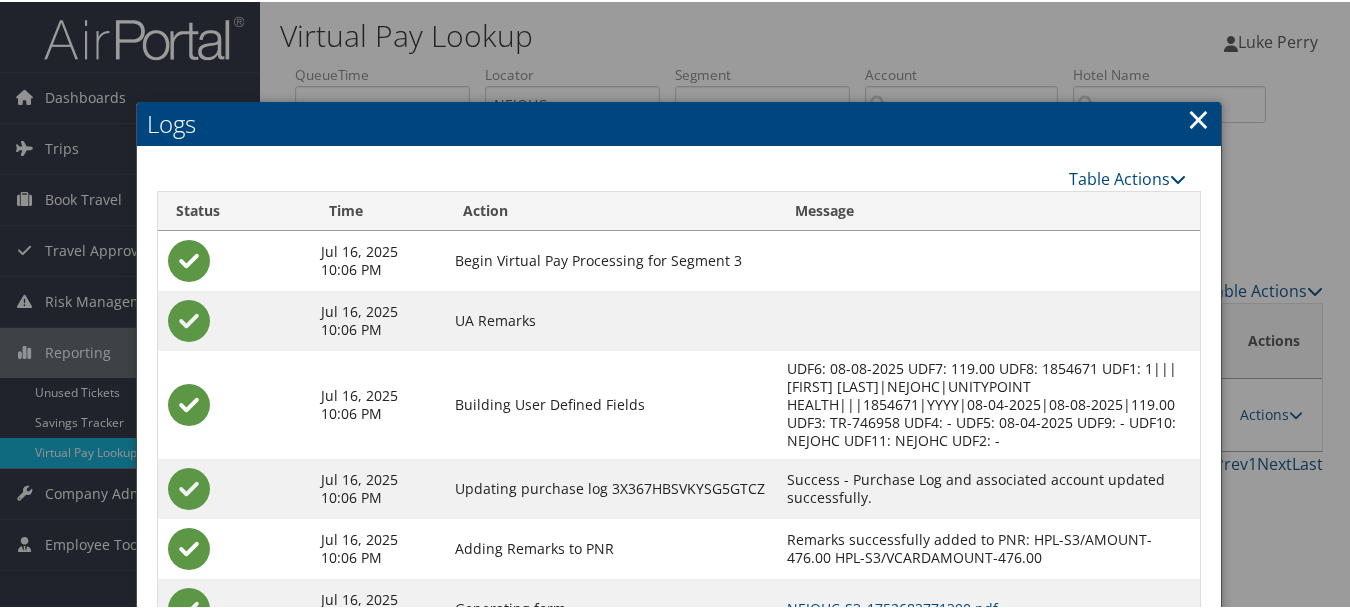 click on "×" at bounding box center [1198, 117] 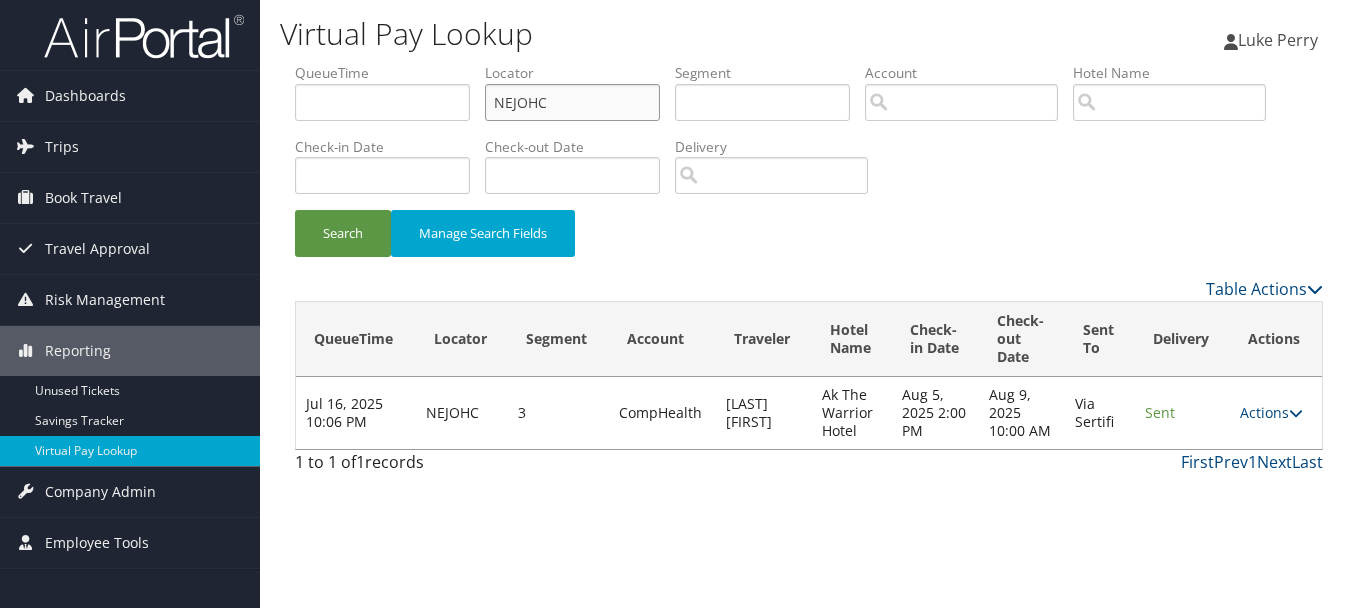 drag, startPoint x: 632, startPoint y: 109, endPoint x: 334, endPoint y: 102, distance: 298.0822 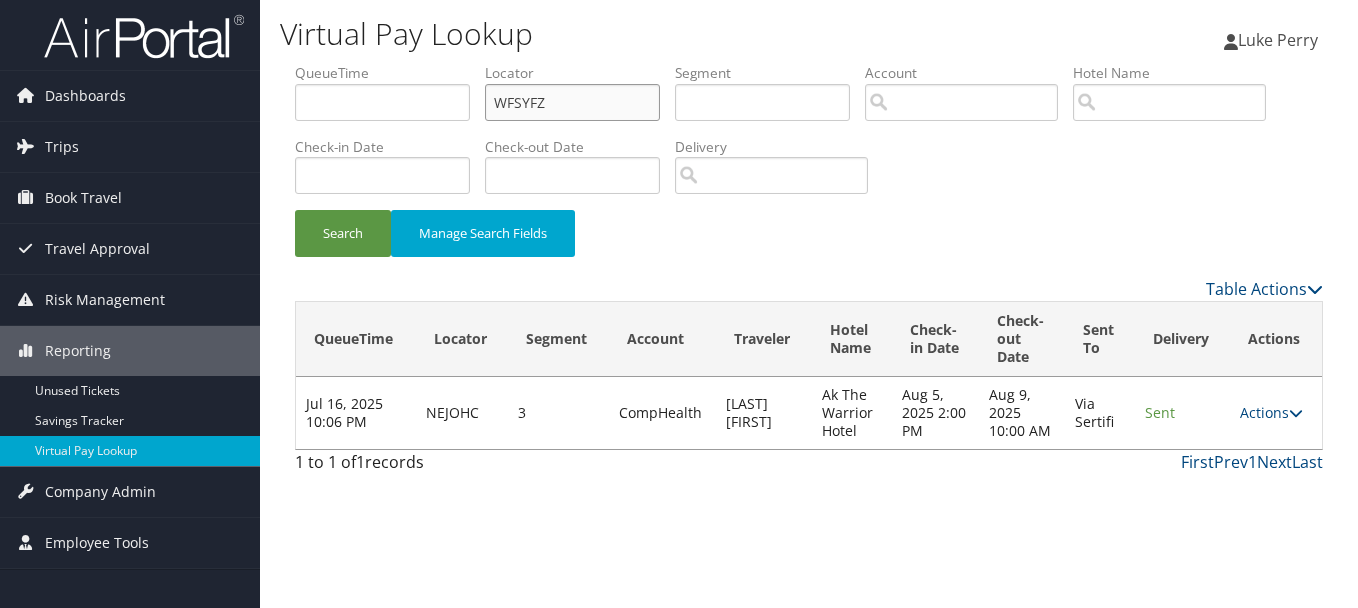 click on "Search" at bounding box center (343, 233) 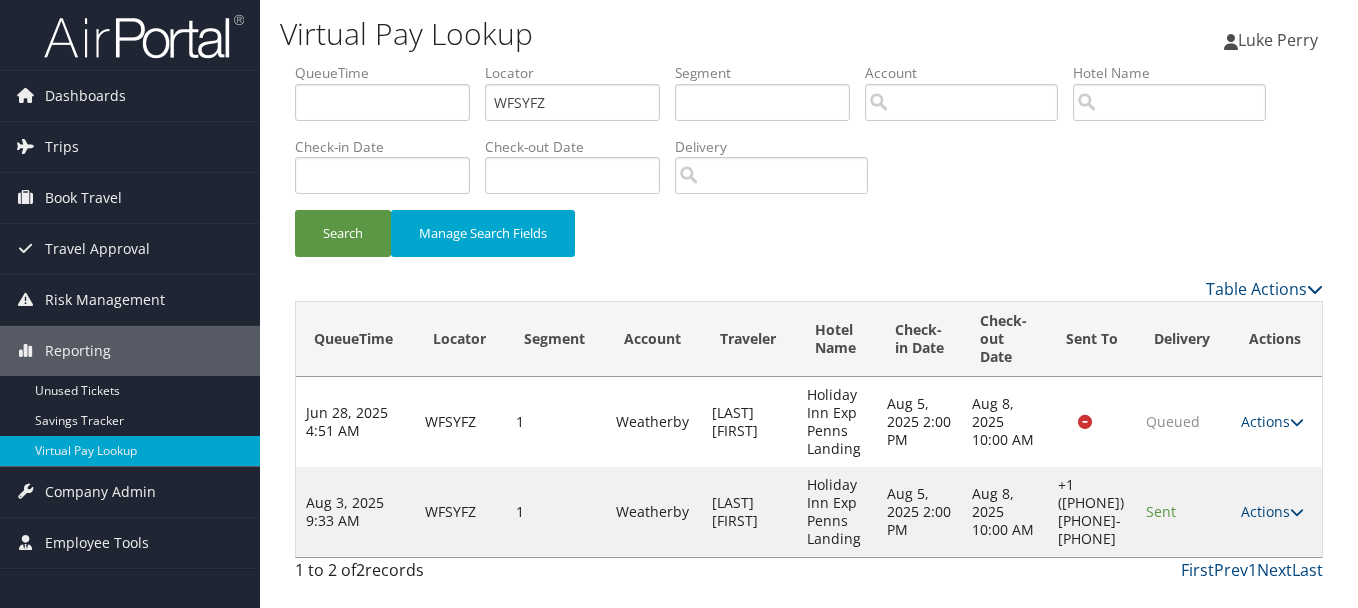 click on "Actions   Resend  Logs  Delivery Information  View Itinerary" at bounding box center (1276, 512) 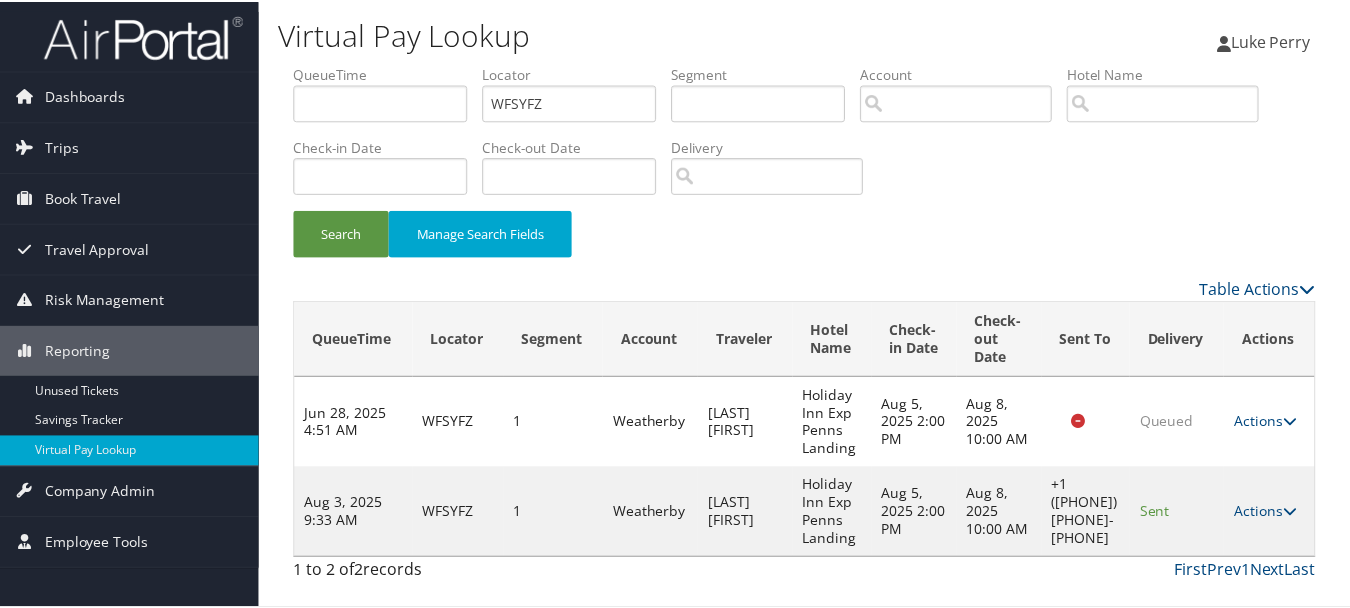 scroll, scrollTop: 53, scrollLeft: 0, axis: vertical 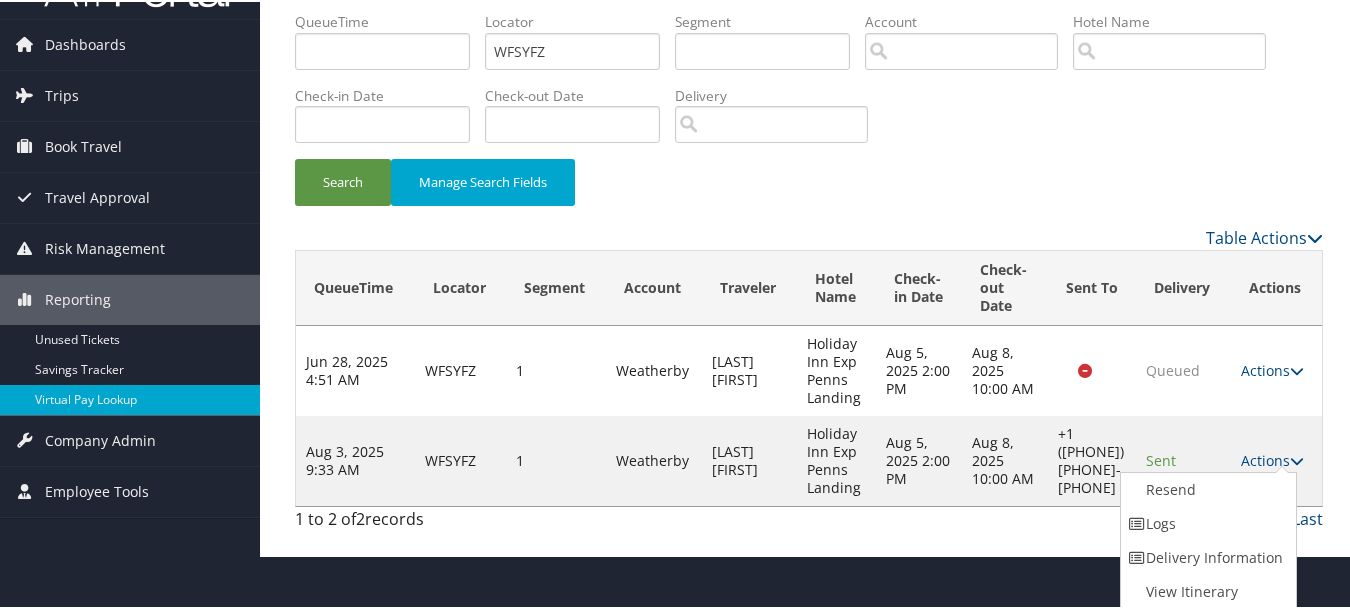 click on "Delivery Information" at bounding box center [1206, 556] 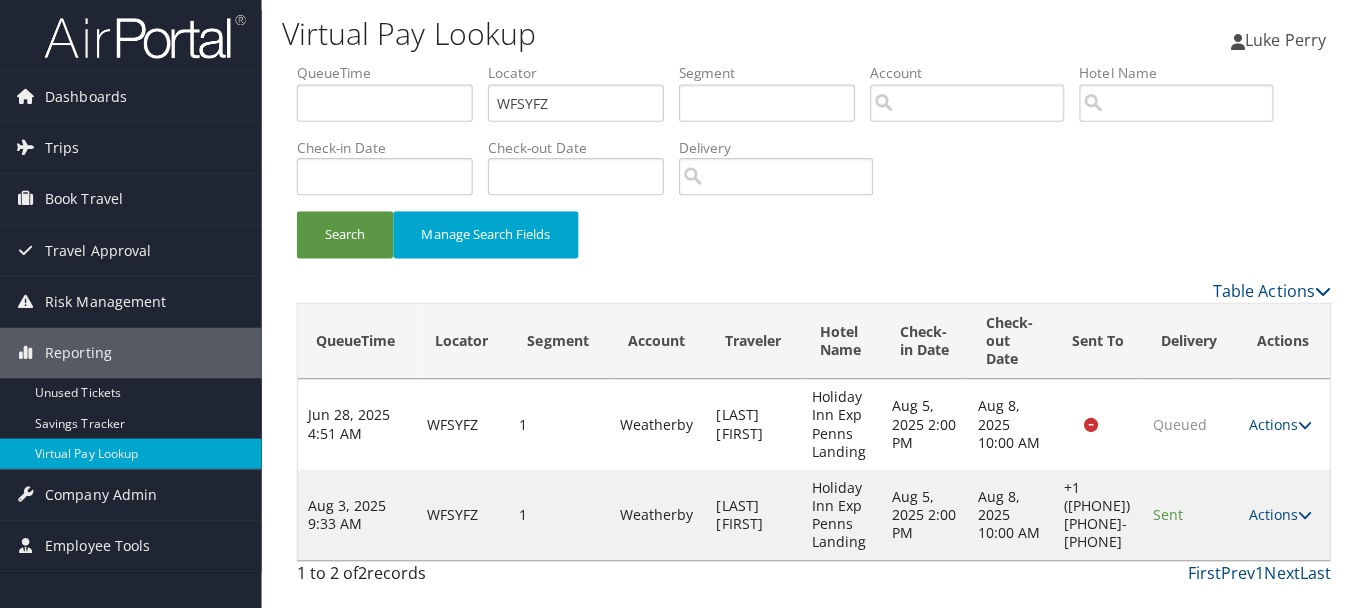 scroll, scrollTop: 0, scrollLeft: 0, axis: both 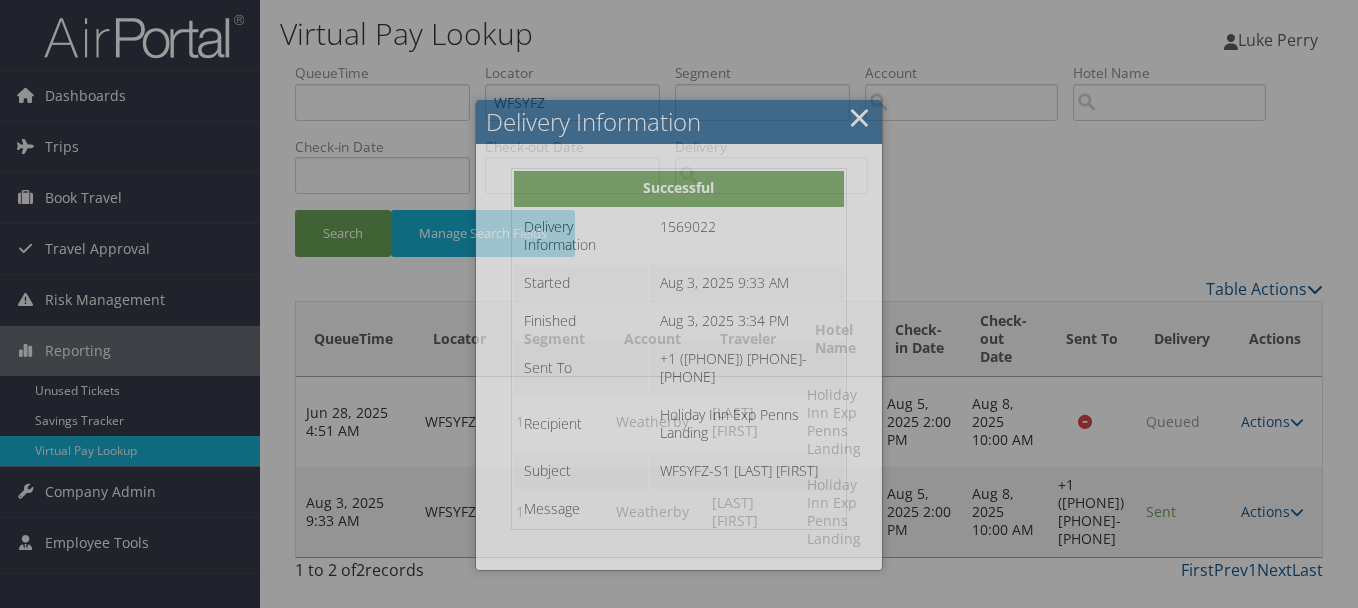 click at bounding box center (679, 304) 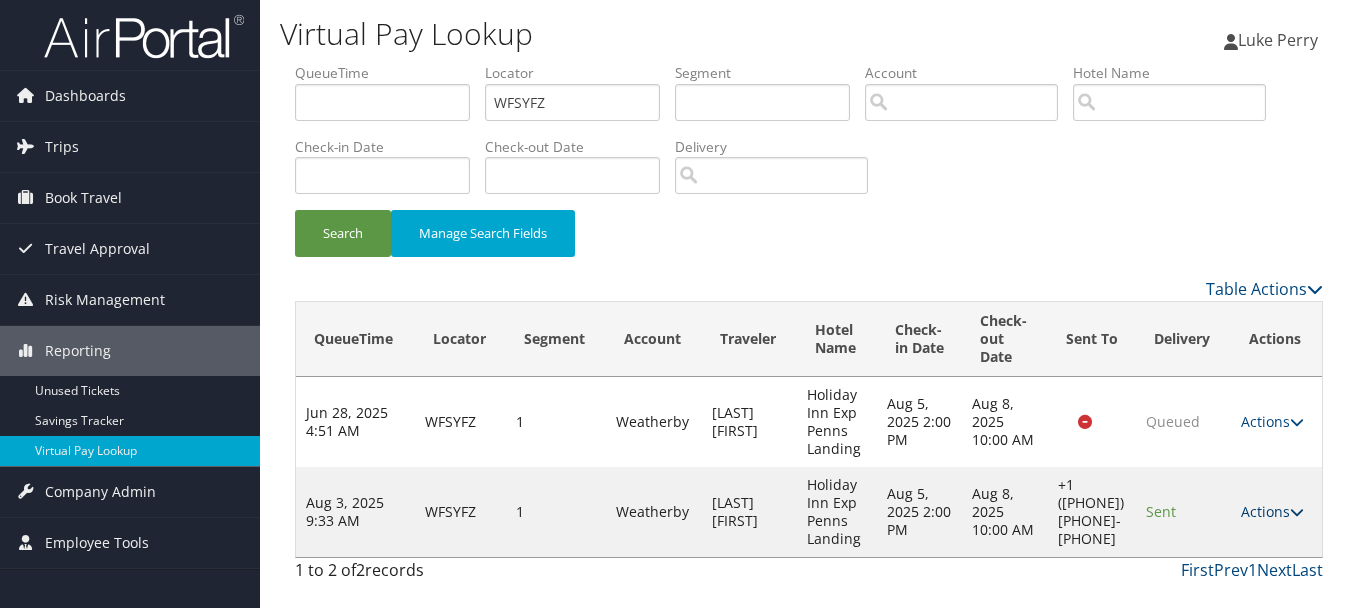 click on "Actions" at bounding box center [1272, 511] 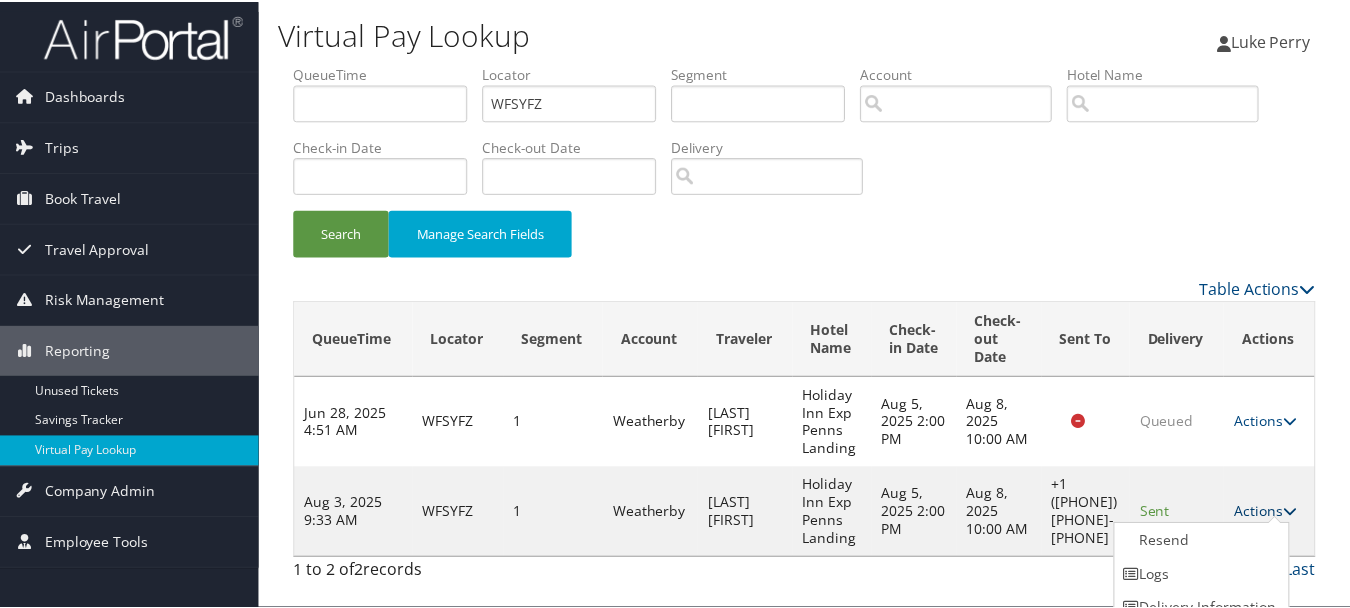 scroll, scrollTop: 53, scrollLeft: 0, axis: vertical 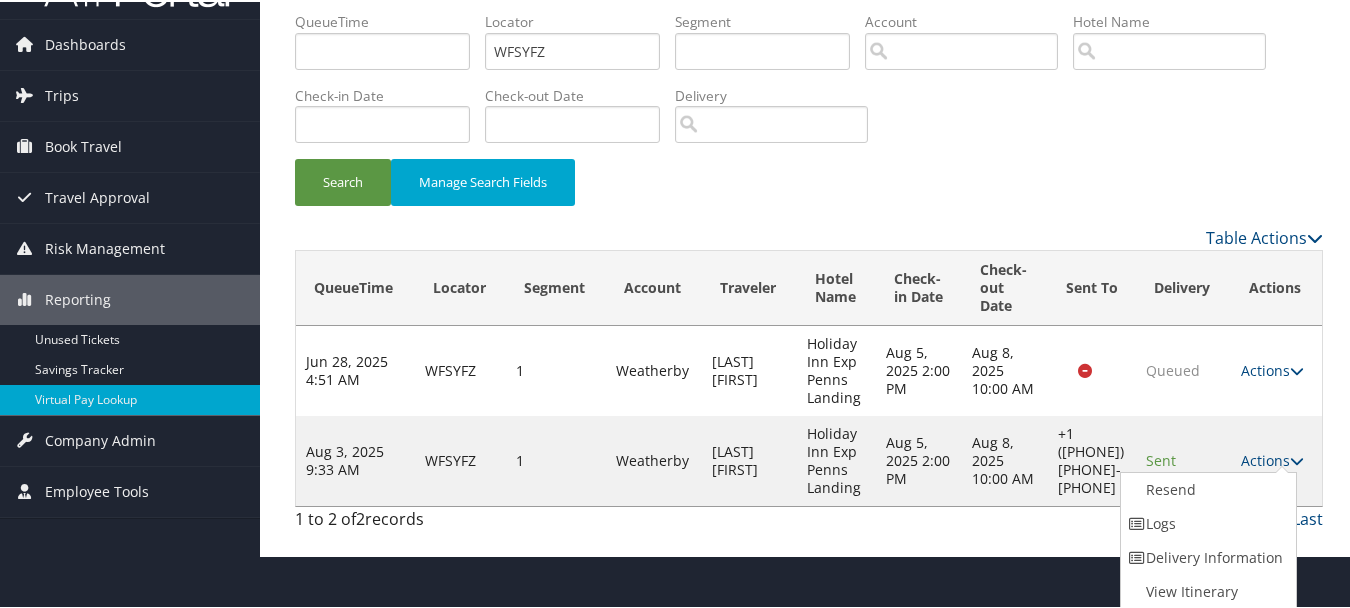 click on "Logs" at bounding box center [1206, 522] 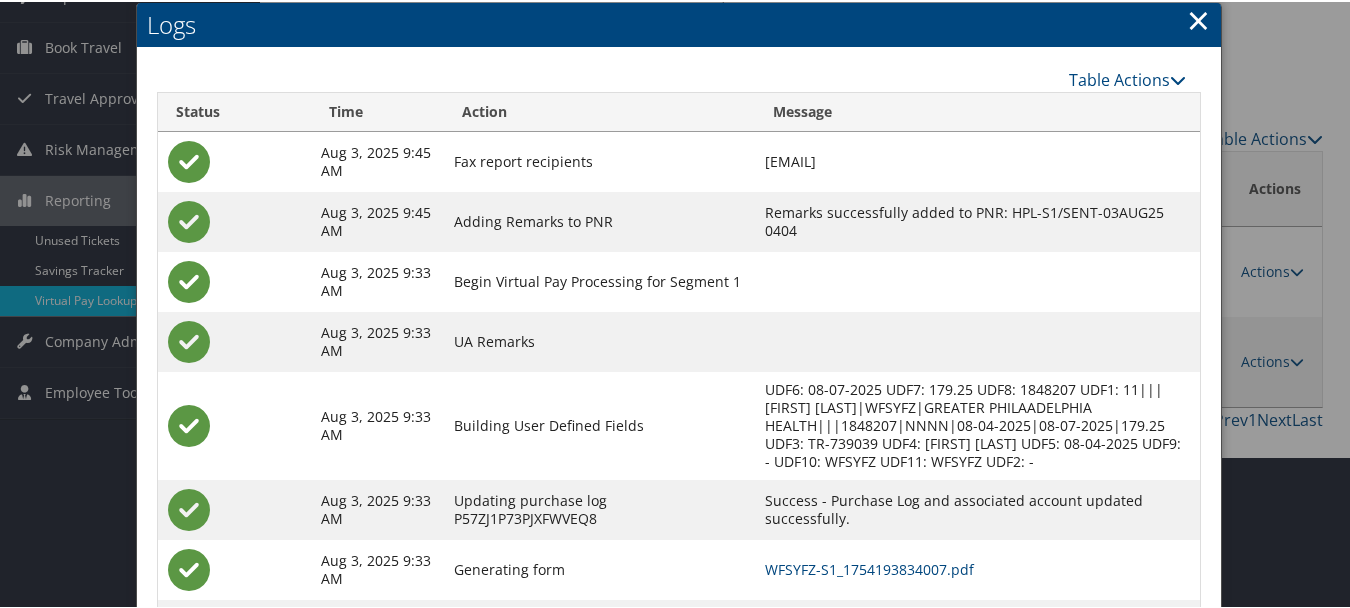scroll, scrollTop: 258, scrollLeft: 0, axis: vertical 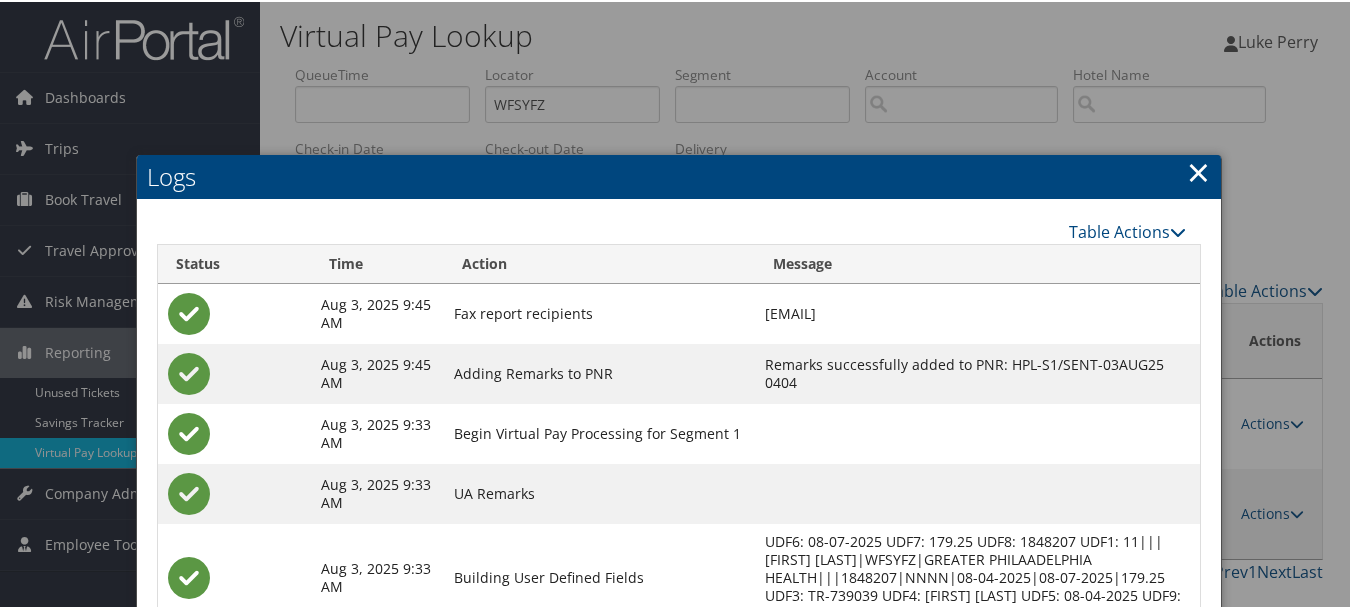 click on "×" at bounding box center [1198, 170] 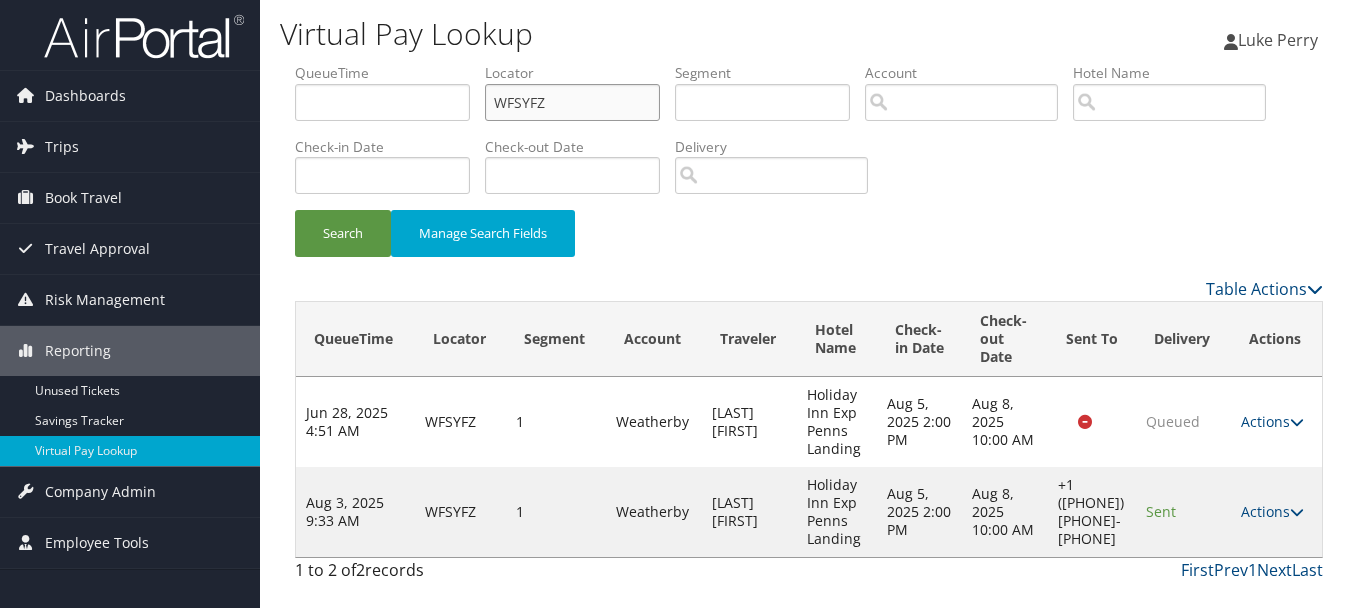 drag, startPoint x: 592, startPoint y: 116, endPoint x: 480, endPoint y: 115, distance: 112.00446 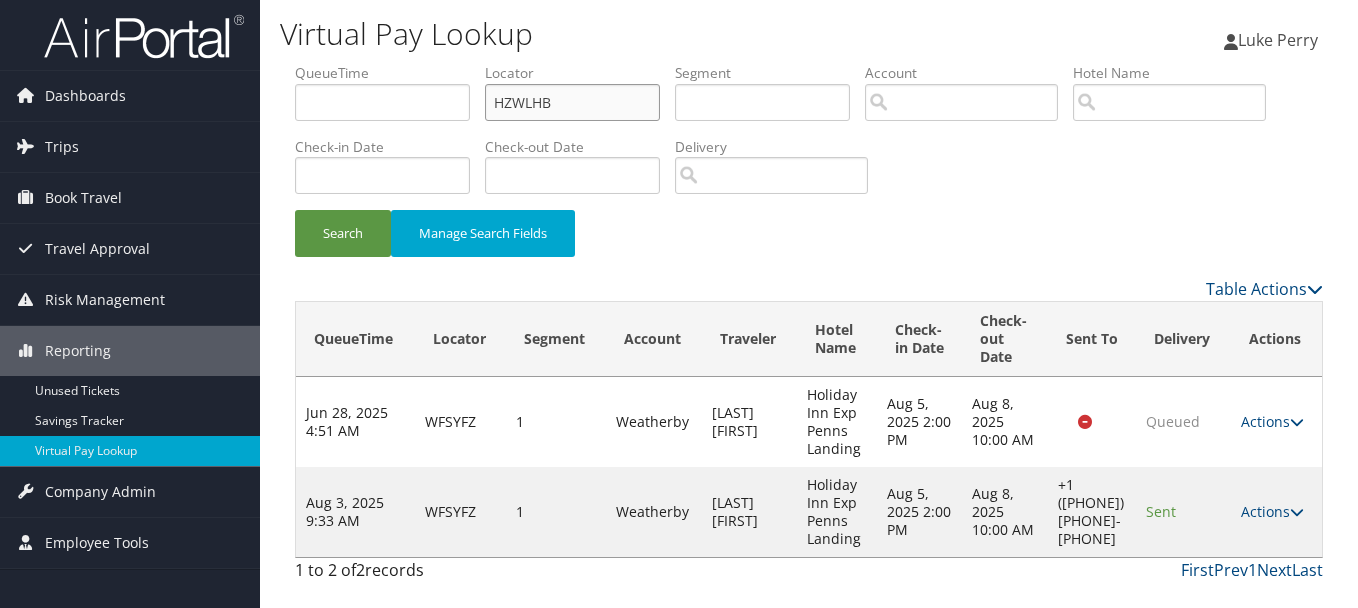 click on "Search" at bounding box center [343, 233] 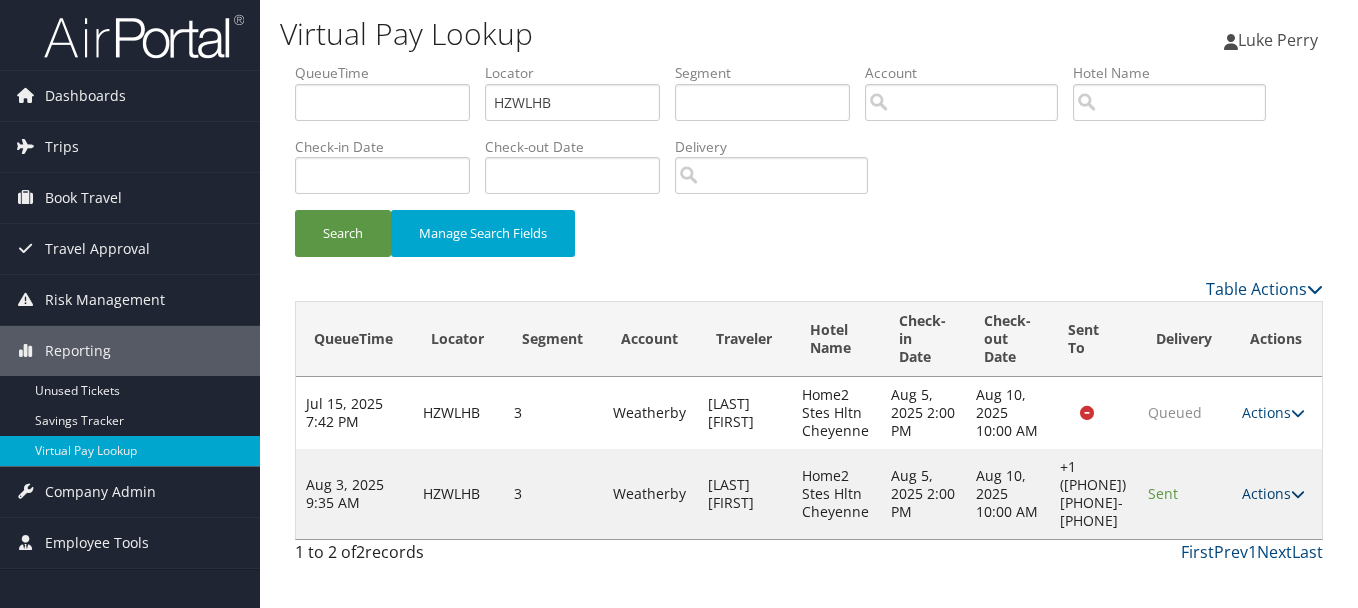 click on "Actions" at bounding box center (1273, 493) 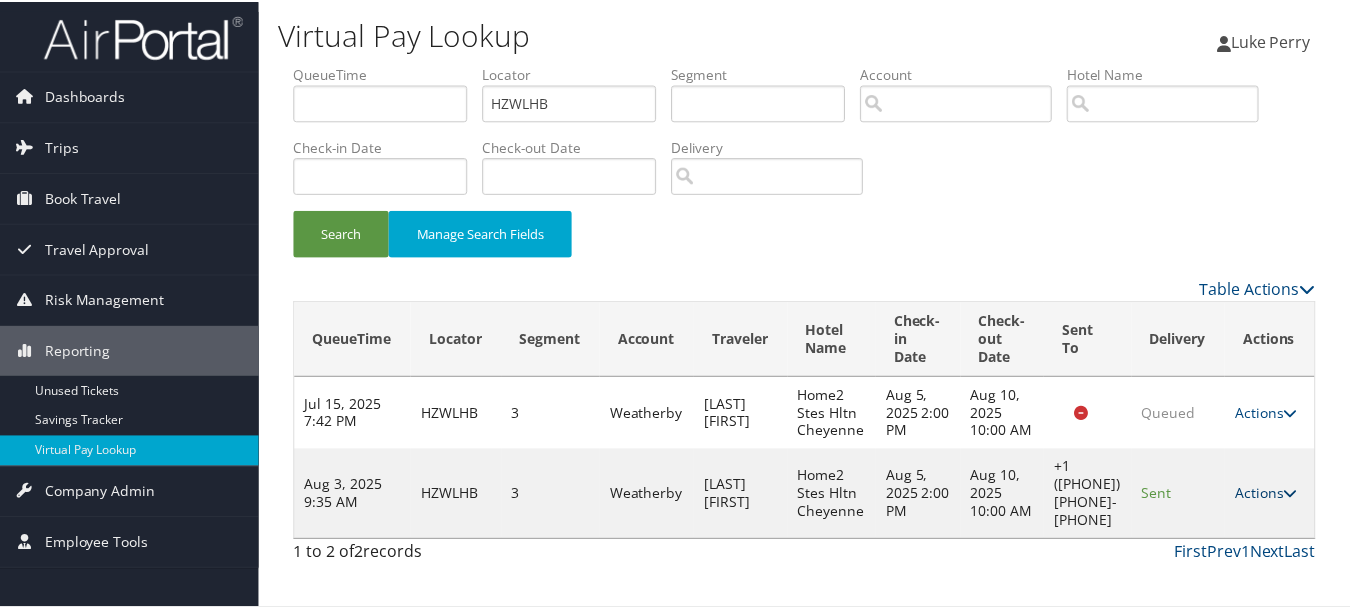 scroll, scrollTop: 35, scrollLeft: 0, axis: vertical 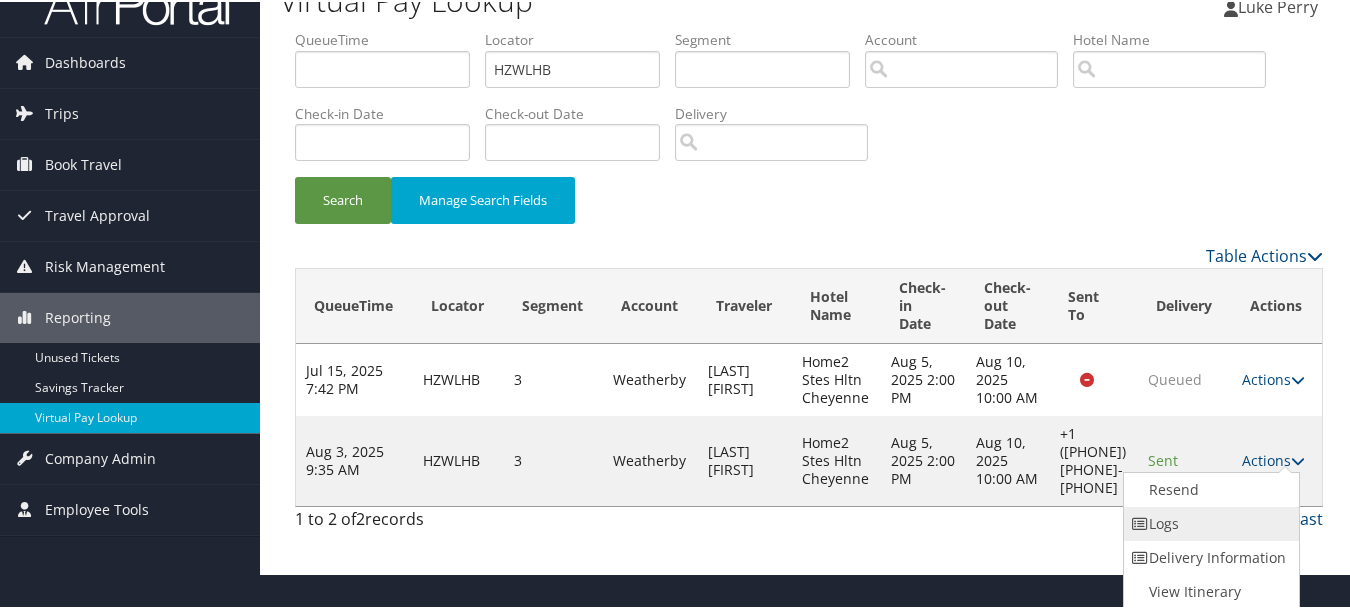 click on "Logs" at bounding box center [1209, 522] 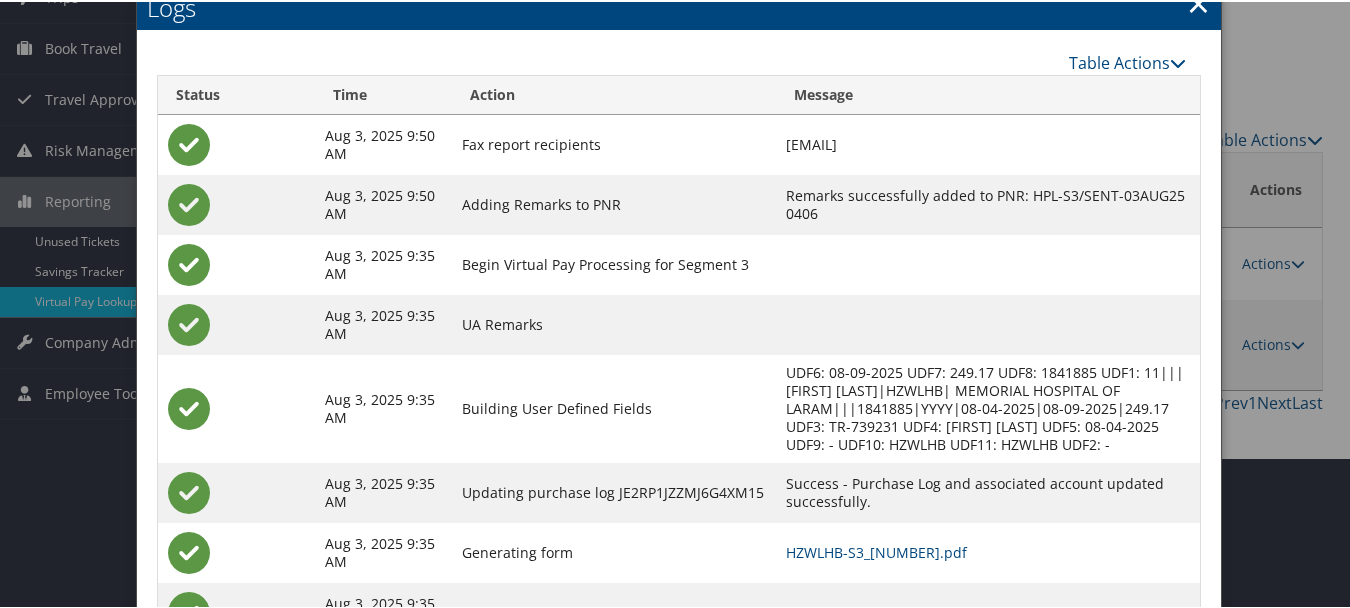 scroll, scrollTop: 240, scrollLeft: 0, axis: vertical 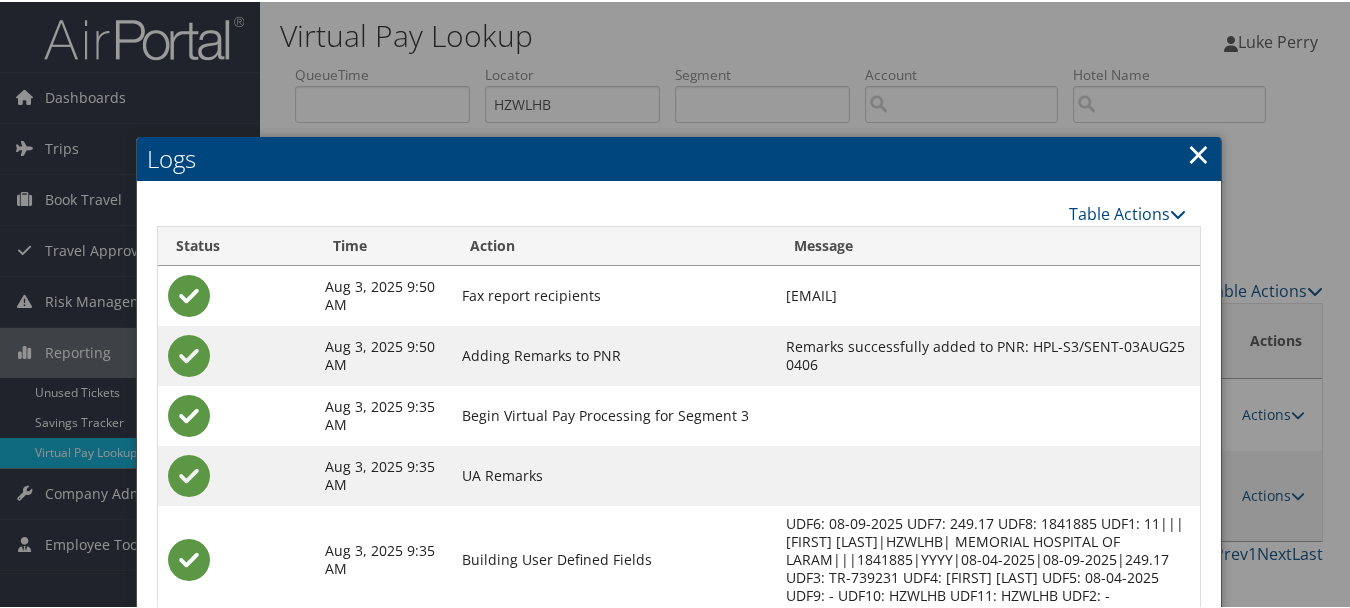click on "×" at bounding box center (1198, 152) 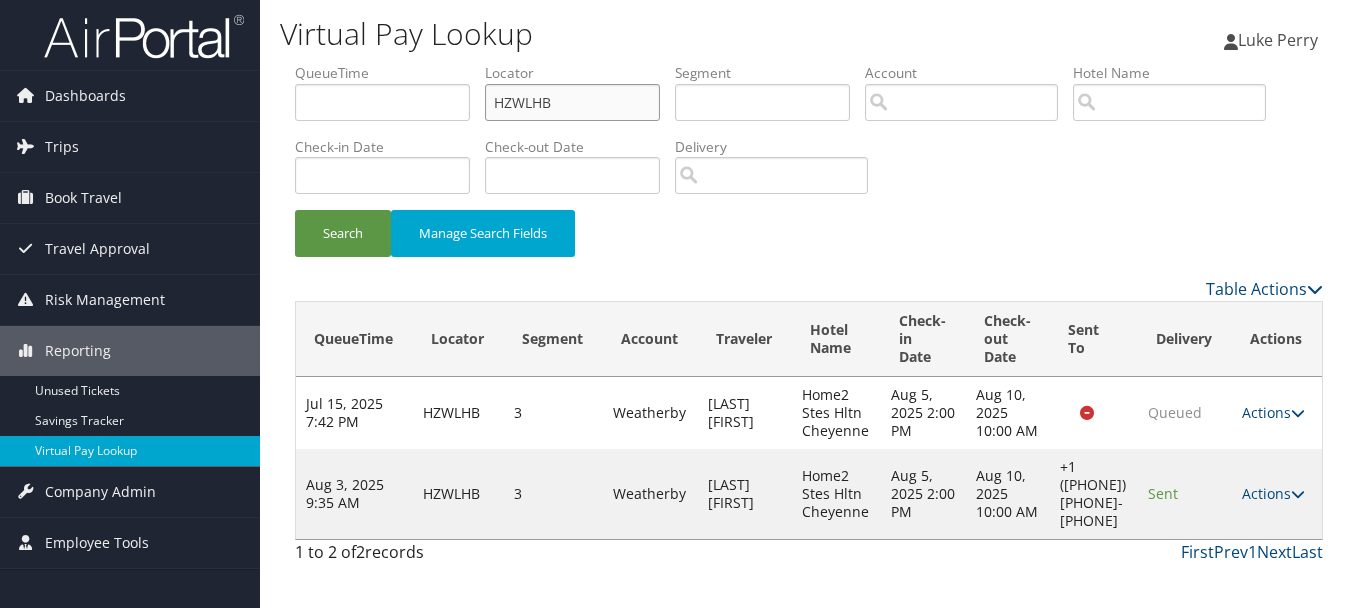 drag, startPoint x: 577, startPoint y: 105, endPoint x: 382, endPoint y: 96, distance: 195.20758 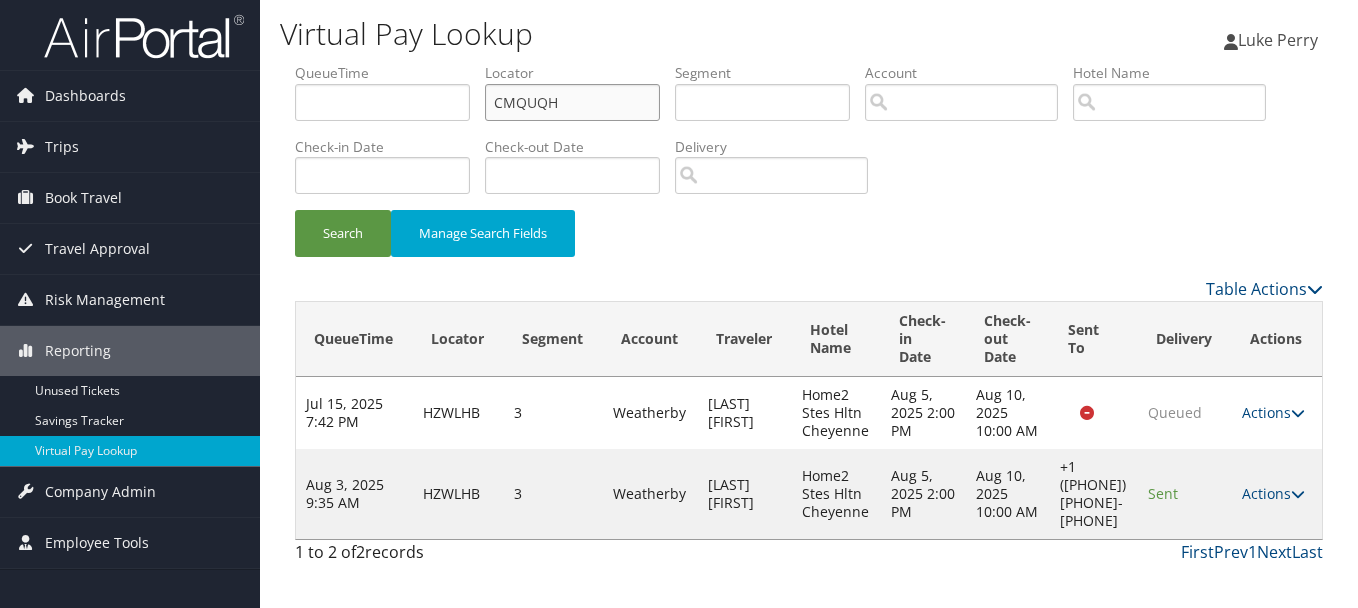 click on "Search" at bounding box center (343, 233) 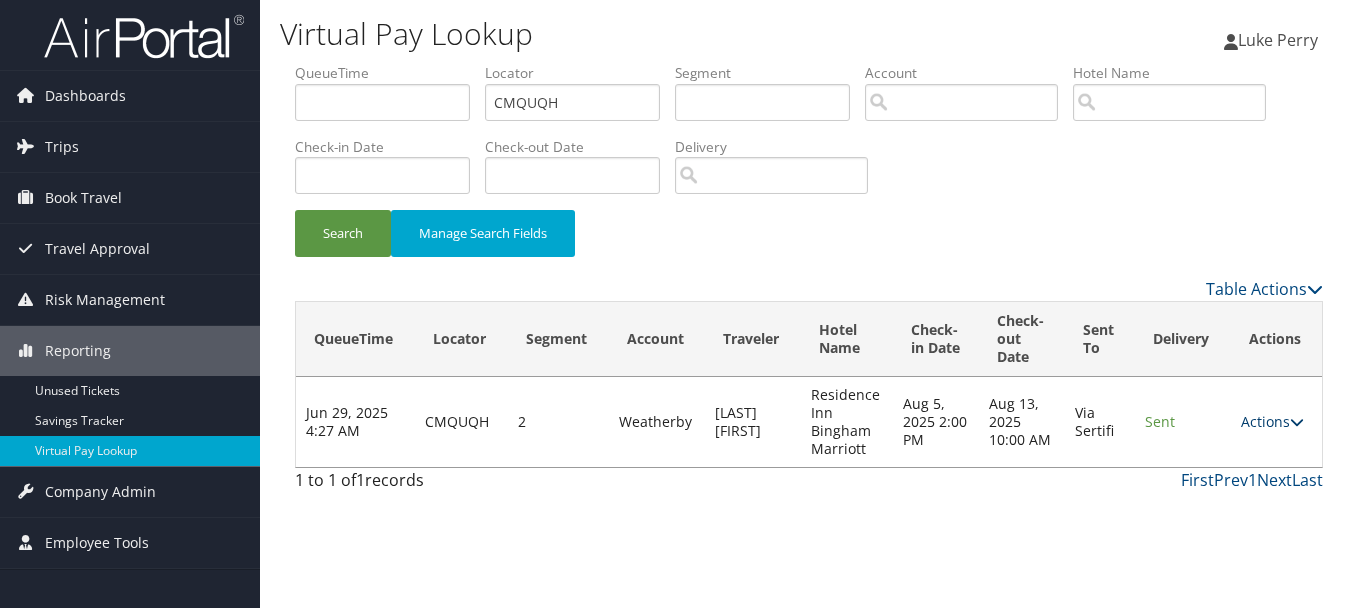 click on "Actions" at bounding box center [1272, 421] 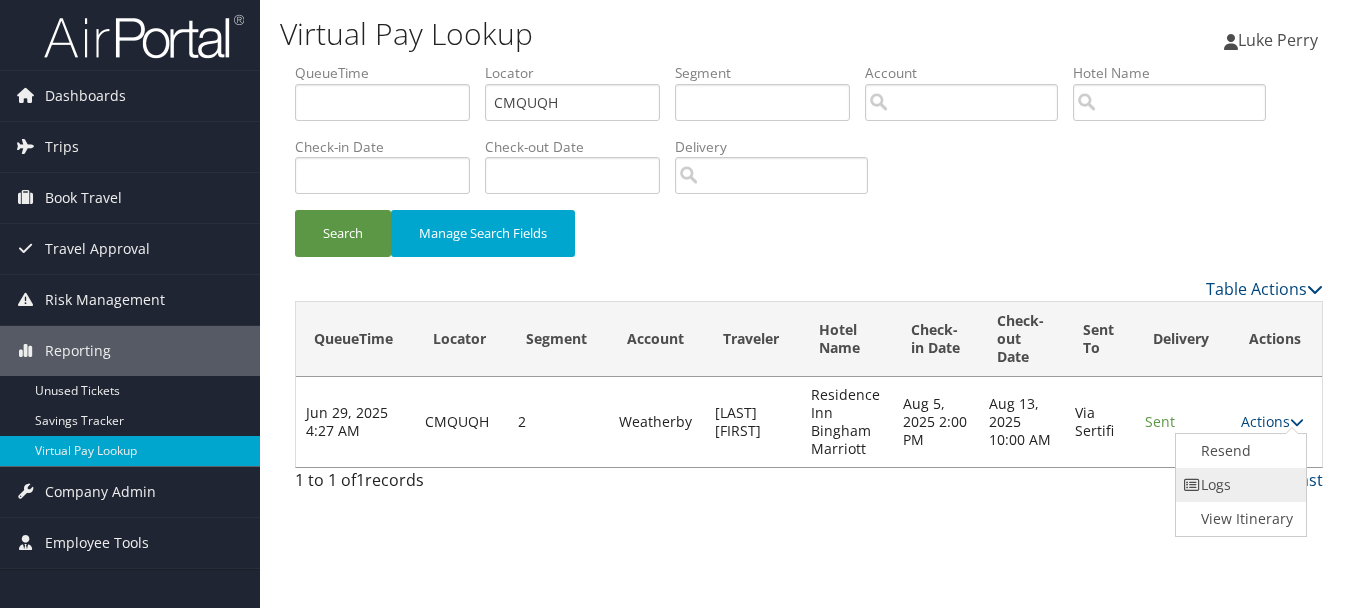 click on "Logs" at bounding box center [1239, 485] 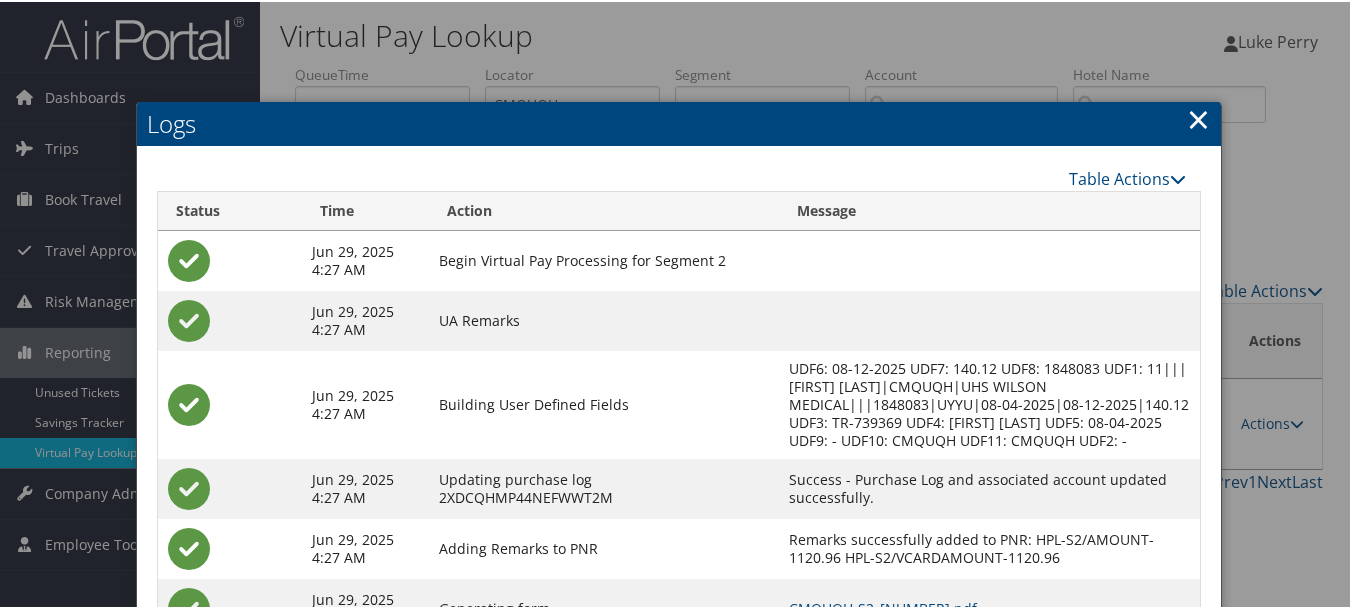 scroll, scrollTop: 205, scrollLeft: 0, axis: vertical 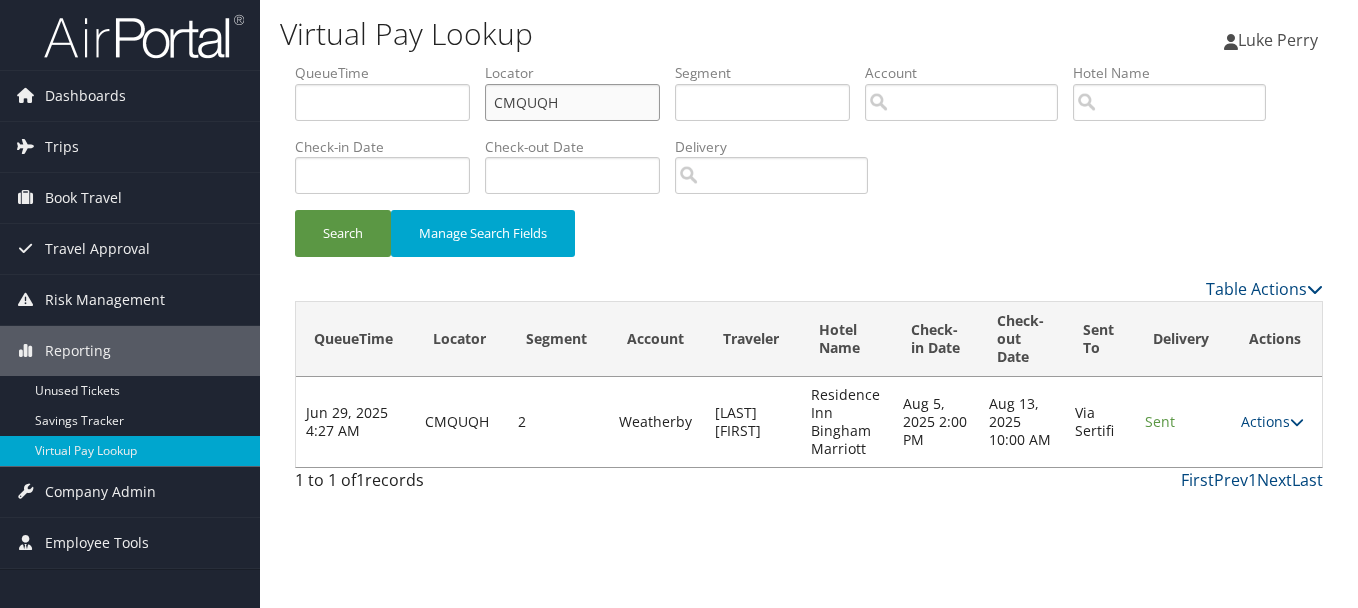drag, startPoint x: 627, startPoint y: 105, endPoint x: 395, endPoint y: 105, distance: 232 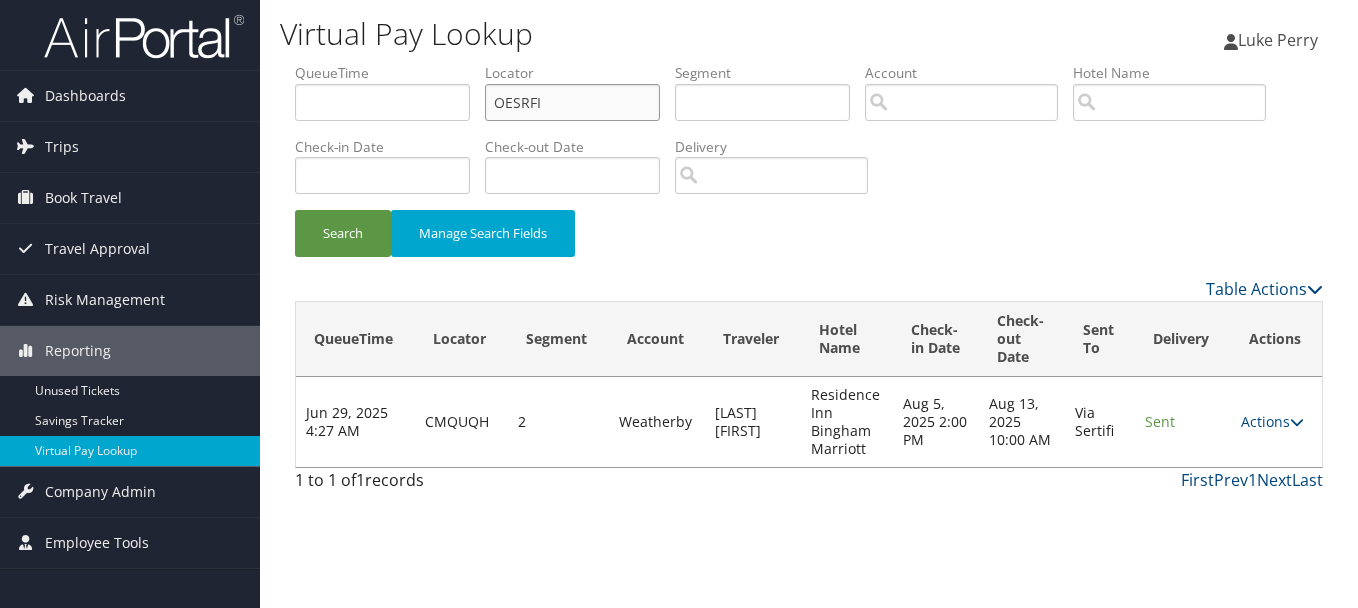 click on "Search" at bounding box center [343, 233] 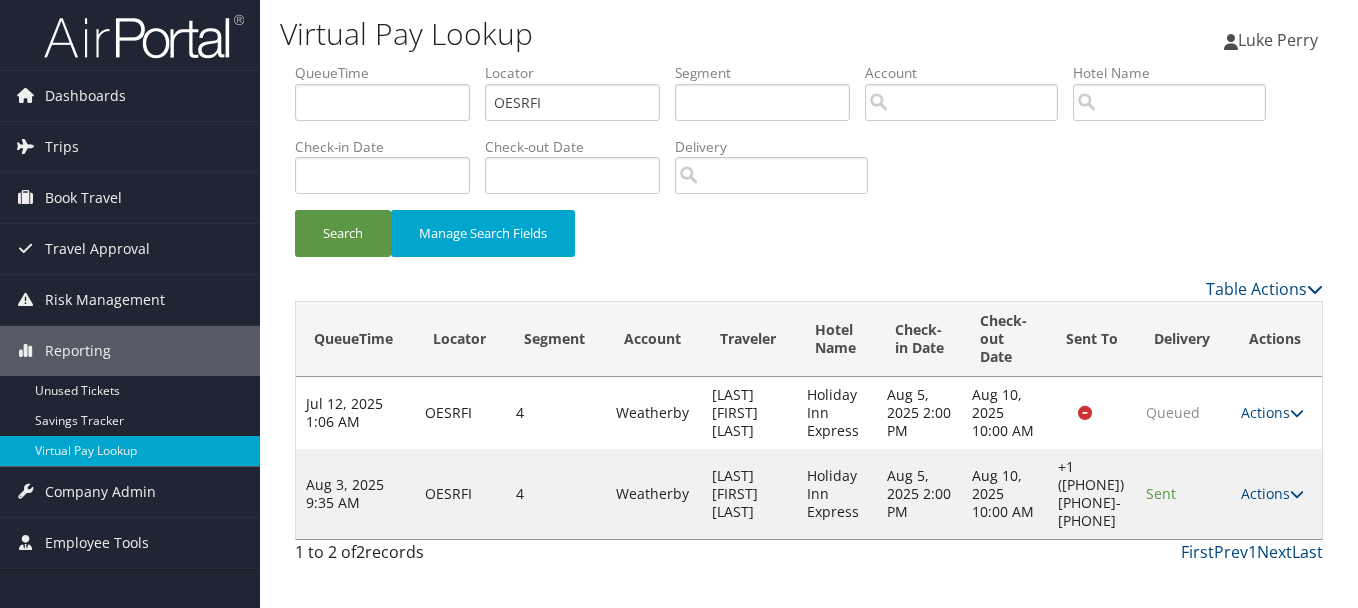 click on "Actions   Resend  Logs  Delivery Information  View Itinerary" at bounding box center (1276, 494) 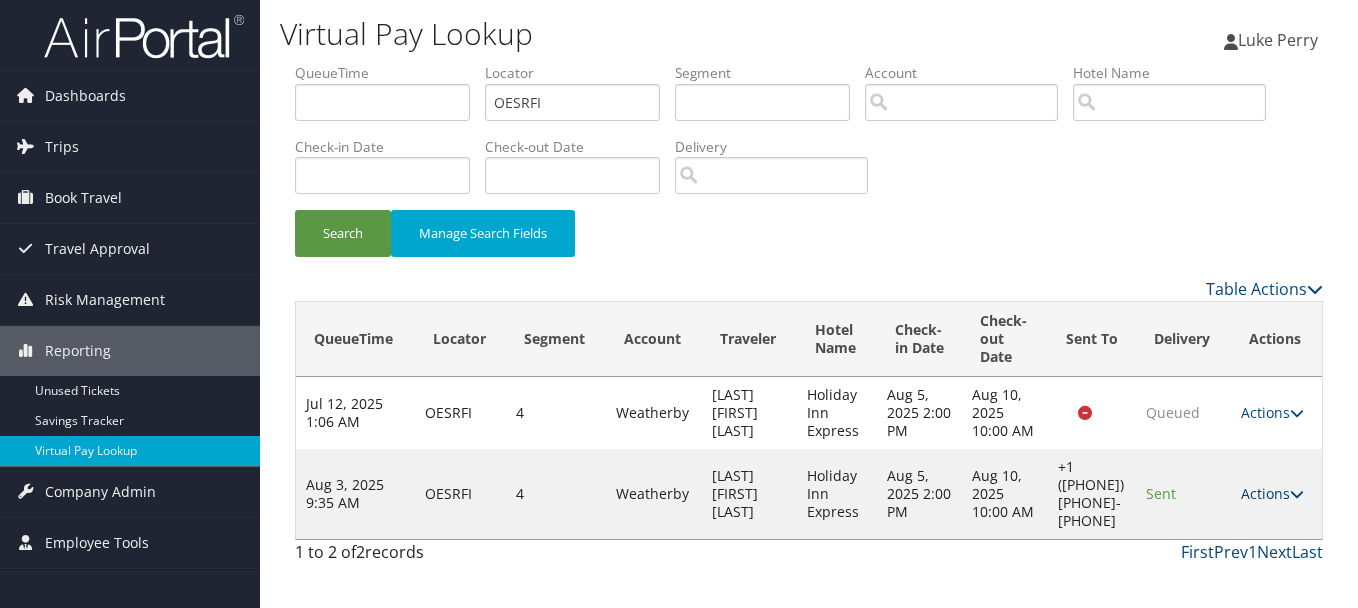click on "Actions" at bounding box center (1272, 493) 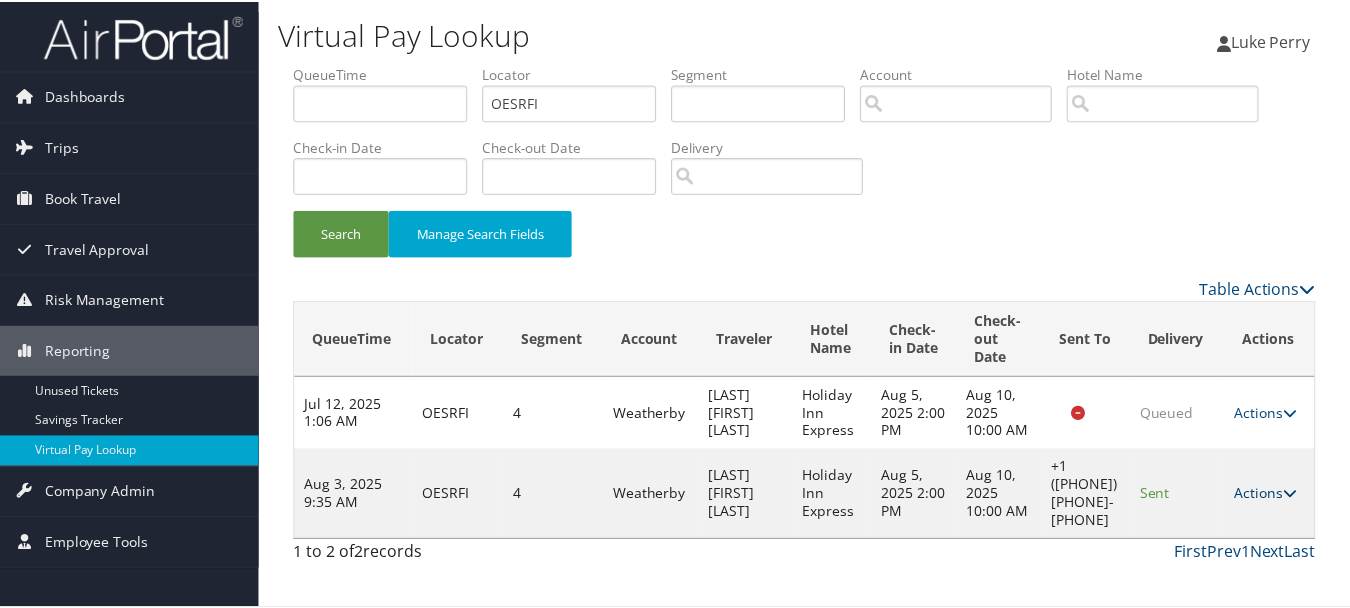 scroll, scrollTop: 35, scrollLeft: 0, axis: vertical 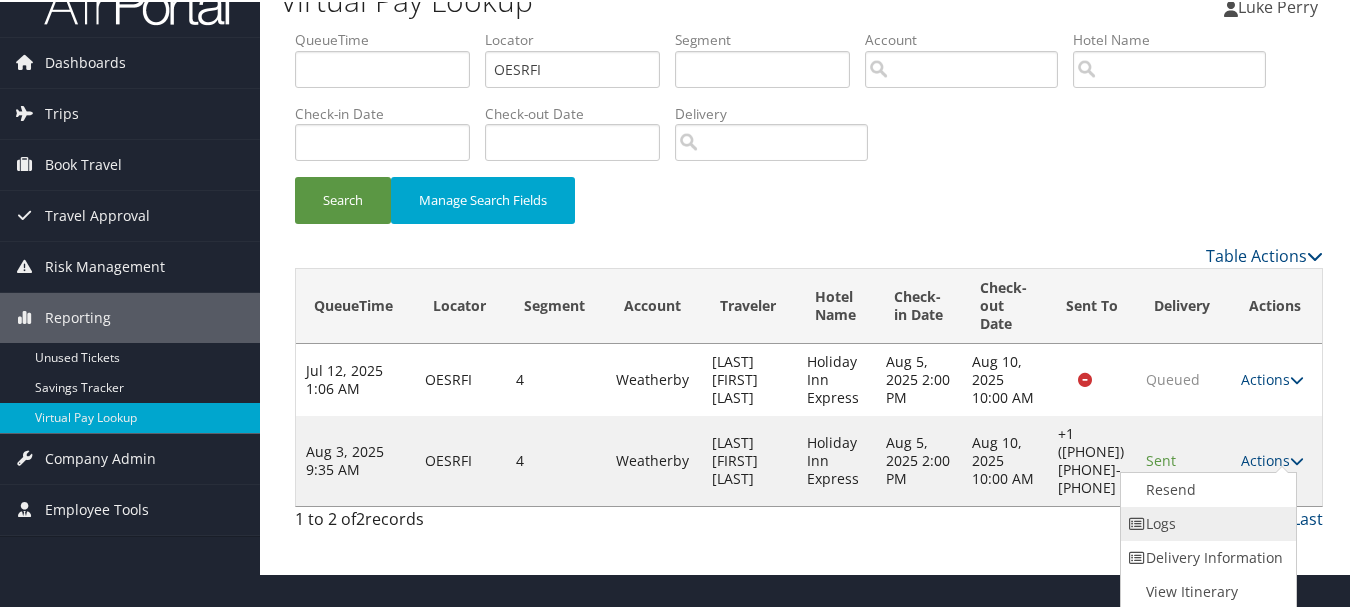 click on "Logs" at bounding box center (1206, 522) 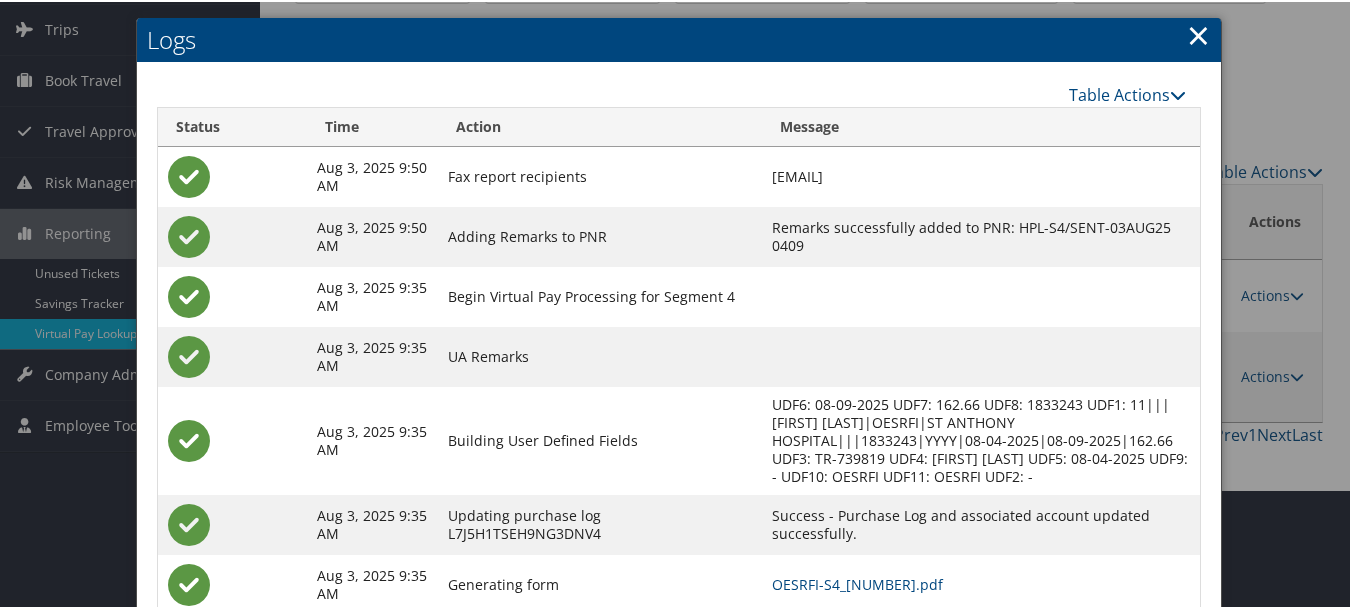 scroll, scrollTop: 240, scrollLeft: 0, axis: vertical 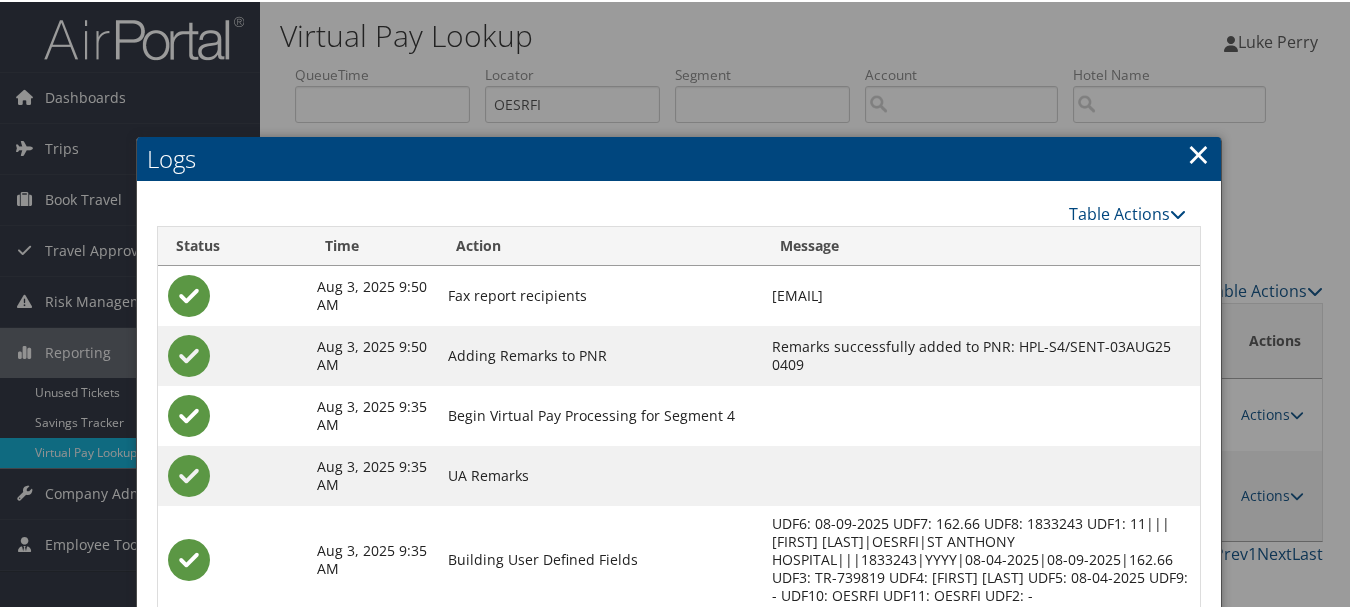click on "×" at bounding box center [1198, 152] 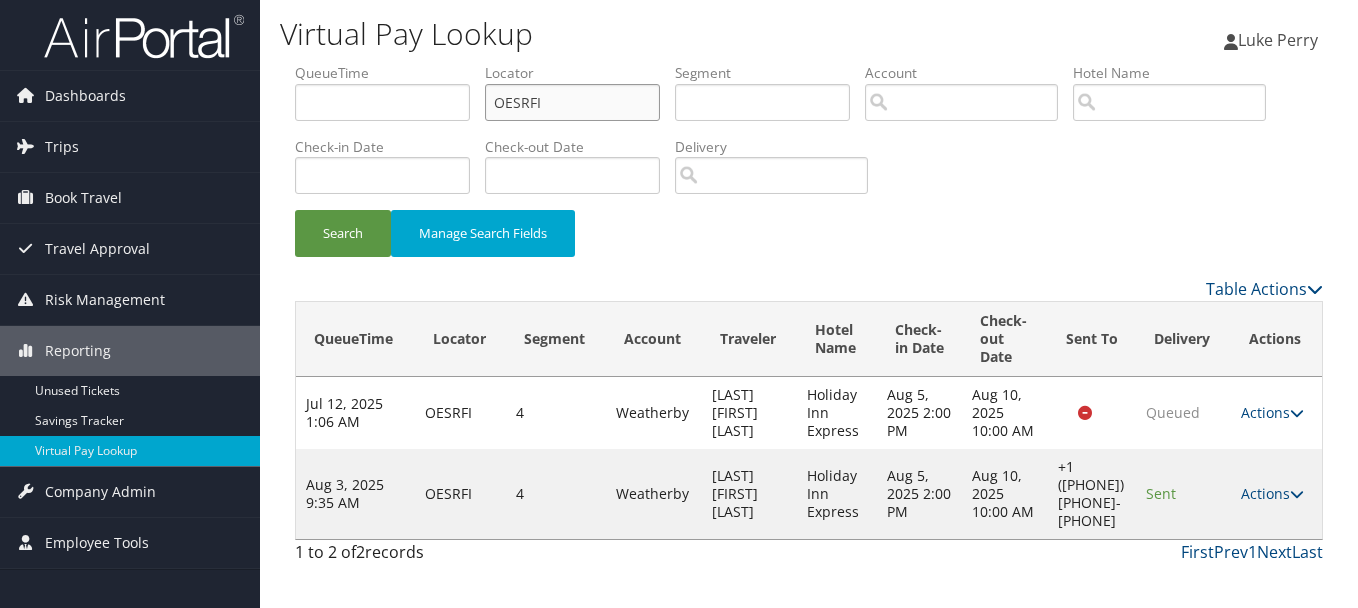 drag, startPoint x: 512, startPoint y: 104, endPoint x: 478, endPoint y: 104, distance: 34 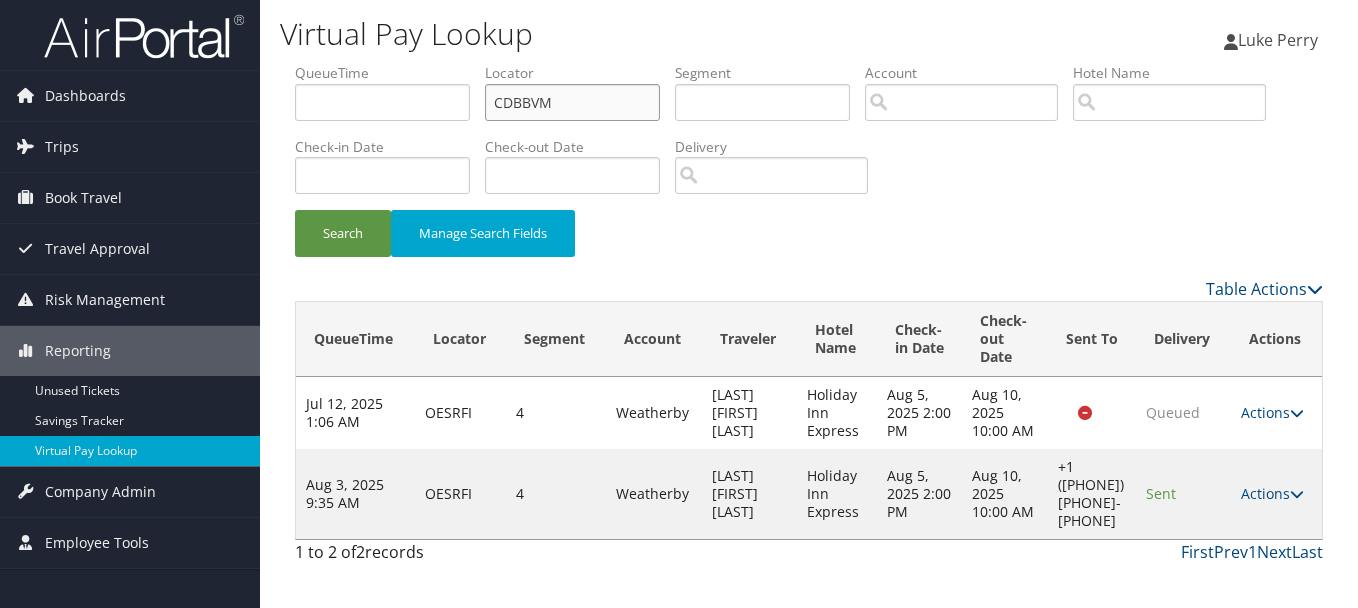 click on "Search" at bounding box center [343, 233] 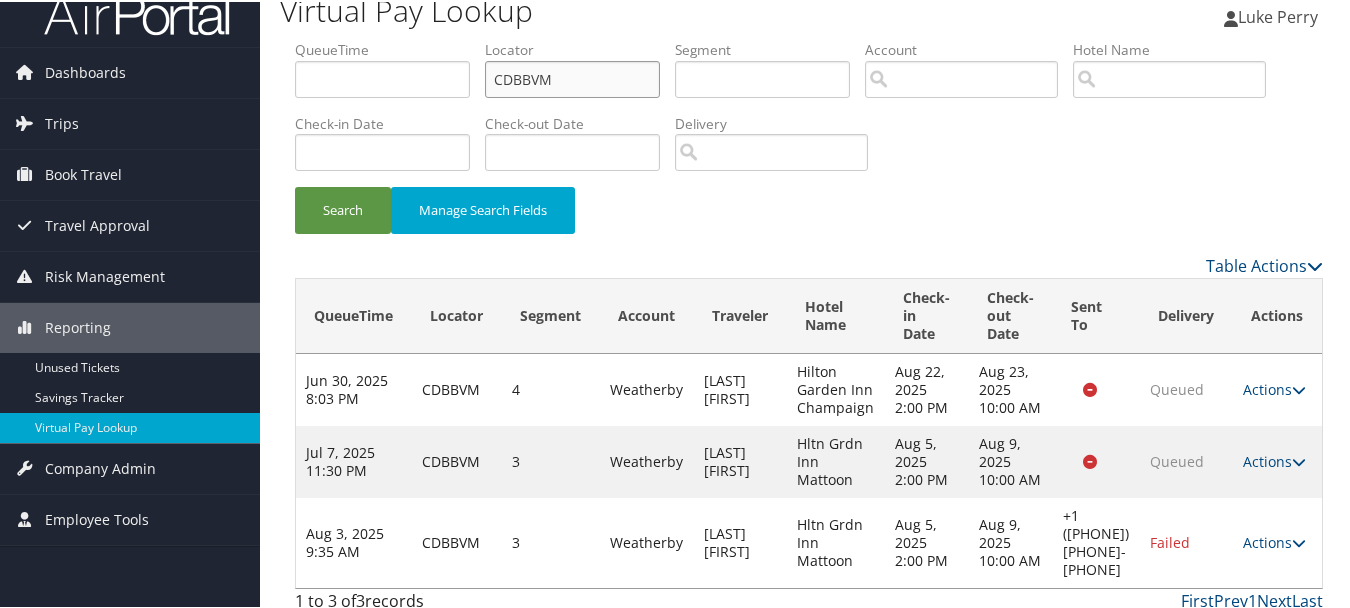 scroll, scrollTop: 38, scrollLeft: 0, axis: vertical 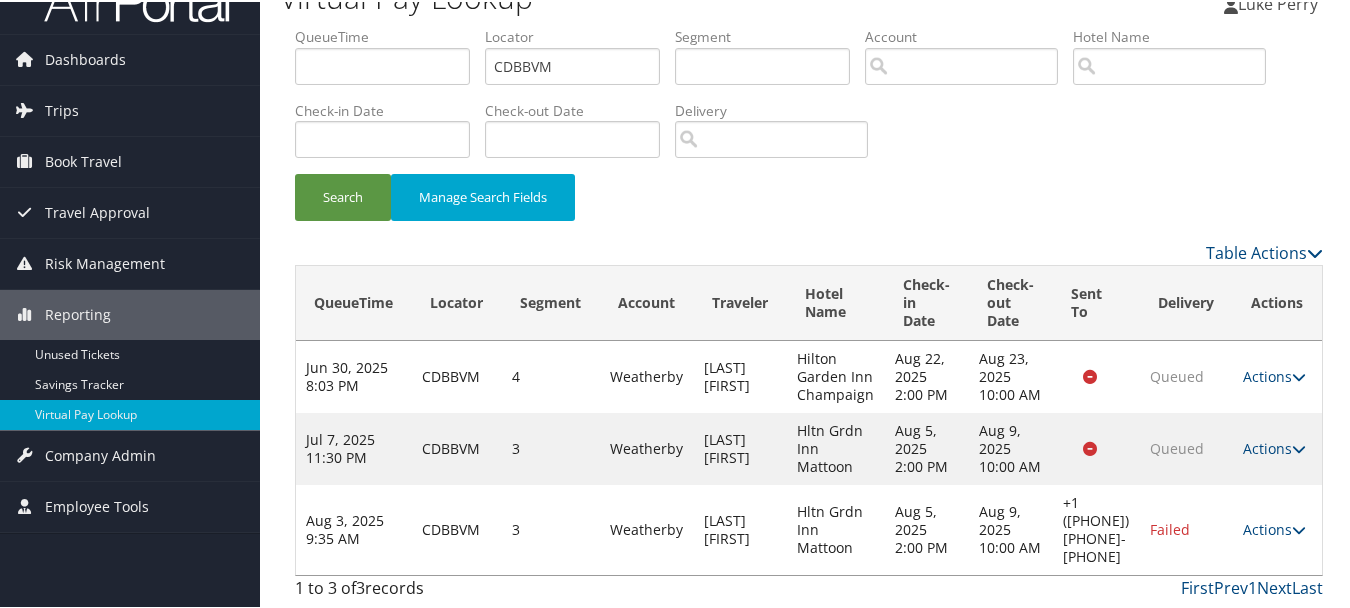 click on "Actions   Resend  Logs  Delivery Information  View Itinerary" at bounding box center (1277, 528) 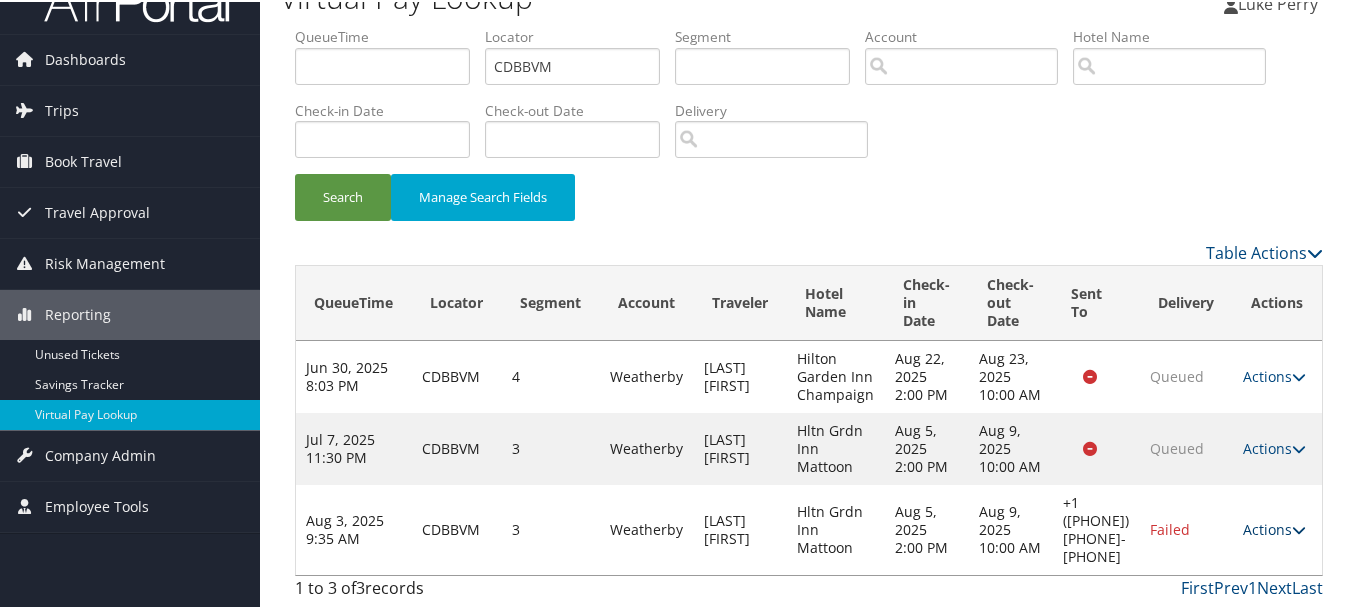 click on "Actions" at bounding box center [1274, 527] 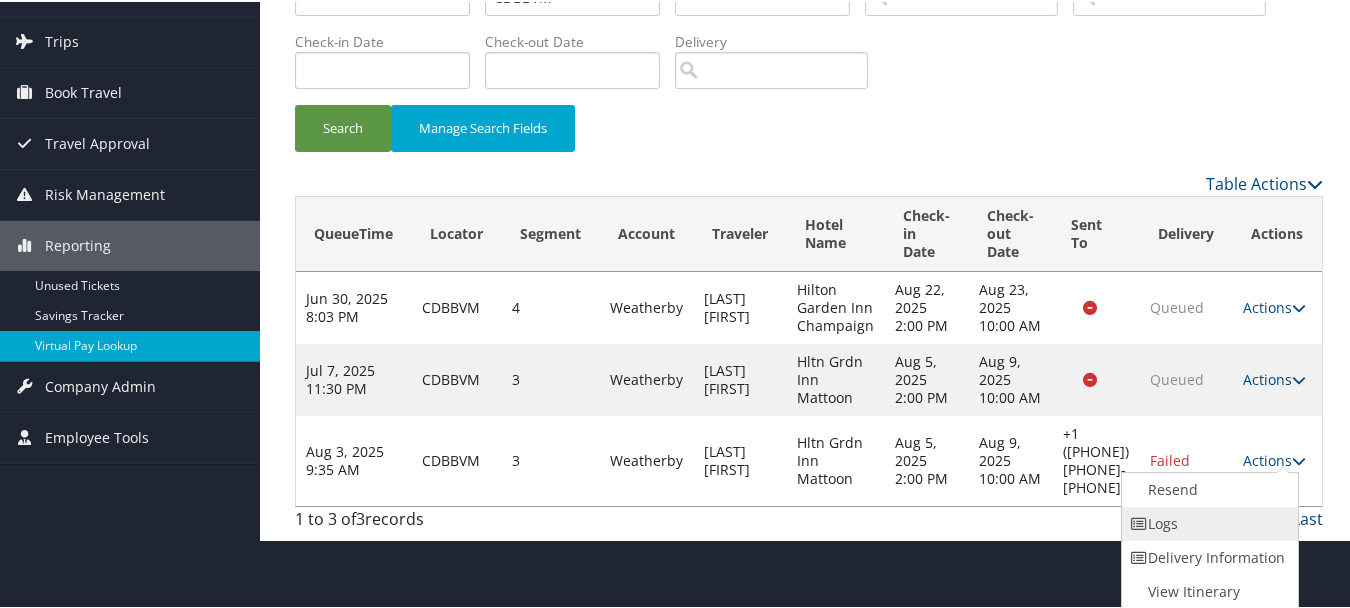 click on "Logs" at bounding box center [1207, 522] 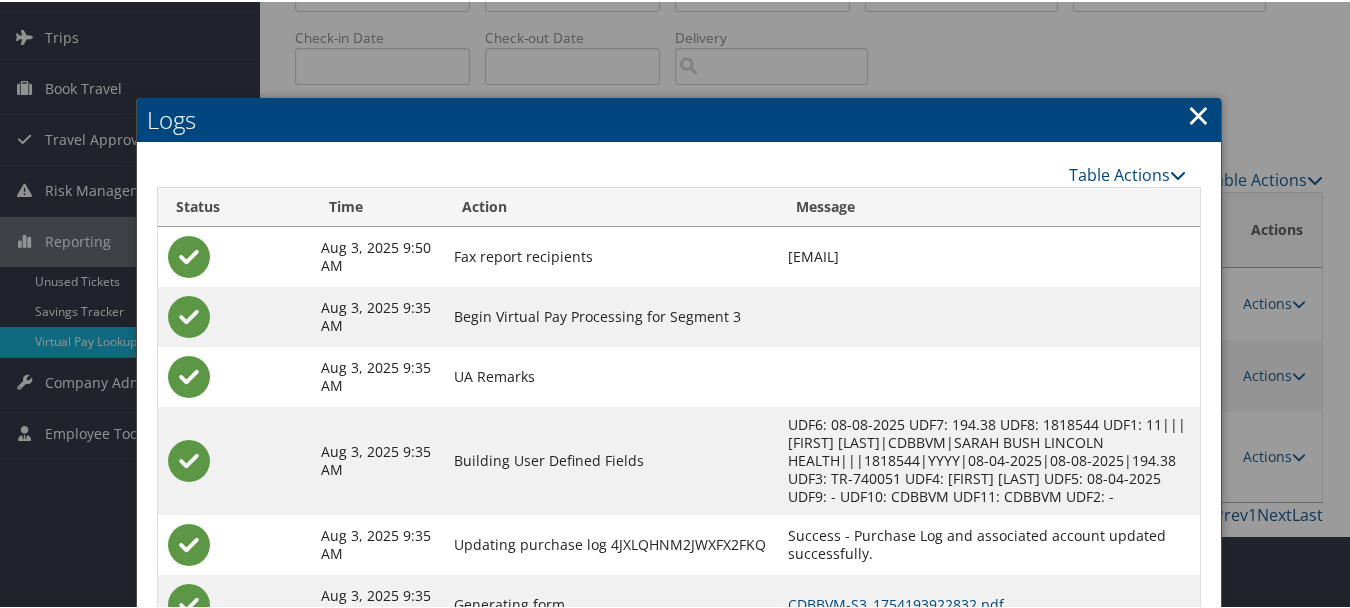 scroll, scrollTop: 234, scrollLeft: 0, axis: vertical 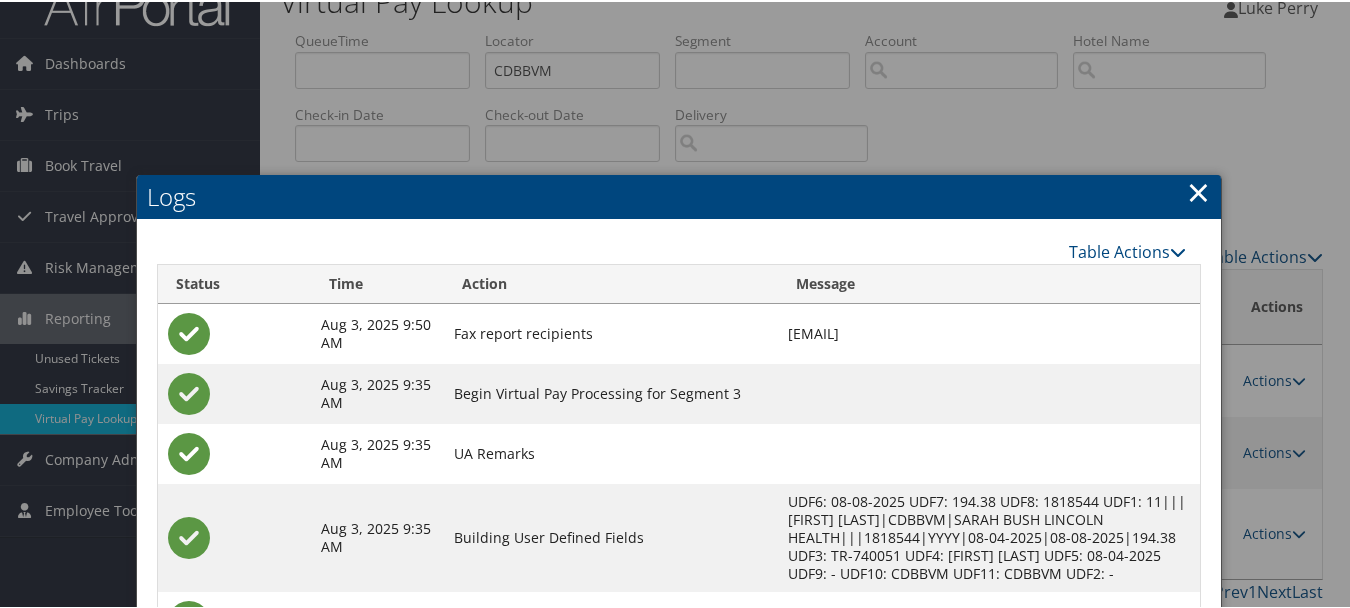 click on "×" at bounding box center (1198, 190) 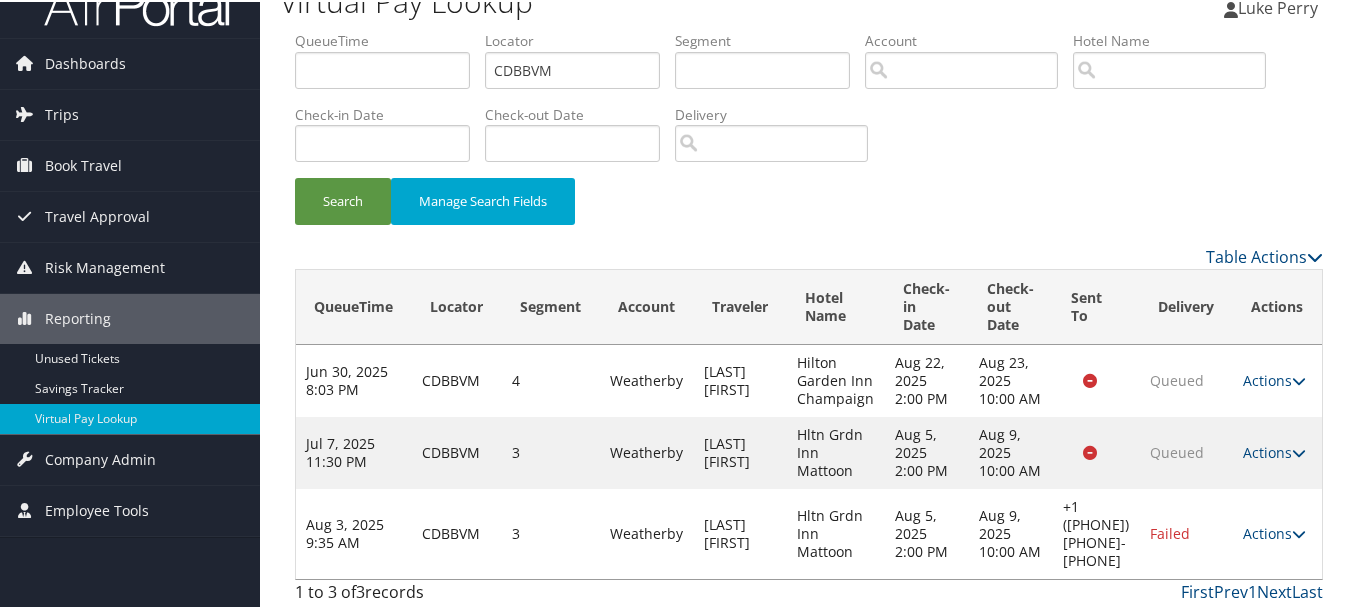drag, startPoint x: 795, startPoint y: 197, endPoint x: 858, endPoint y: 198, distance: 63.007935 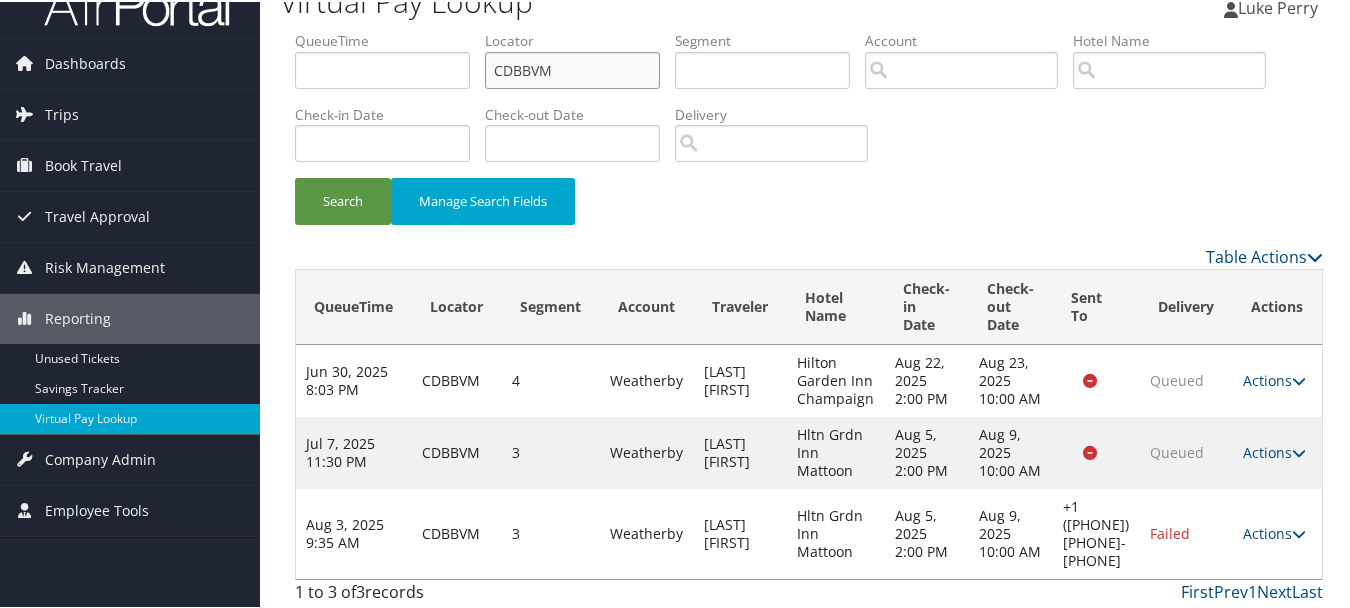 drag, startPoint x: 595, startPoint y: 81, endPoint x: 456, endPoint y: 64, distance: 140.0357 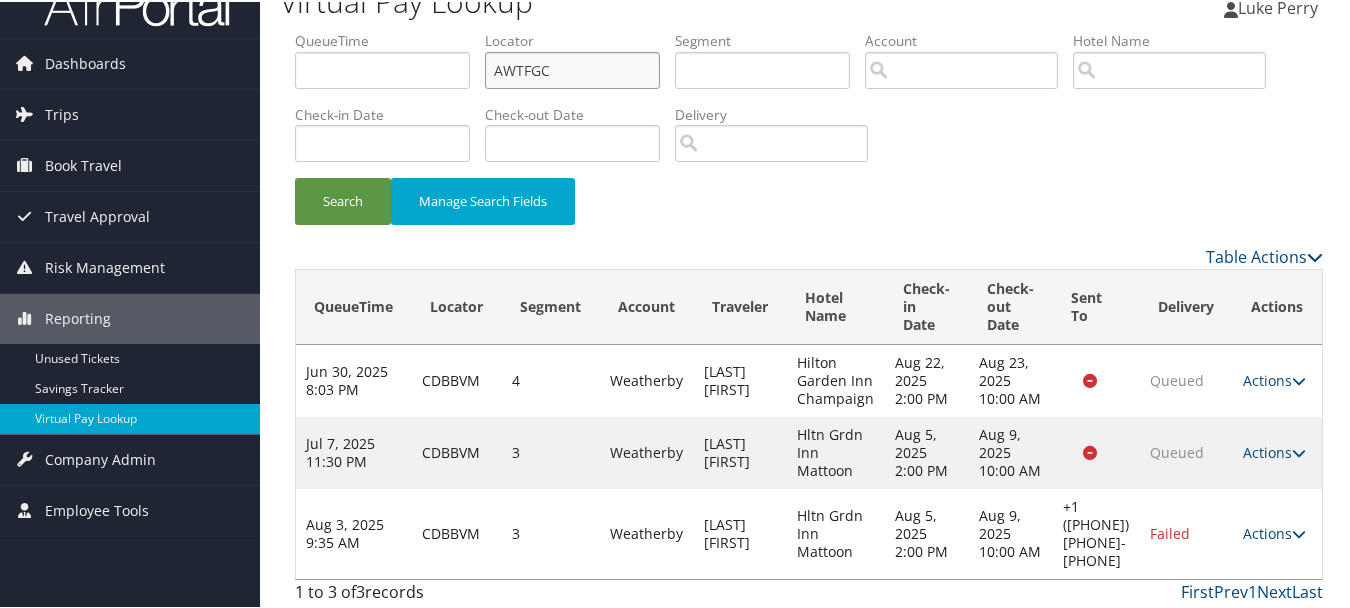 click on "AWTFGC" at bounding box center [572, 68] 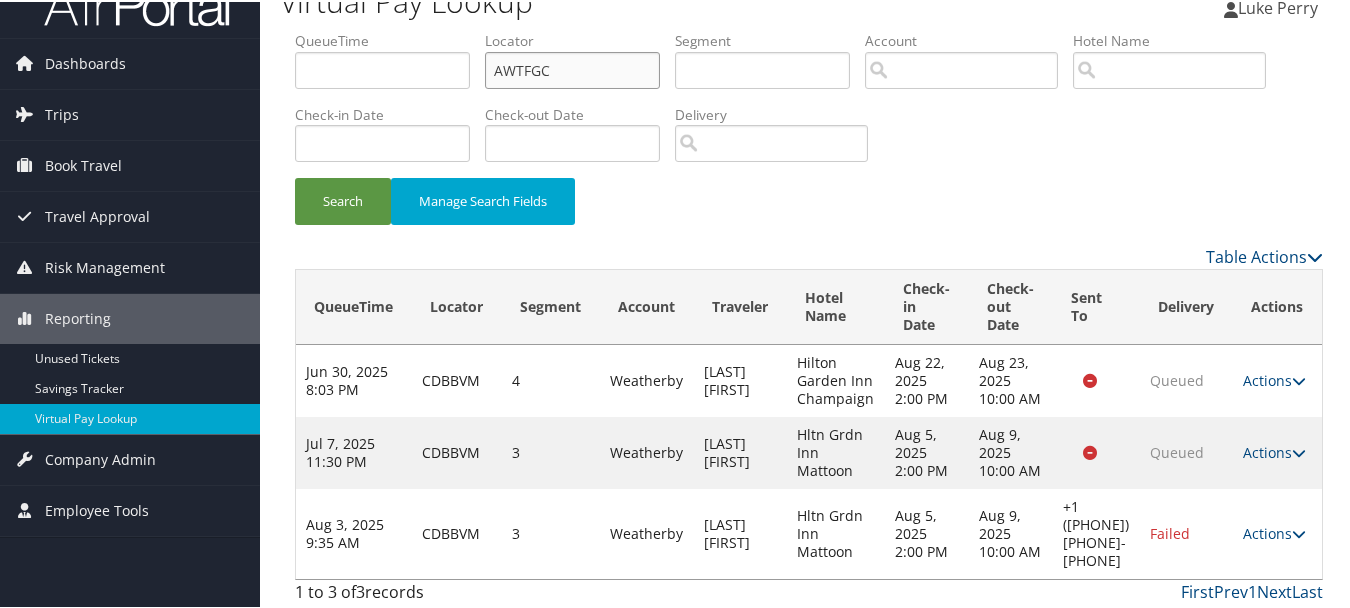 type on "AWTFGC" 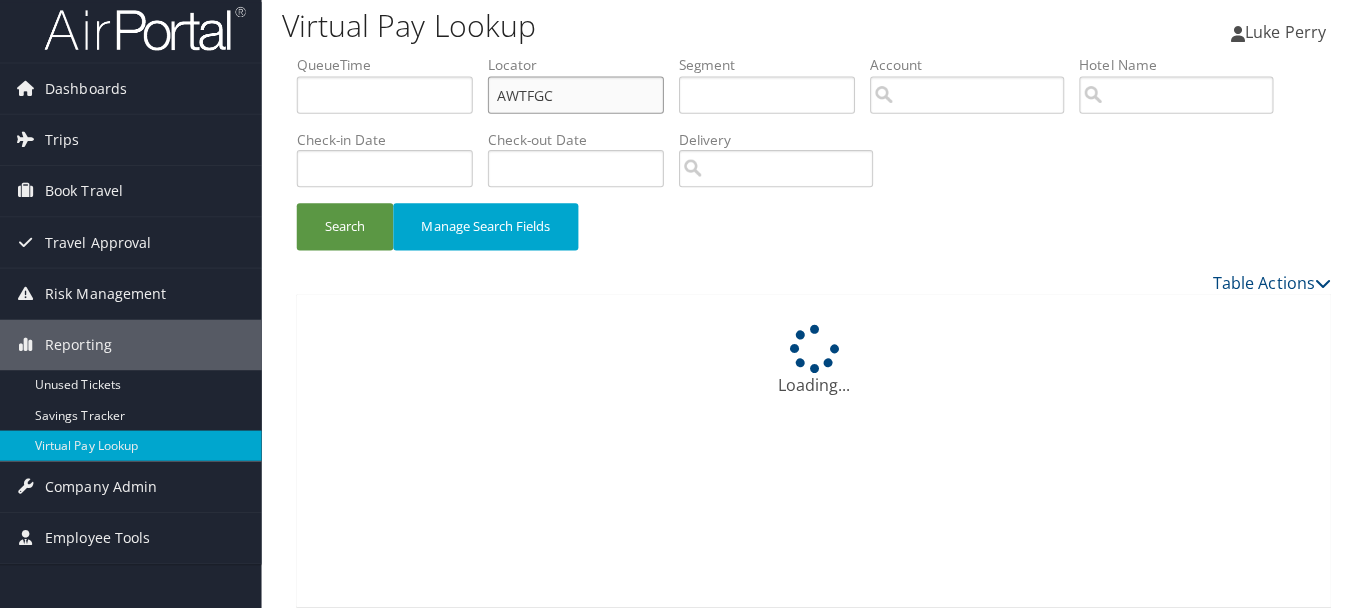 scroll, scrollTop: 0, scrollLeft: 0, axis: both 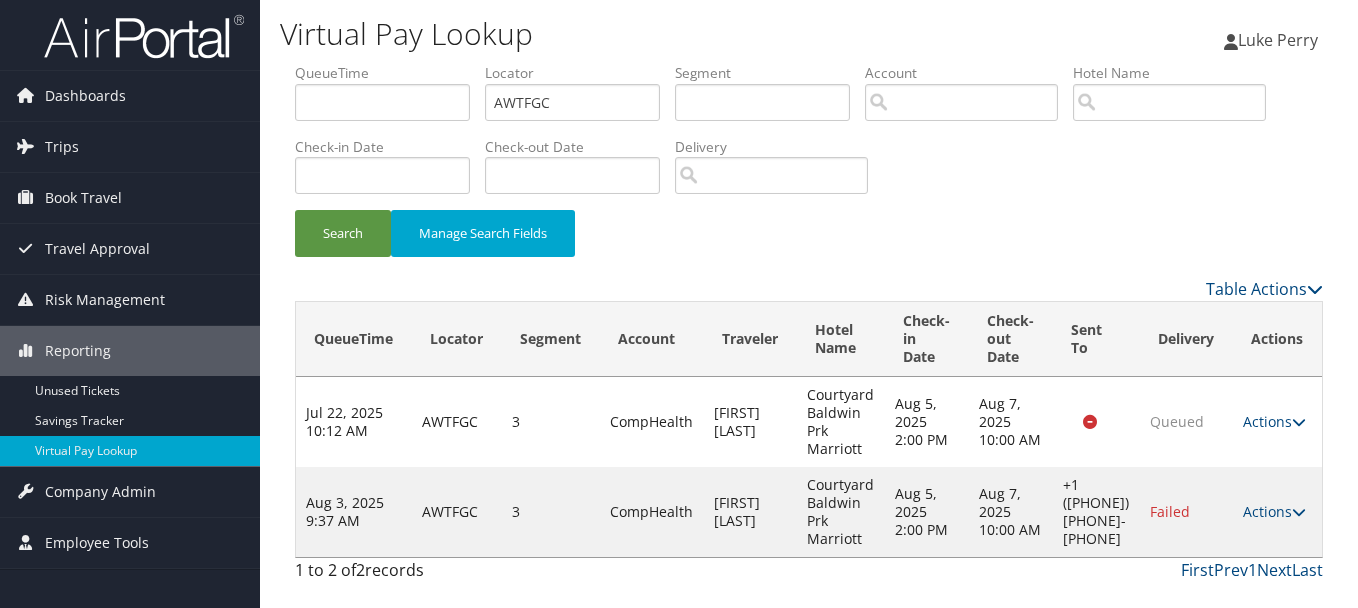 click on "Actions   Resend  Logs  Delivery Information  View Itinerary" at bounding box center [1277, 512] 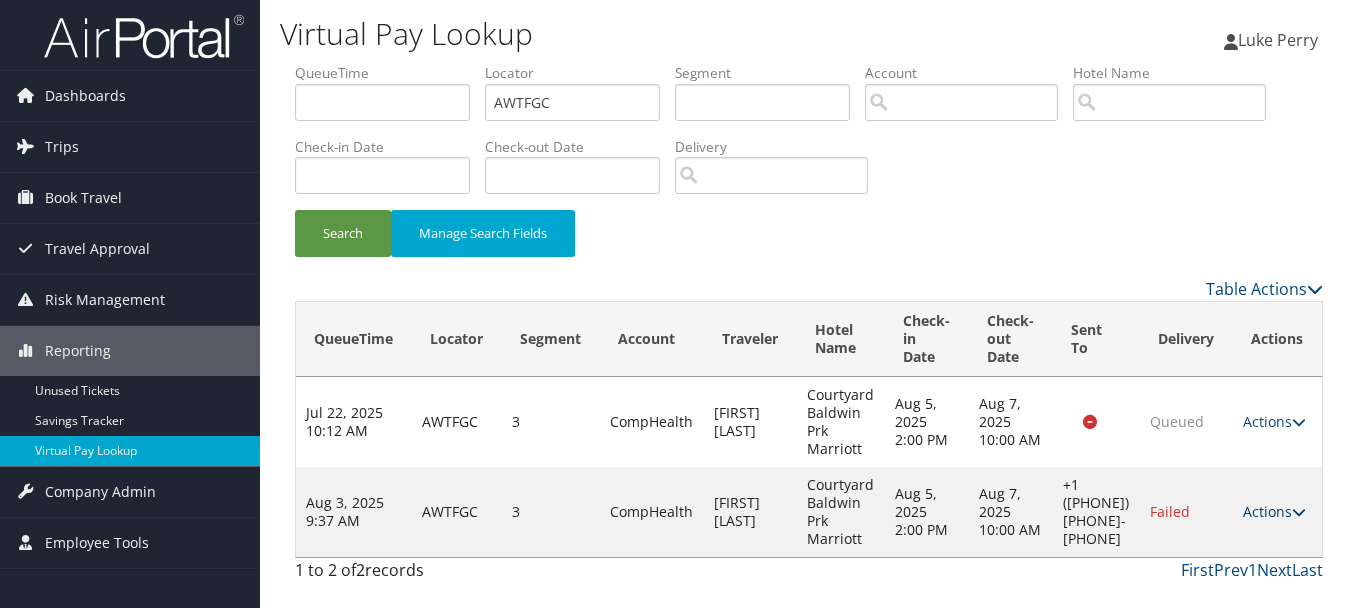 click on "Actions" at bounding box center [1274, 511] 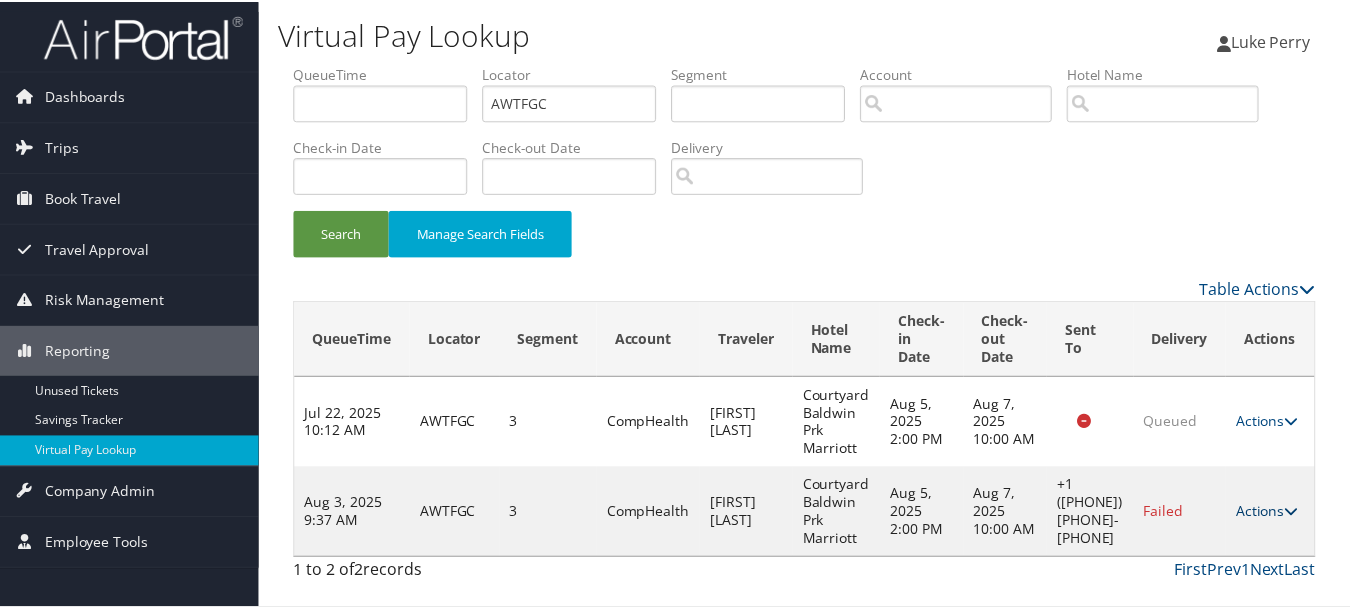 scroll, scrollTop: 53, scrollLeft: 0, axis: vertical 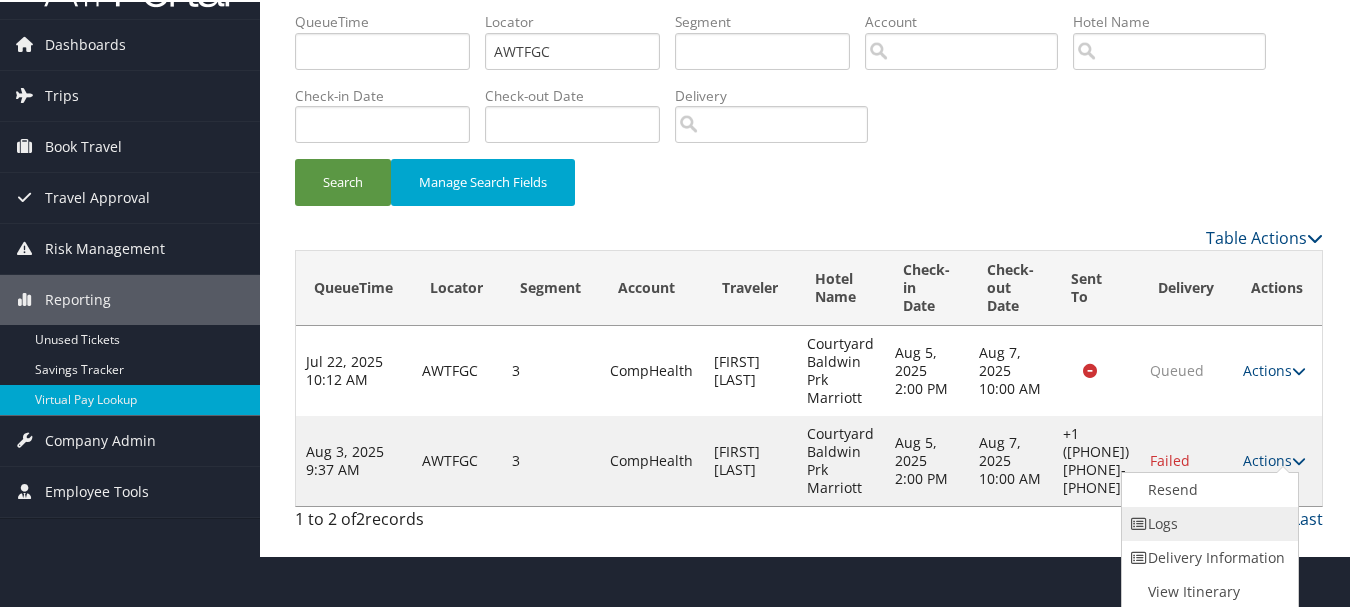 click on "Logs" at bounding box center [1207, 522] 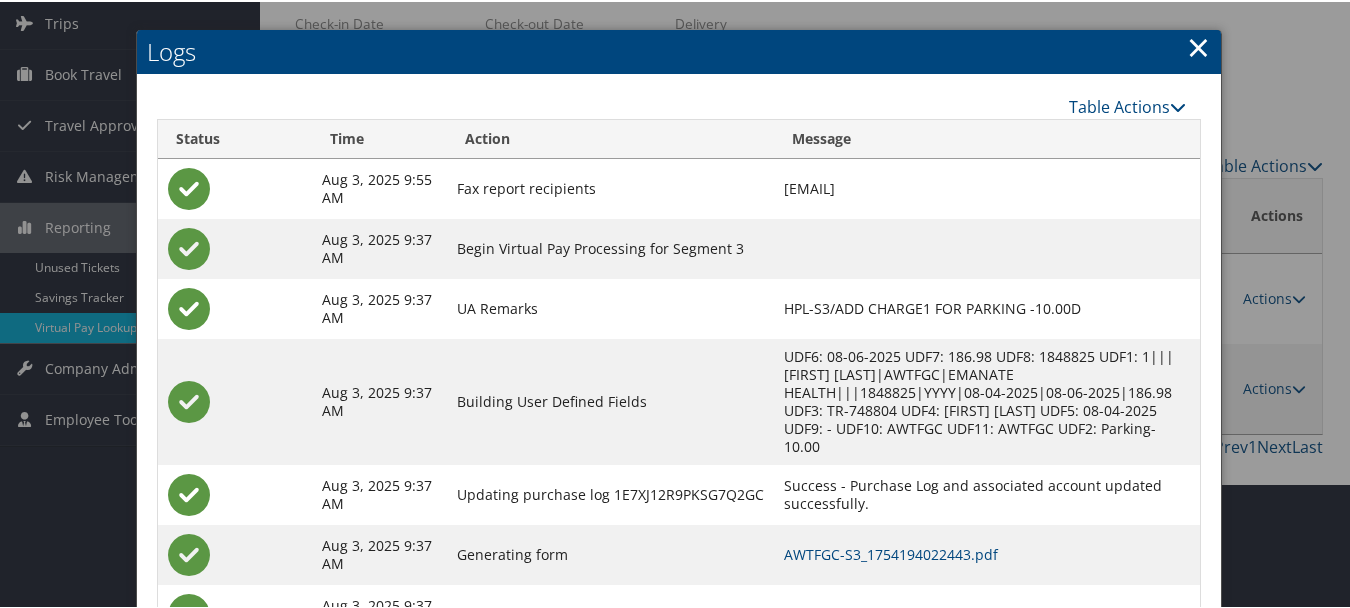 scroll, scrollTop: 216, scrollLeft: 0, axis: vertical 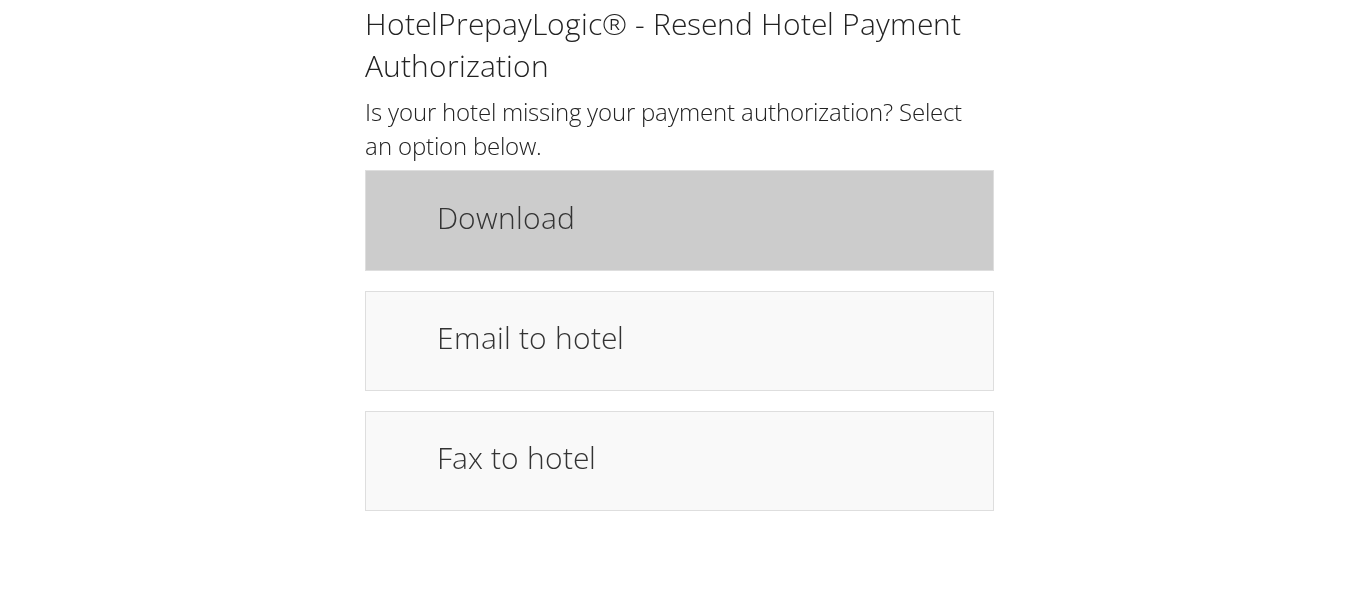 click on "Download" at bounding box center [705, 217] 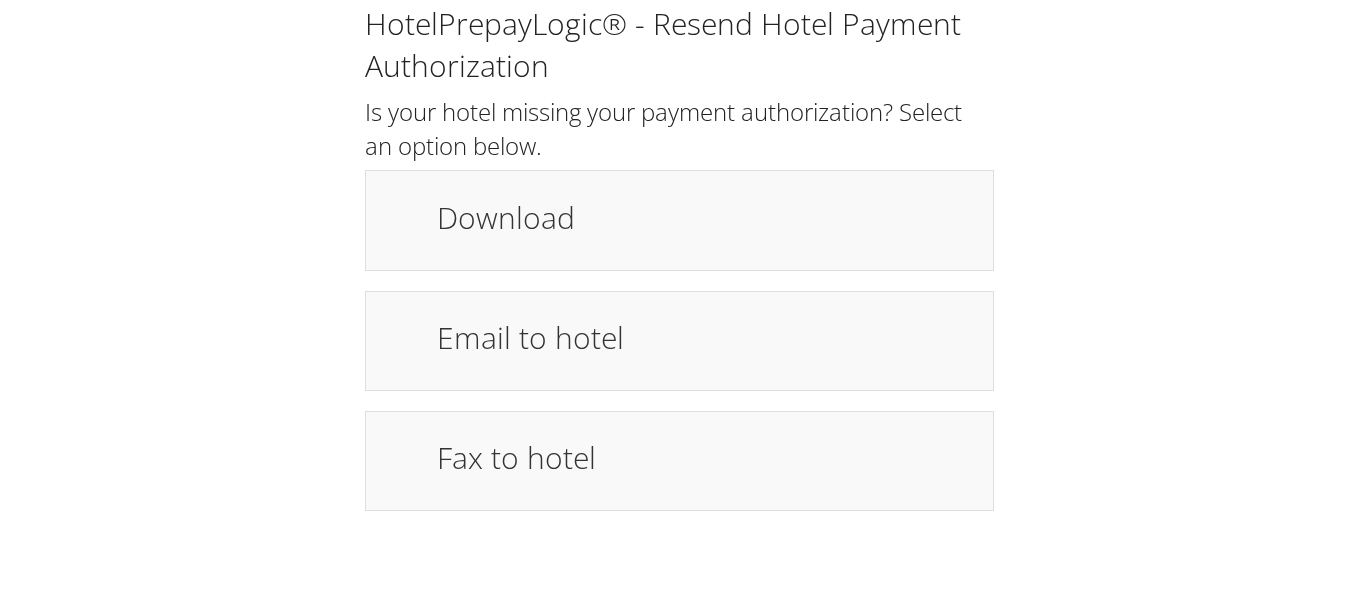 click on "HotelPrepayLogic® - Resend Hotel Payment Authorization
Is your hotel missing your payment authorization? Select an option below.
Download
Email to hotel
Fax to hotel
Resend" at bounding box center (679, 265) 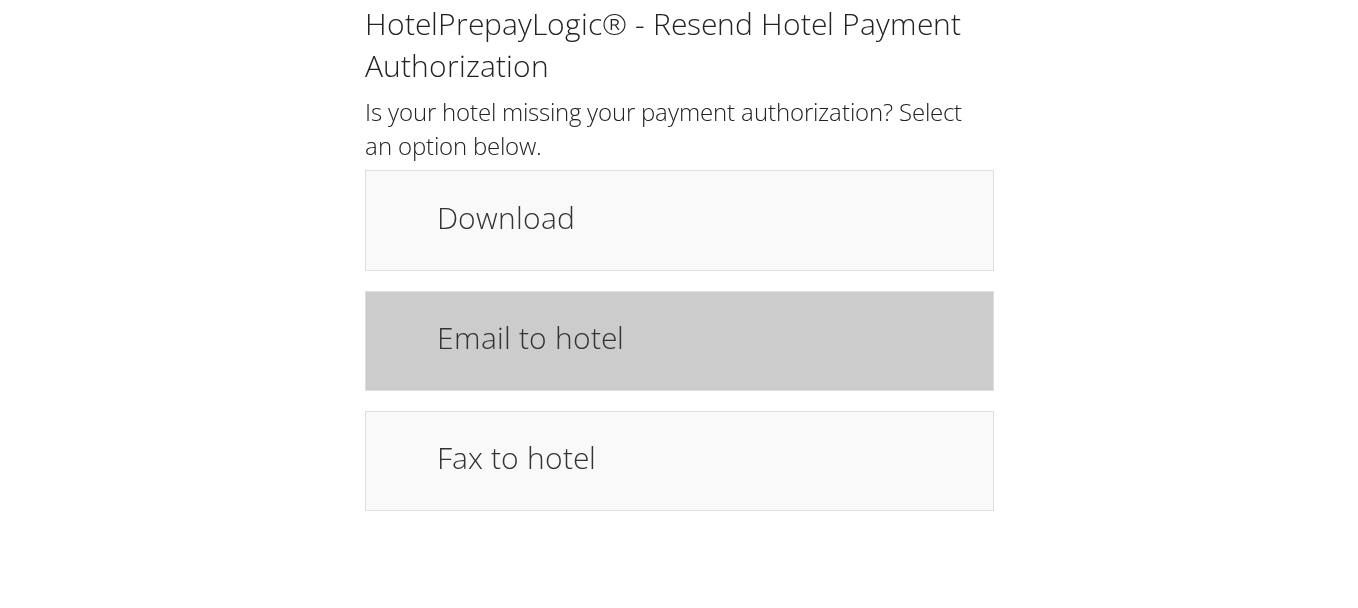 click on "Email to hotel" at bounding box center [705, 337] 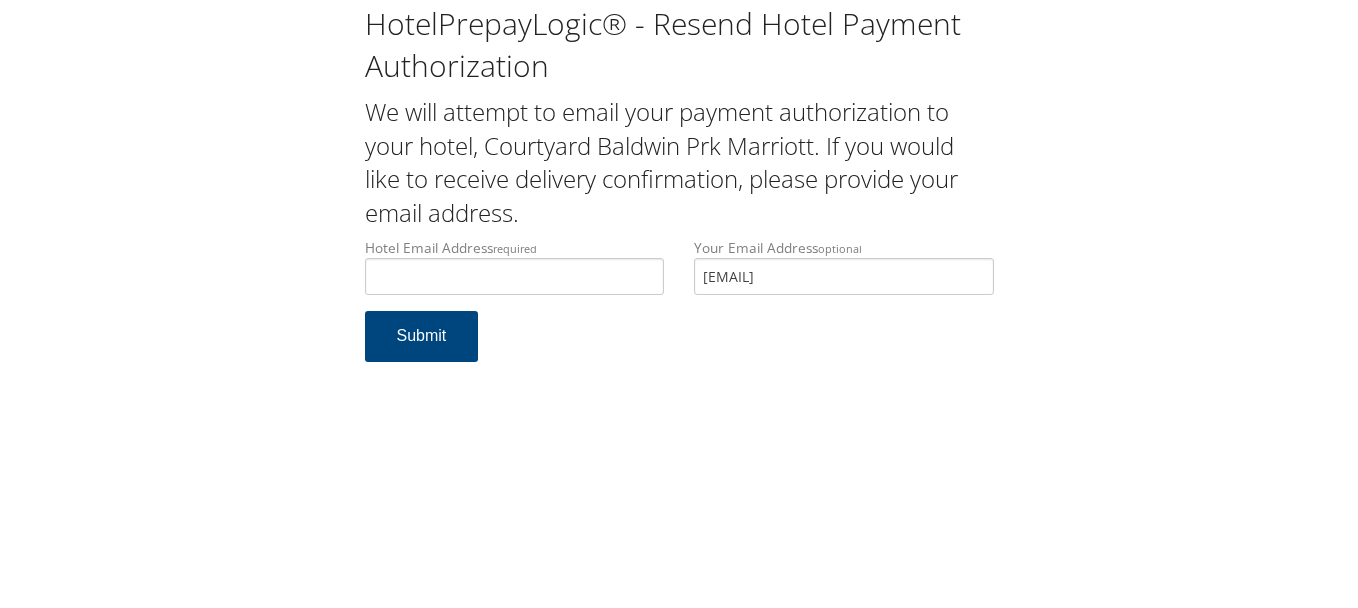 scroll, scrollTop: 0, scrollLeft: 0, axis: both 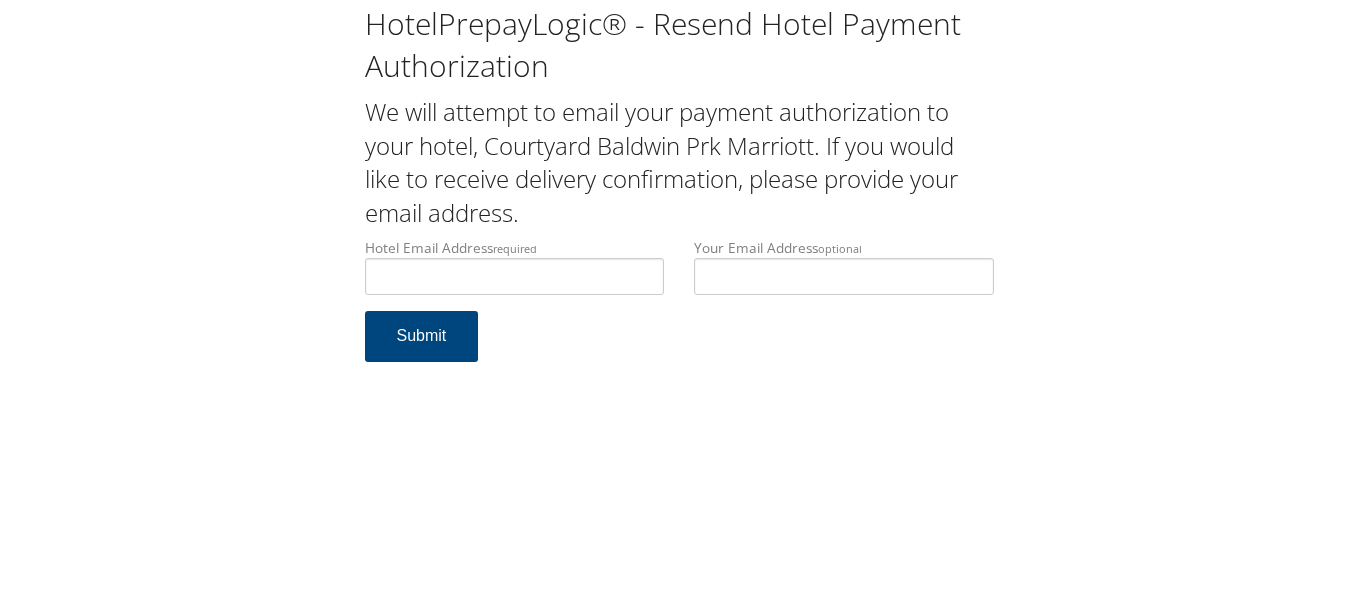 type 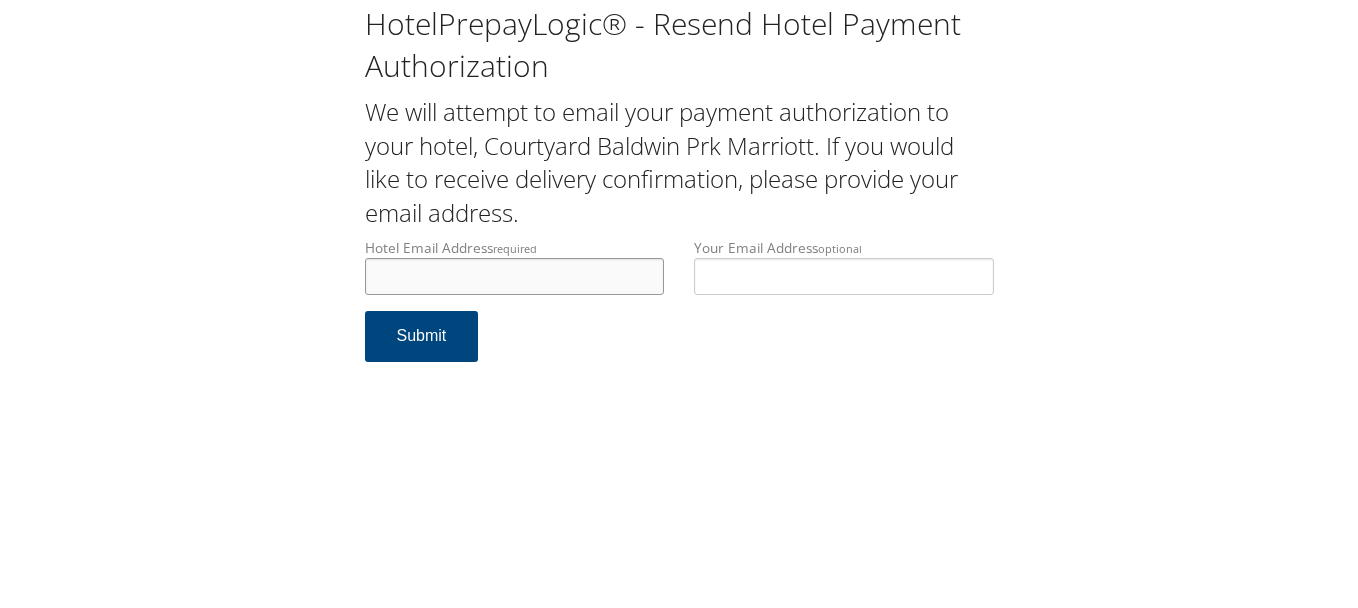 click on "Hotel Email Address  required" at bounding box center (515, 276) 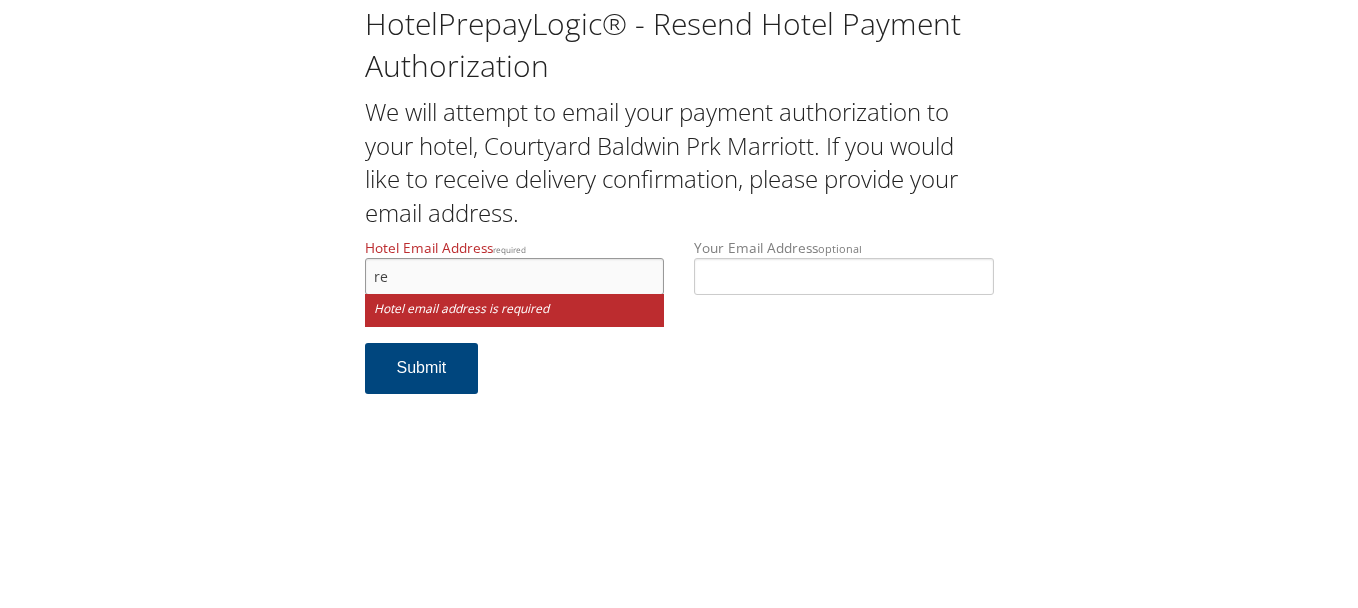 click on "re" at bounding box center (515, 276) 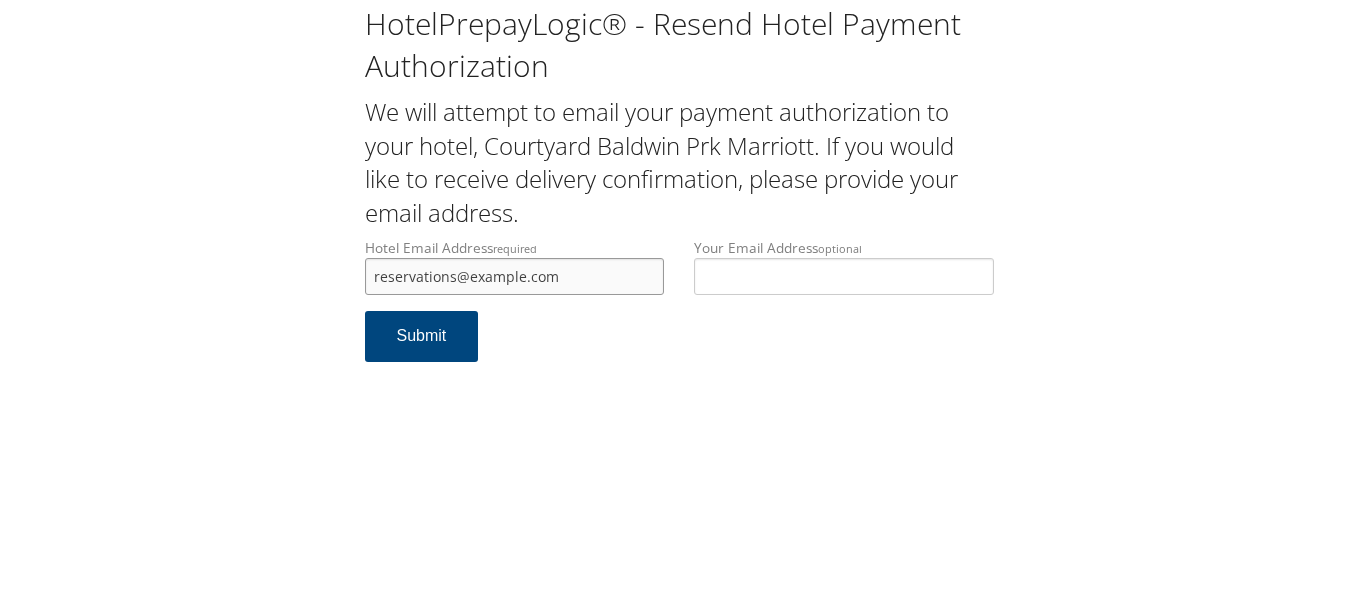 type on "reservations@sgvrad.com" 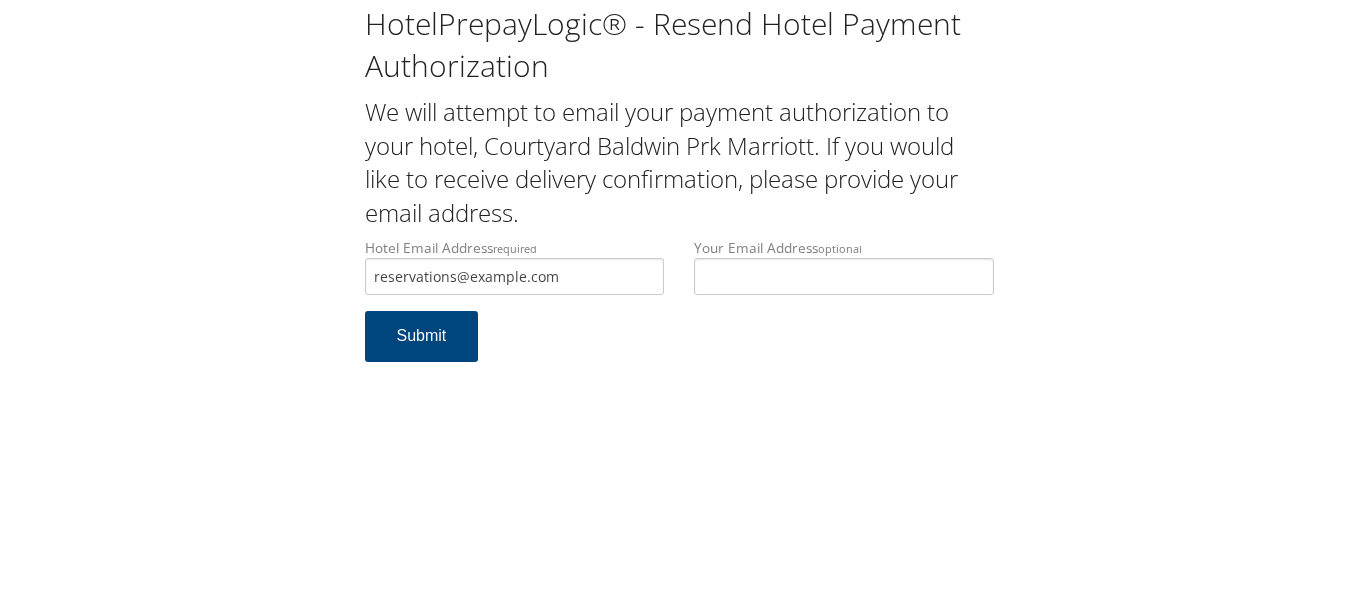click on "Hotel Email Address  required
reservations@sgvrad.com
Hotel email address is required
Your Email Address  optional
Submit" at bounding box center [679, 310] 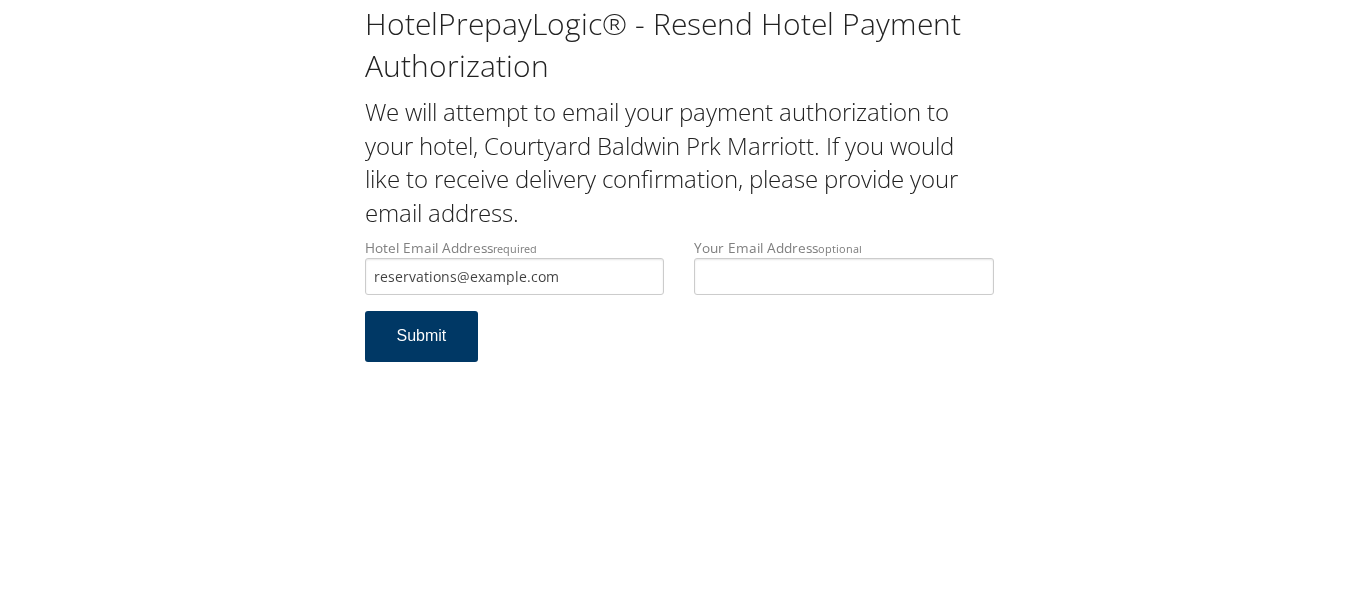 click on "Submit" at bounding box center (422, 336) 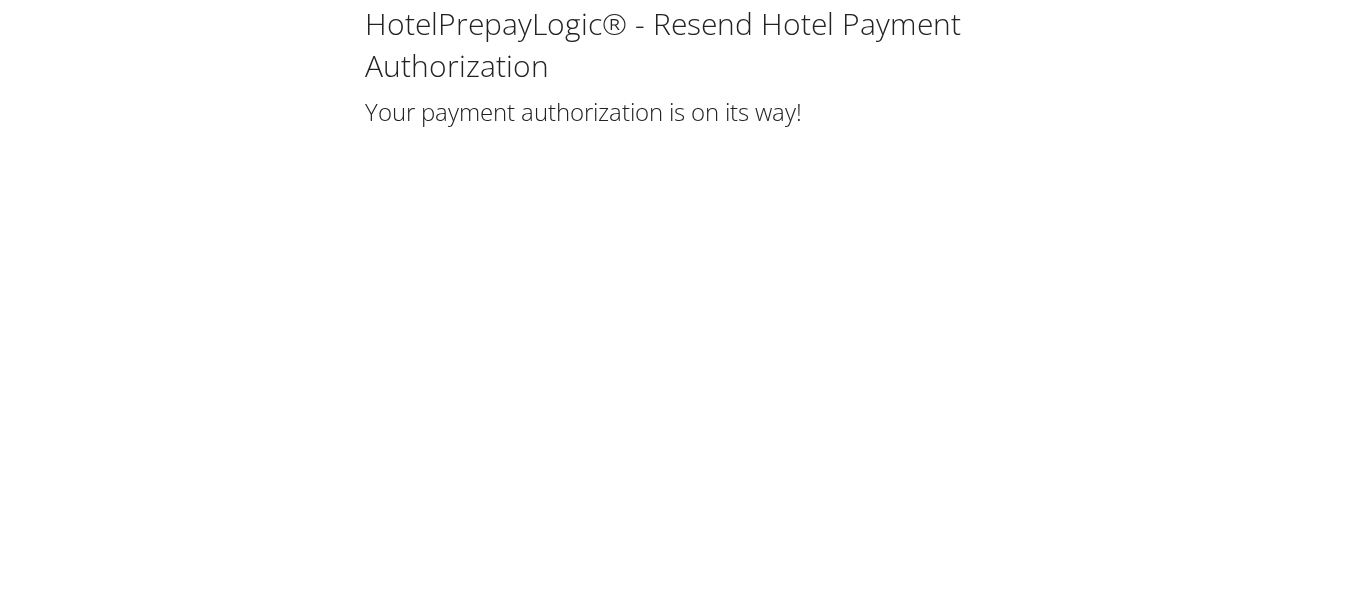 scroll, scrollTop: 0, scrollLeft: 0, axis: both 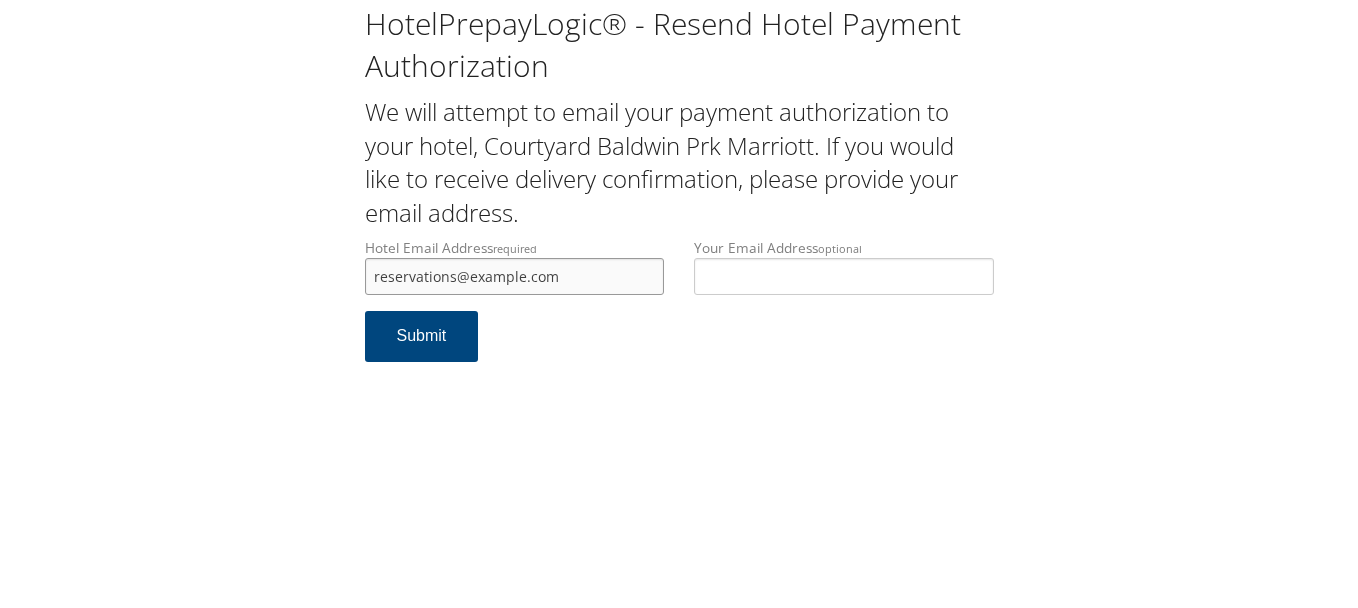click on "reservations@example.com" at bounding box center [515, 276] 